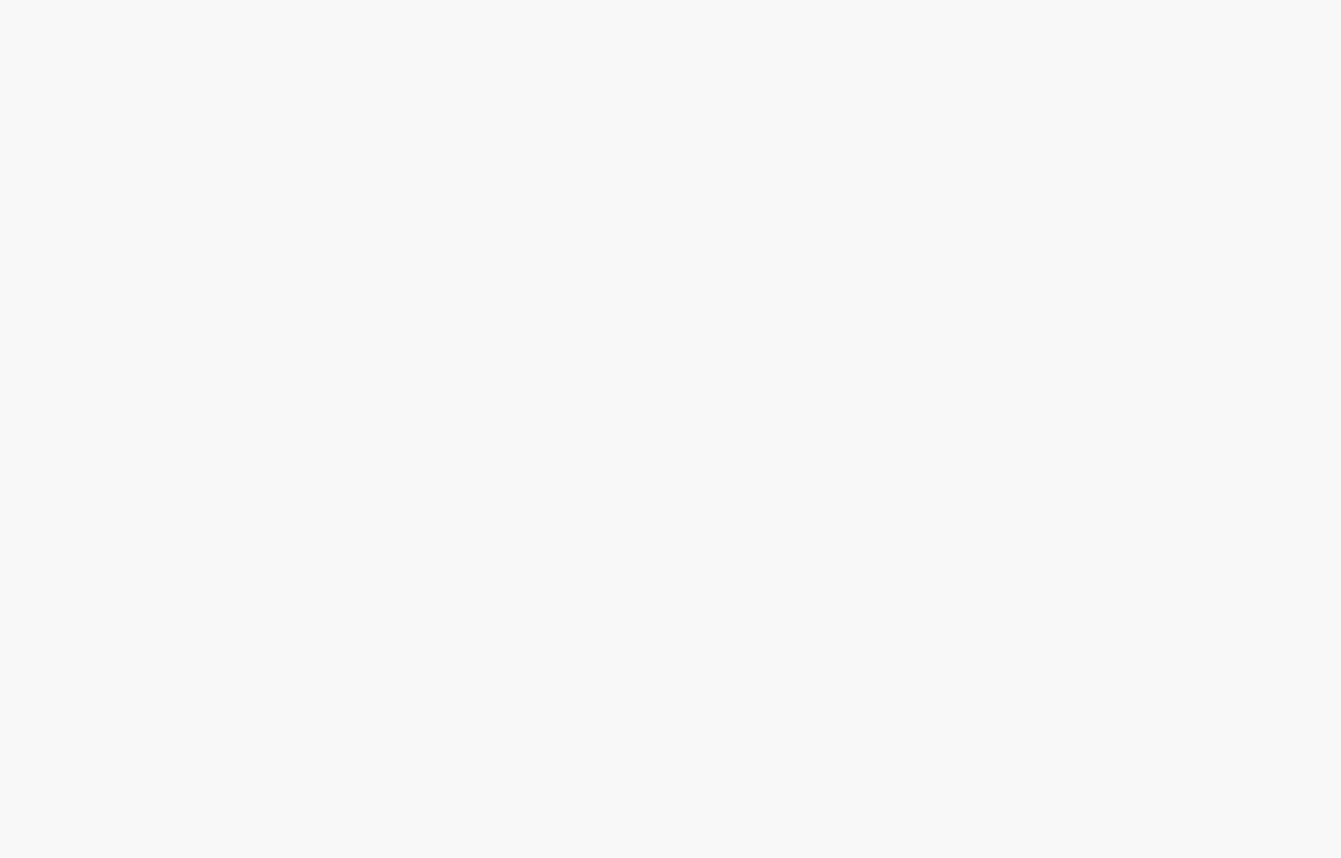 scroll, scrollTop: 0, scrollLeft: 0, axis: both 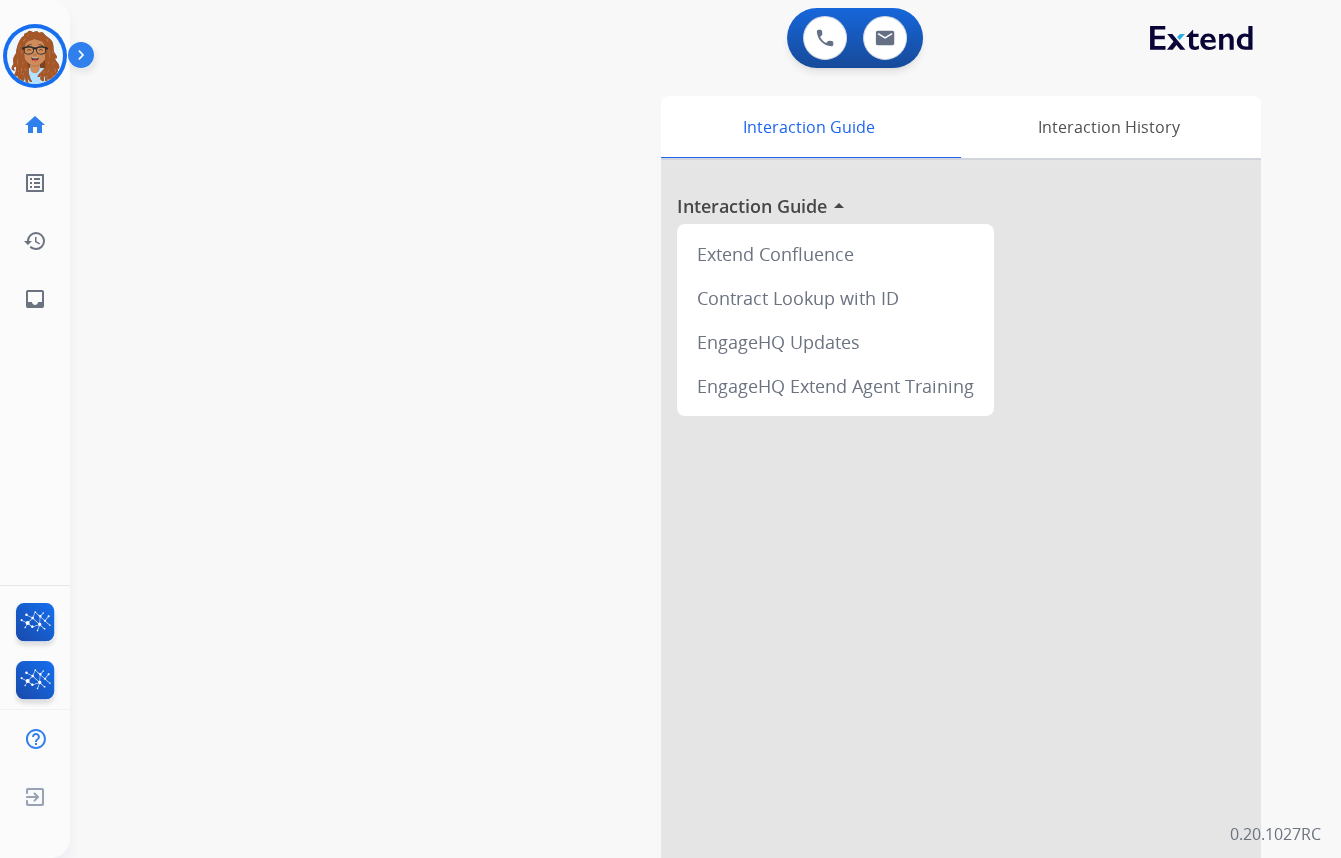 drag, startPoint x: 40, startPoint y: 59, endPoint x: 96, endPoint y: 70, distance: 57.070133 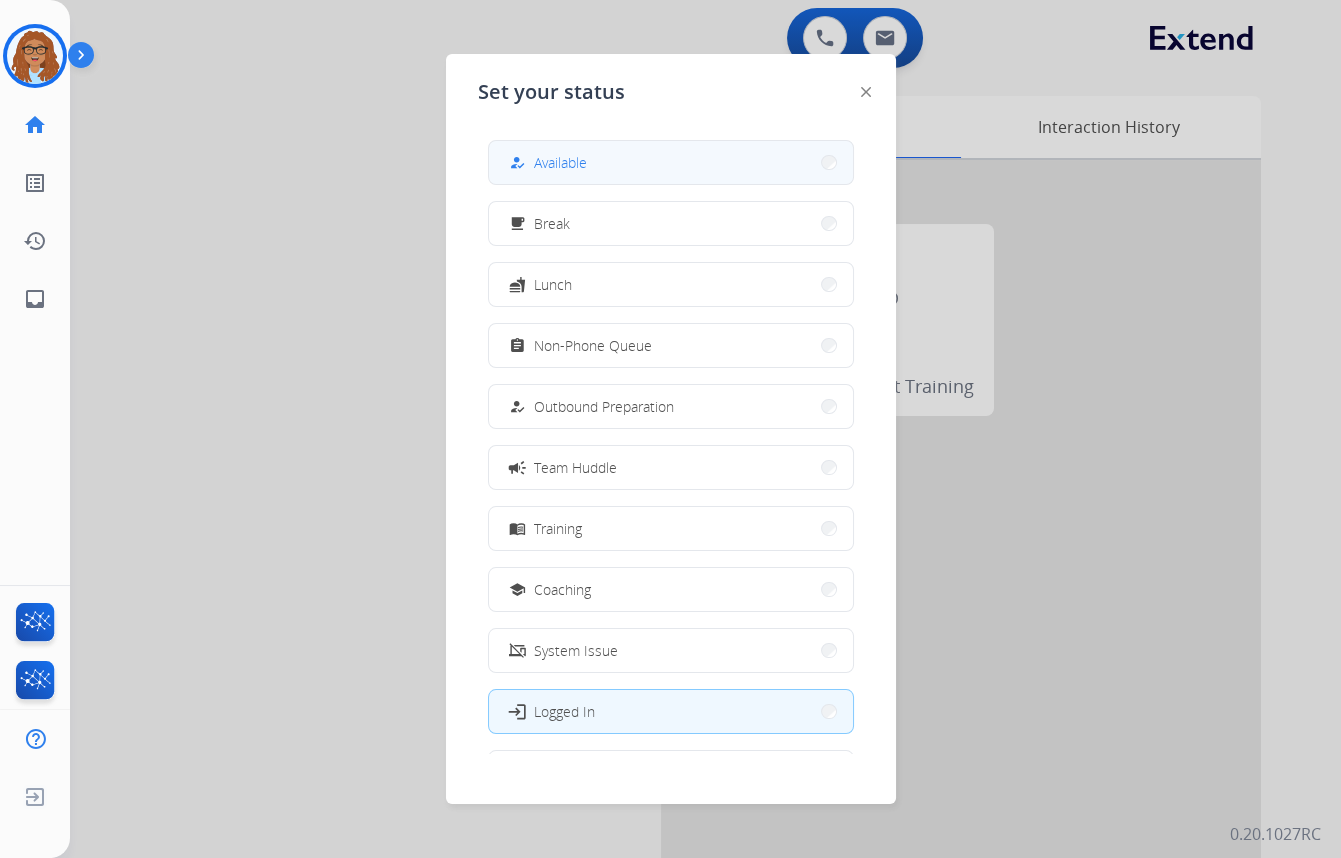 click on "how_to_reg Available" at bounding box center (671, 162) 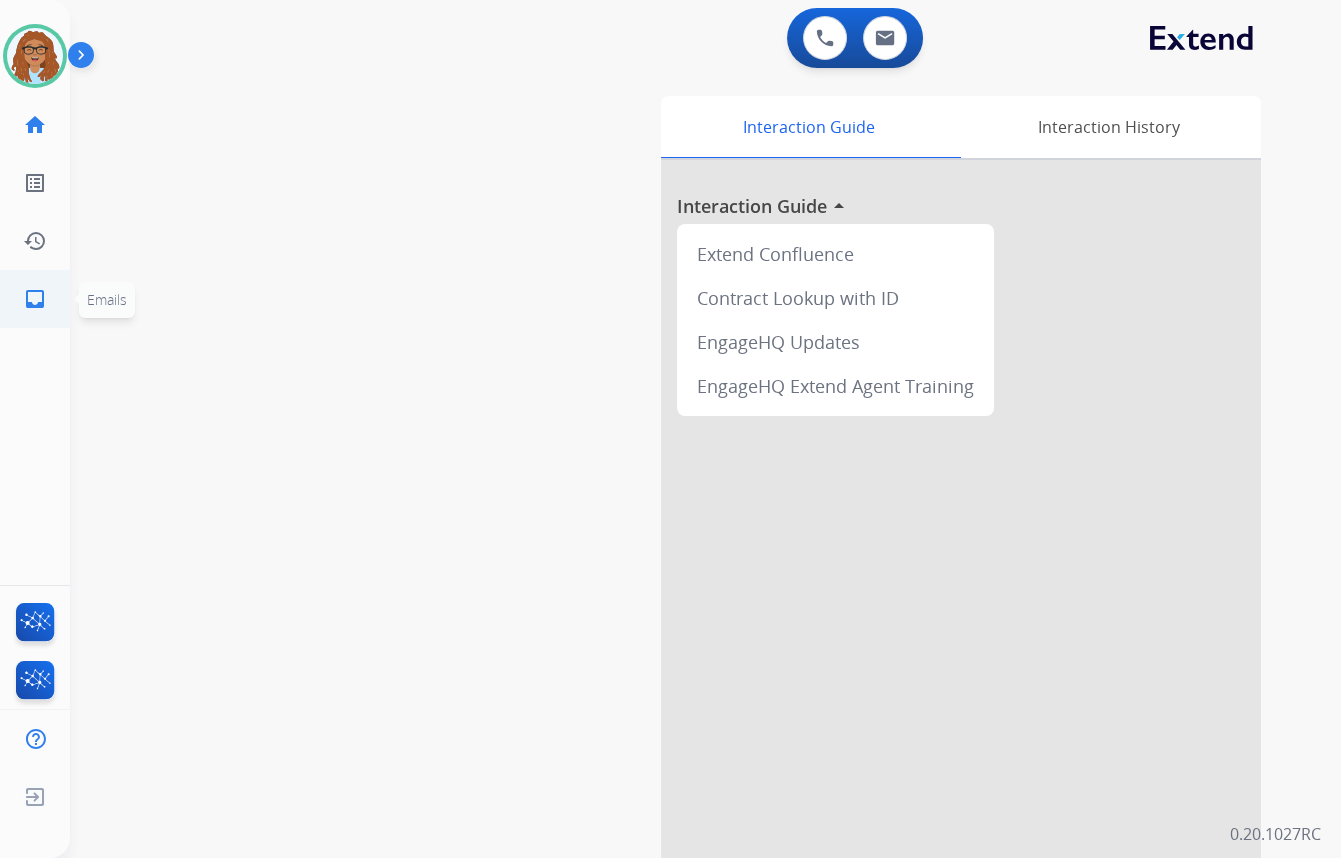 click on "inbox" 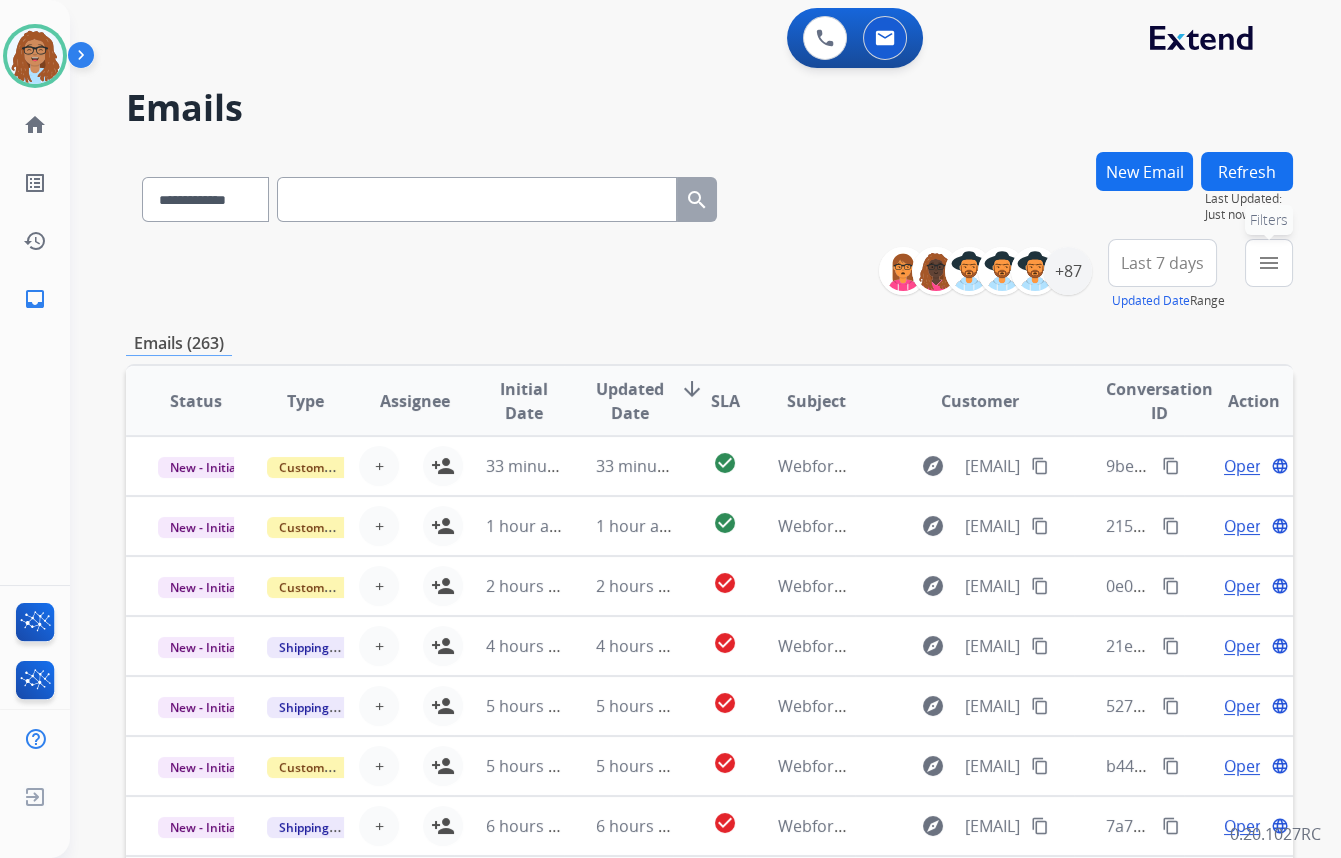 click on "menu" at bounding box center [1269, 263] 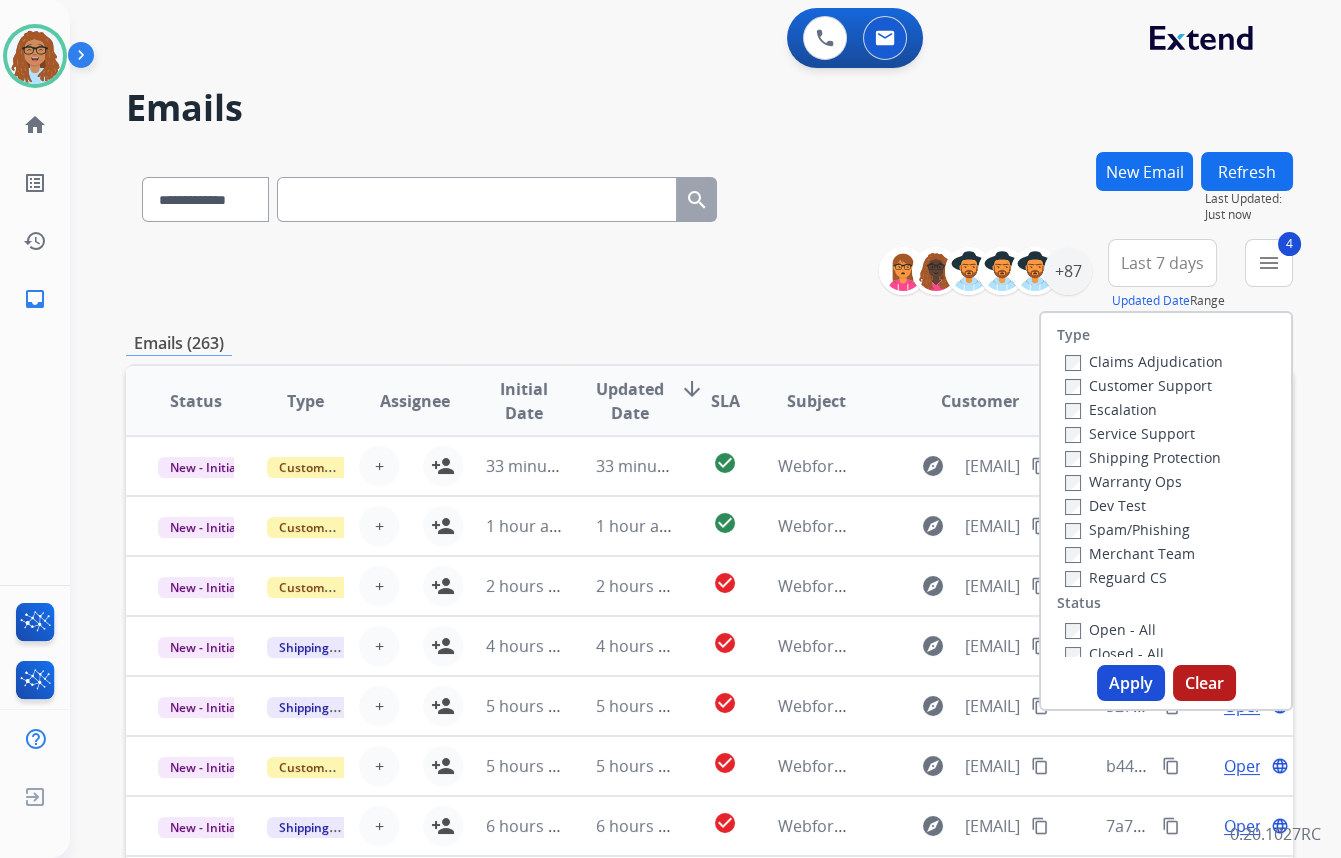 click on "Apply" at bounding box center [1131, 683] 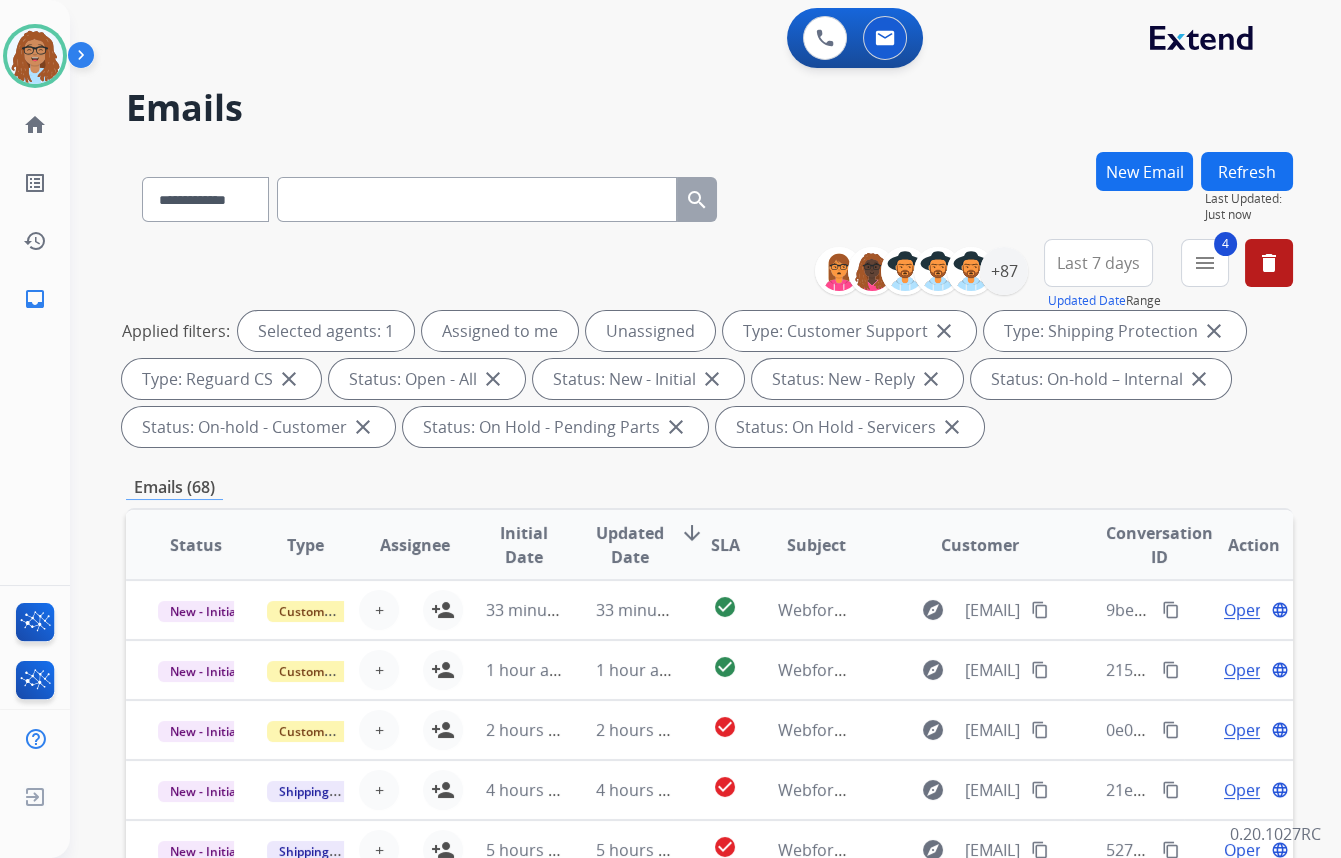 click on "Last 7 days" at bounding box center [1098, 263] 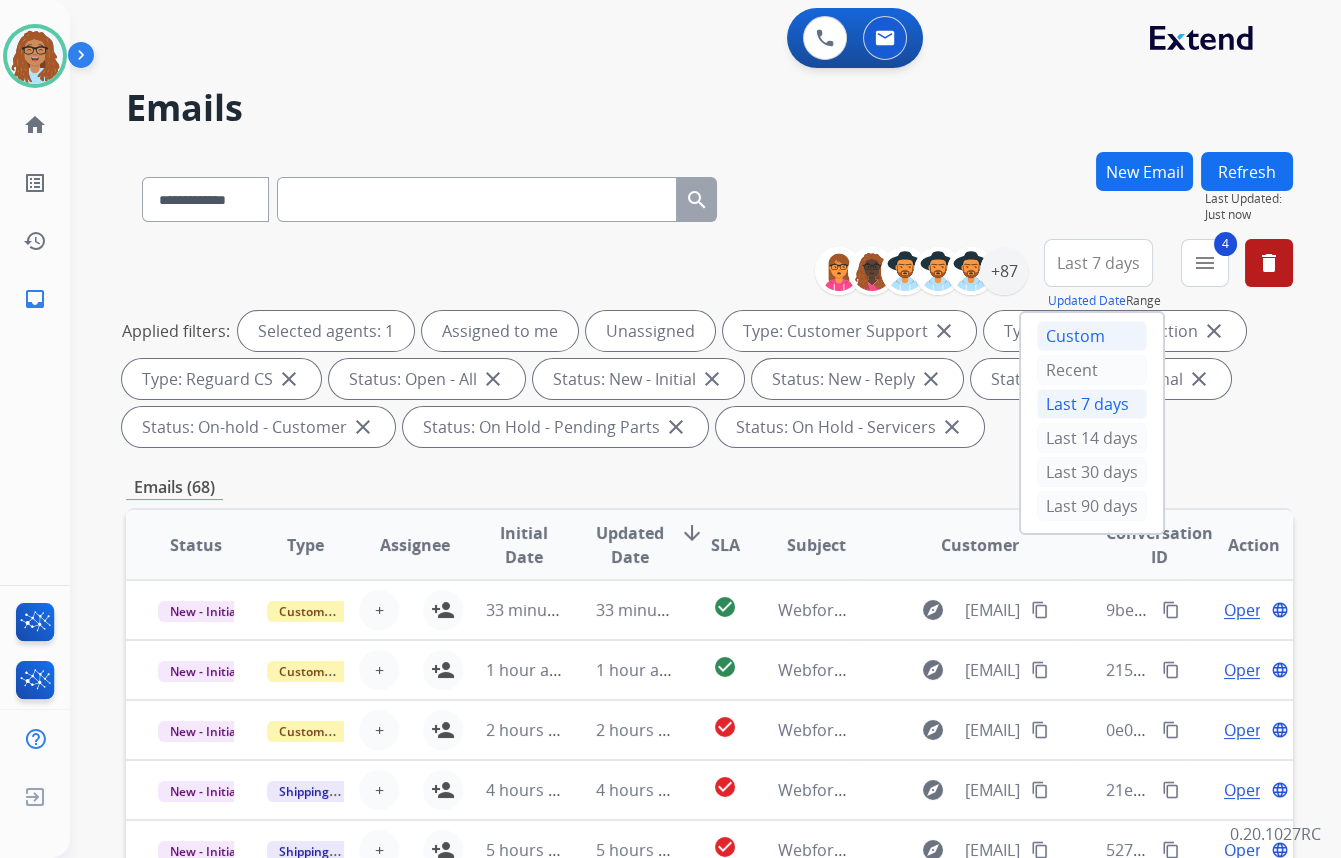 click on "Custom" at bounding box center [1092, 336] 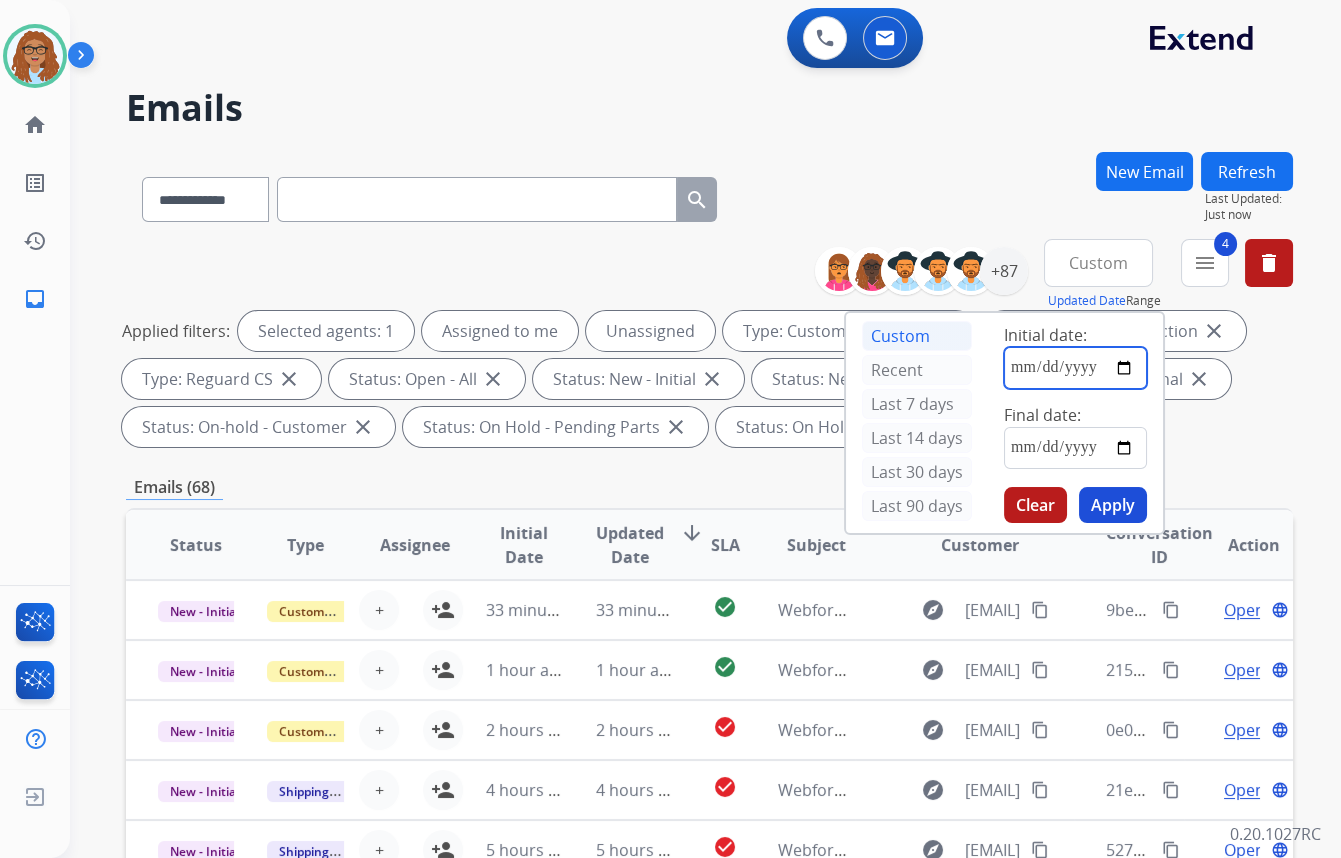 click at bounding box center [1075, 368] 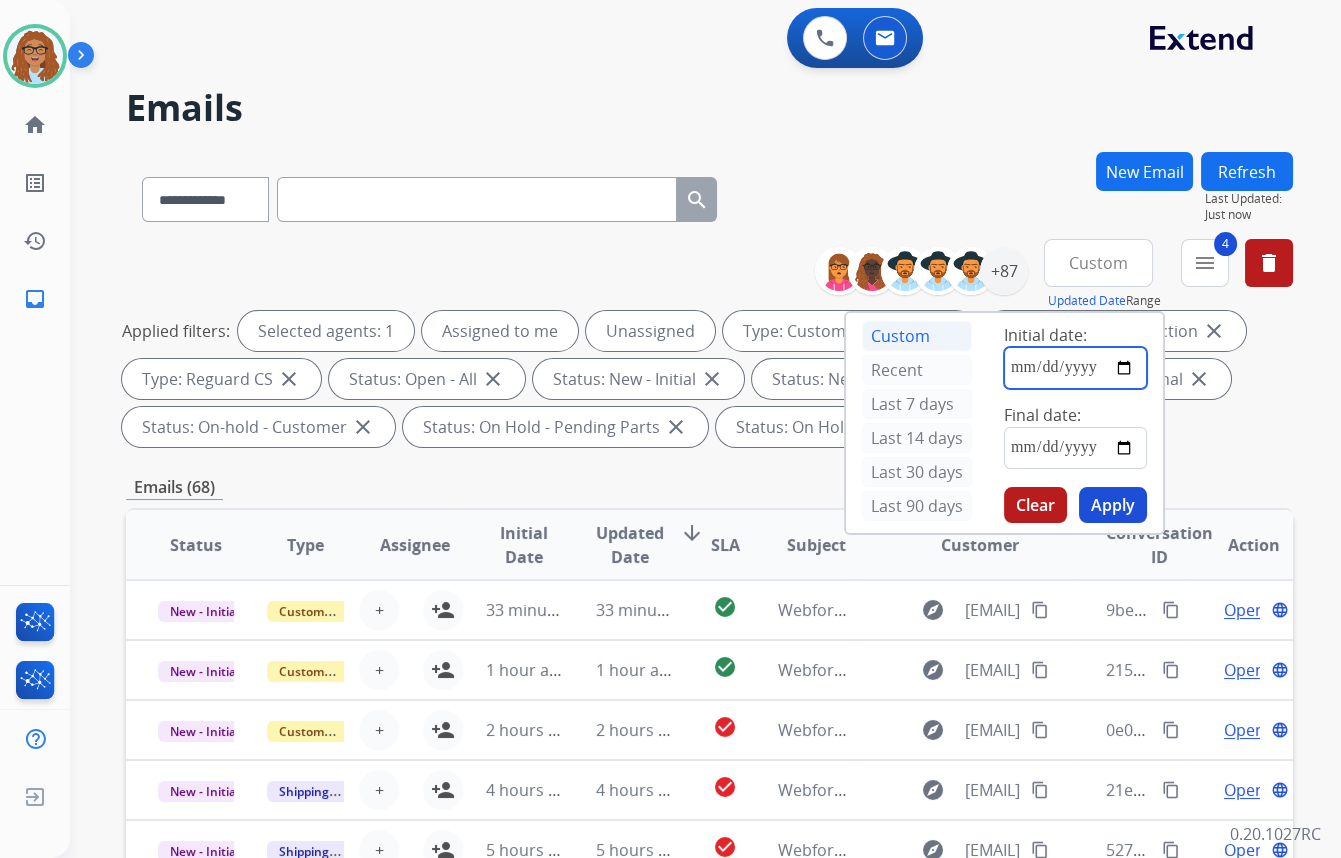 type on "**********" 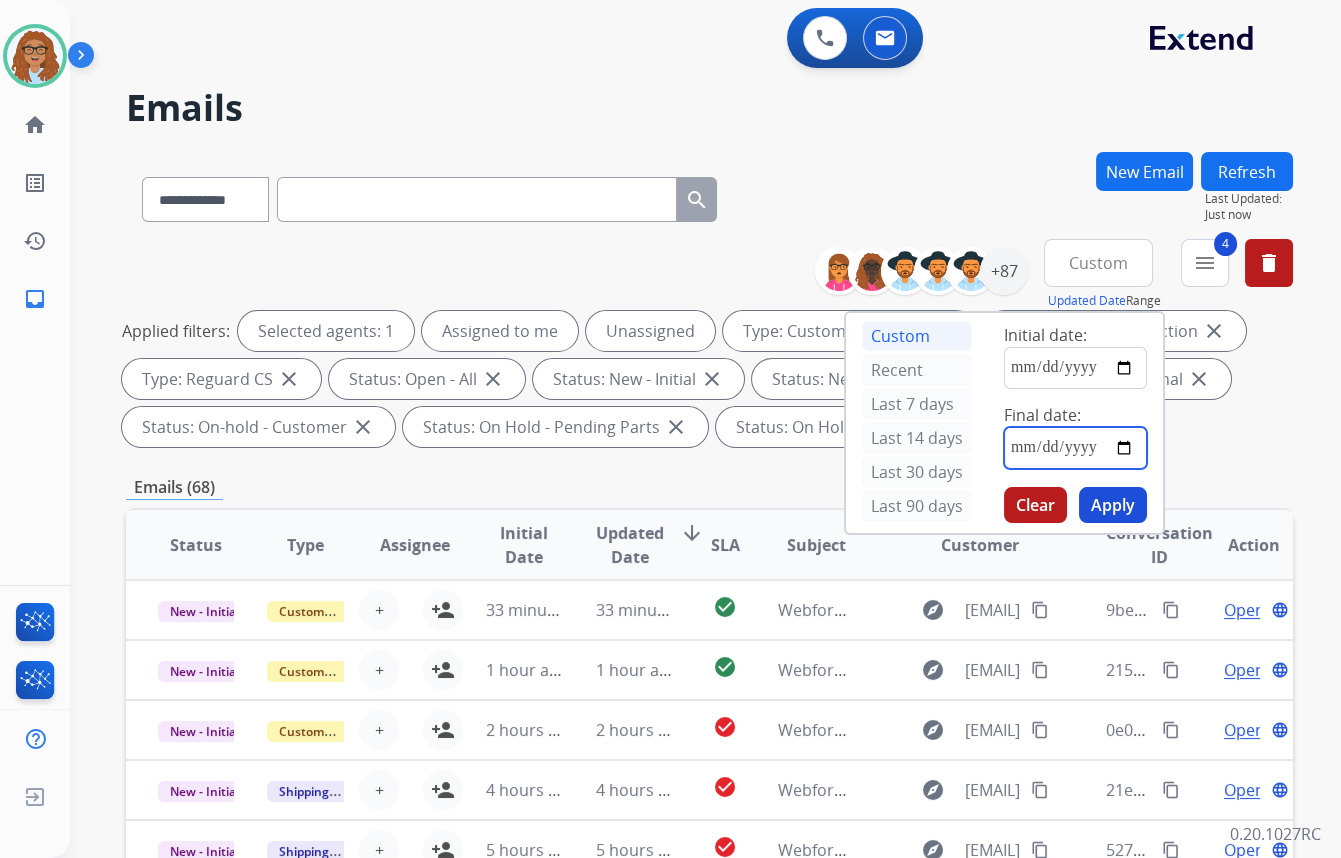 click at bounding box center (1075, 448) 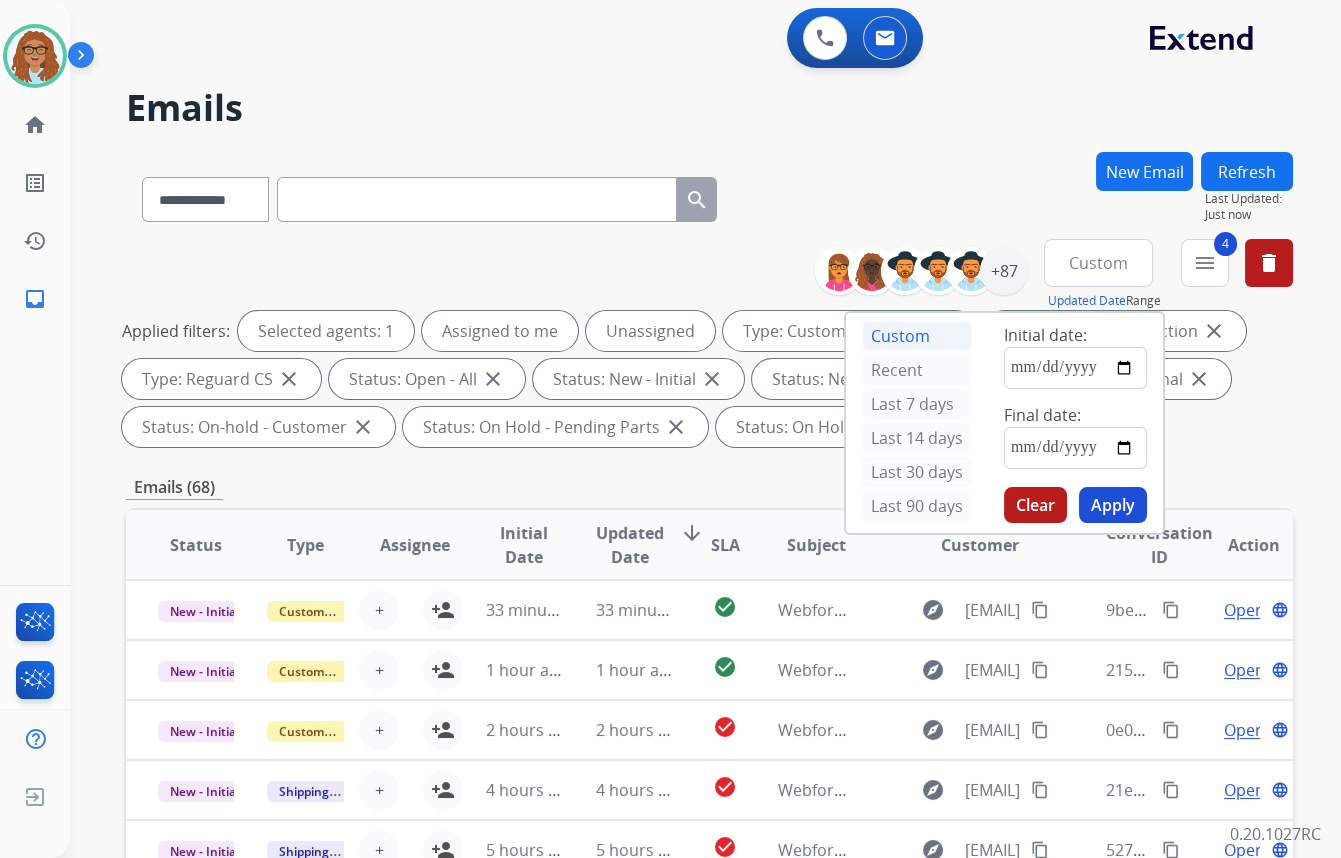 click on "Apply" at bounding box center (1113, 505) 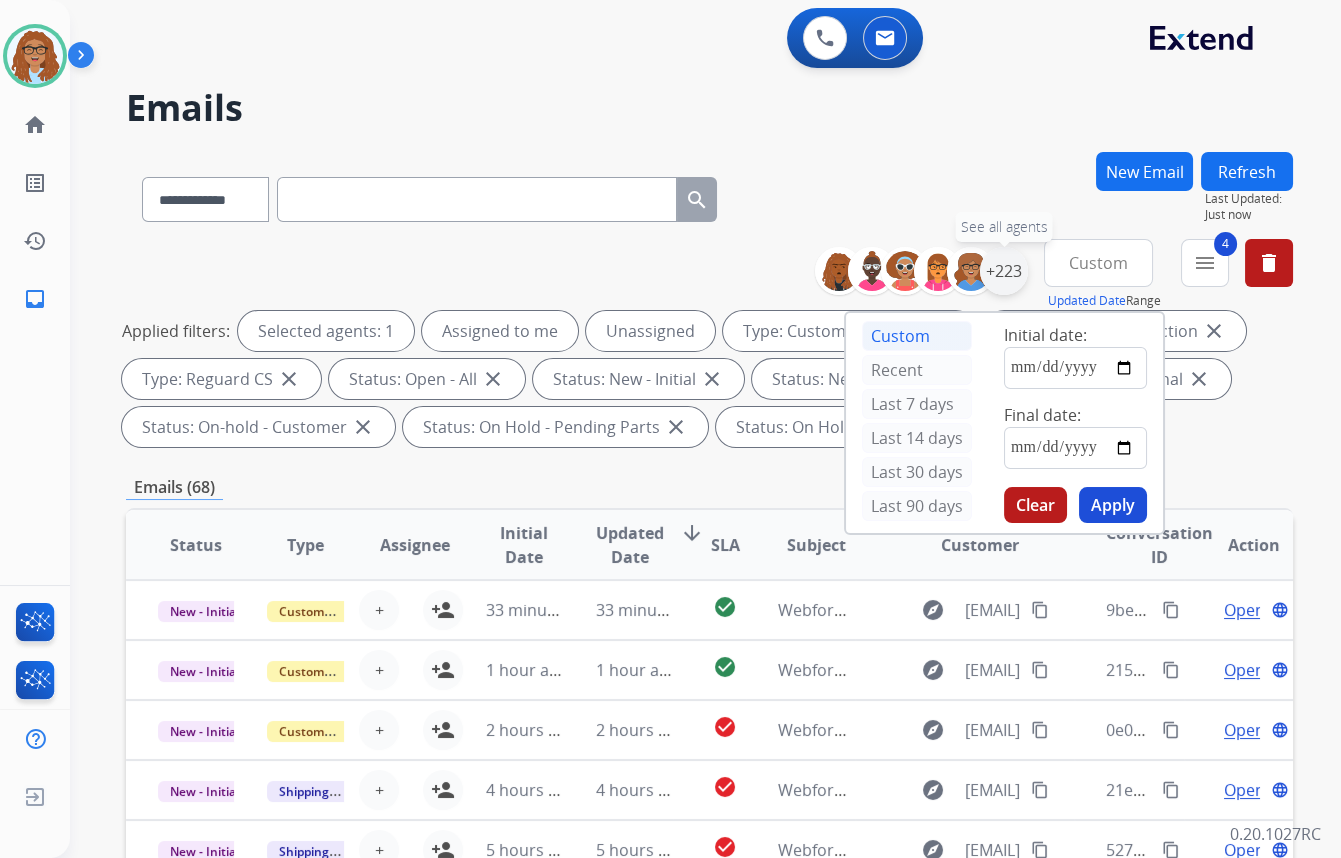 click on "+223" at bounding box center [1004, 271] 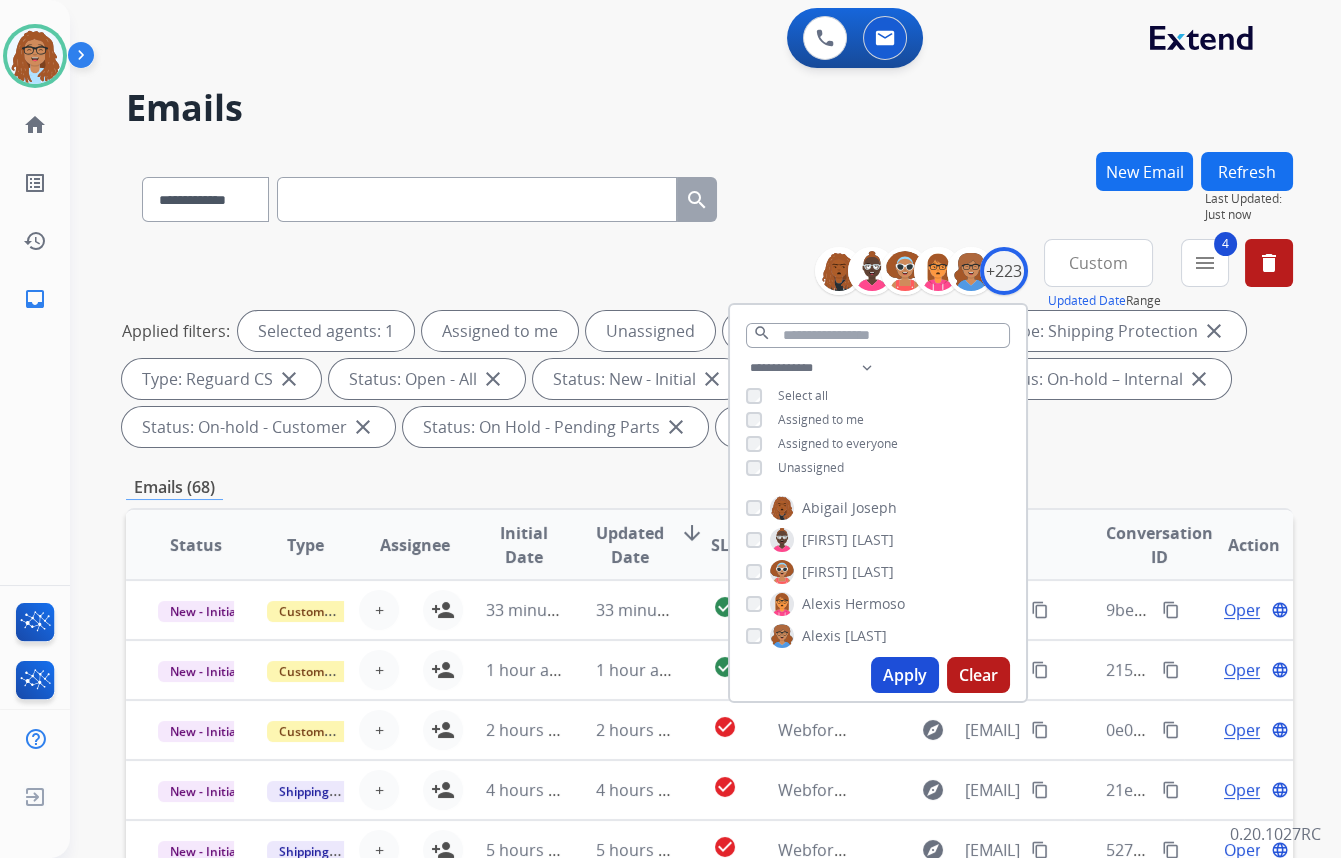 click on "Apply" at bounding box center (905, 675) 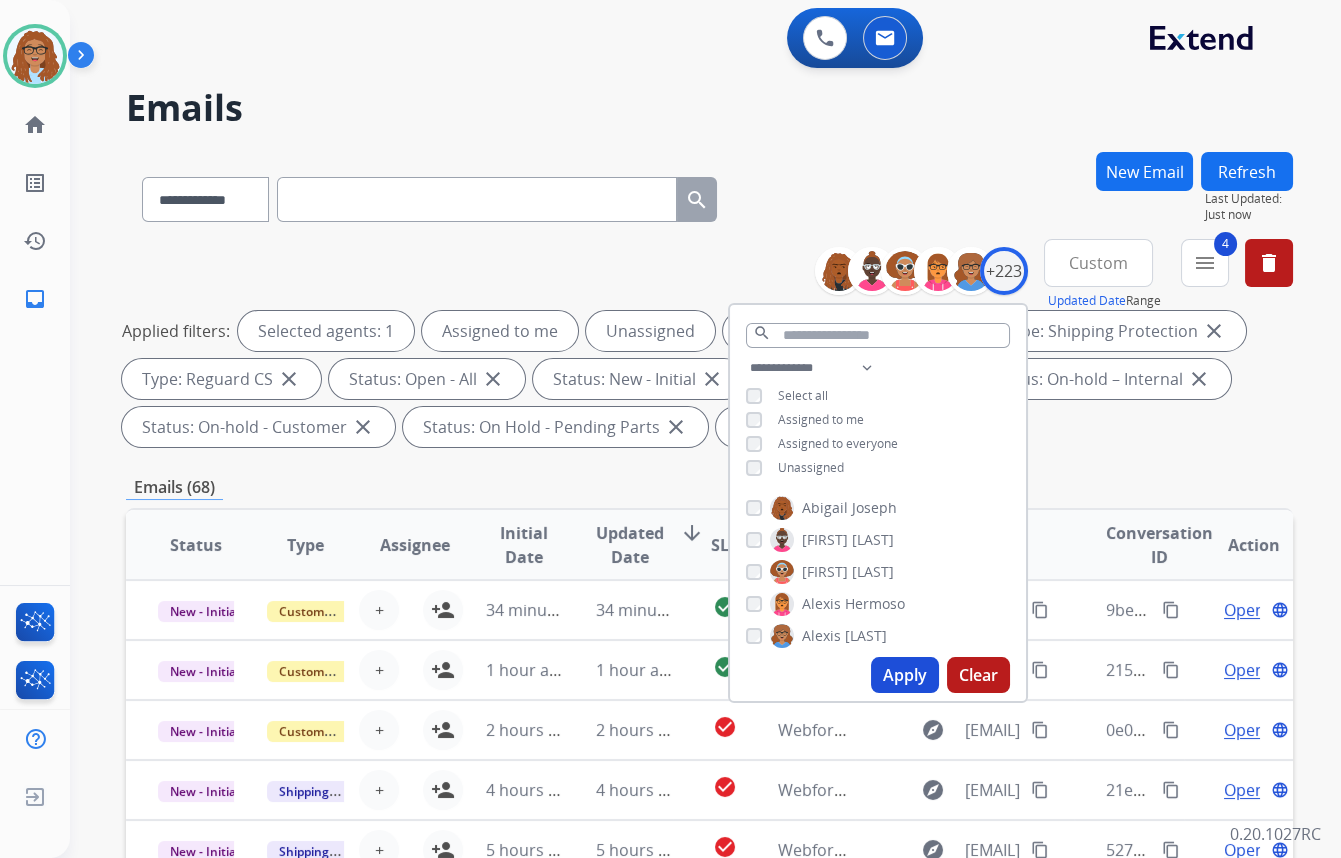 click on "**********" at bounding box center (709, 195) 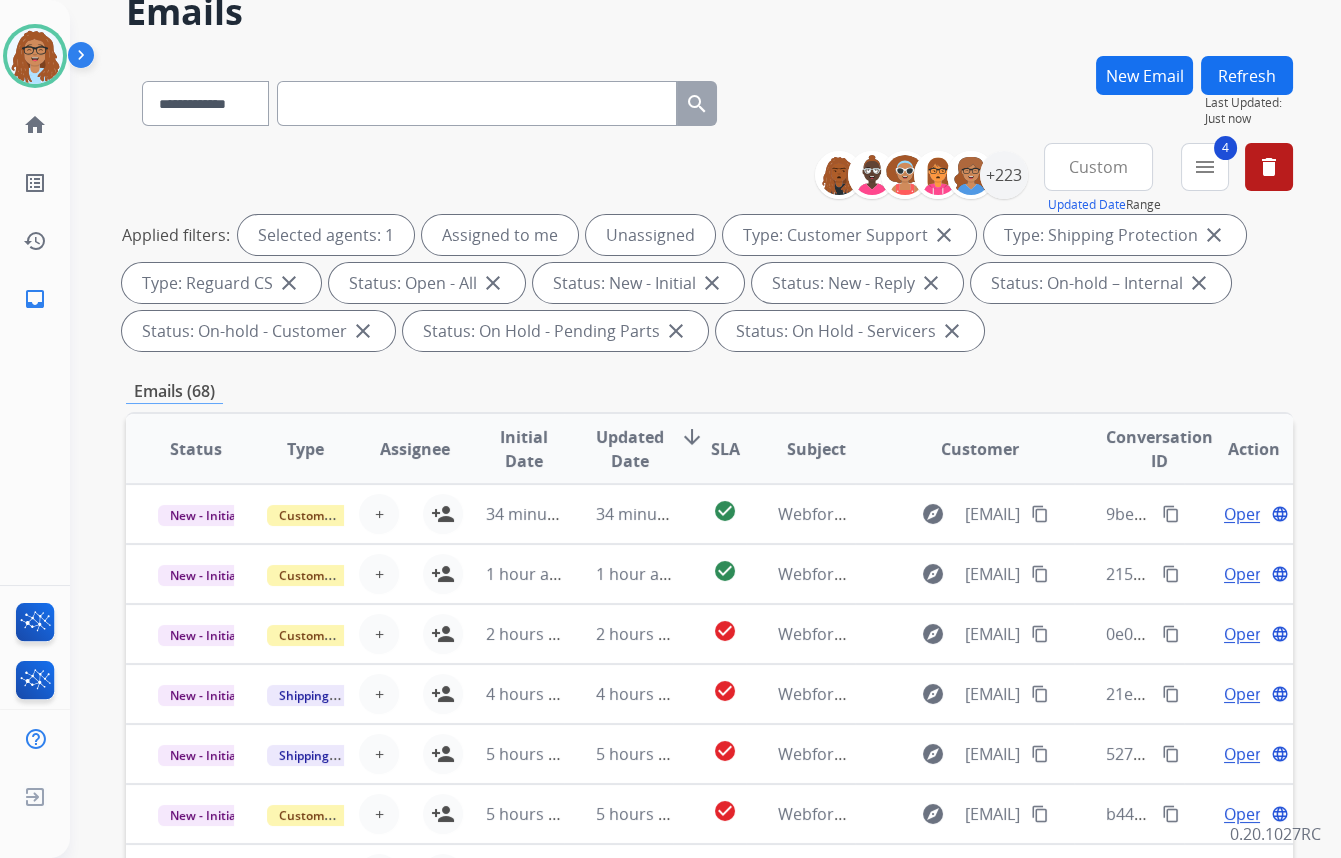 scroll, scrollTop: 60, scrollLeft: 0, axis: vertical 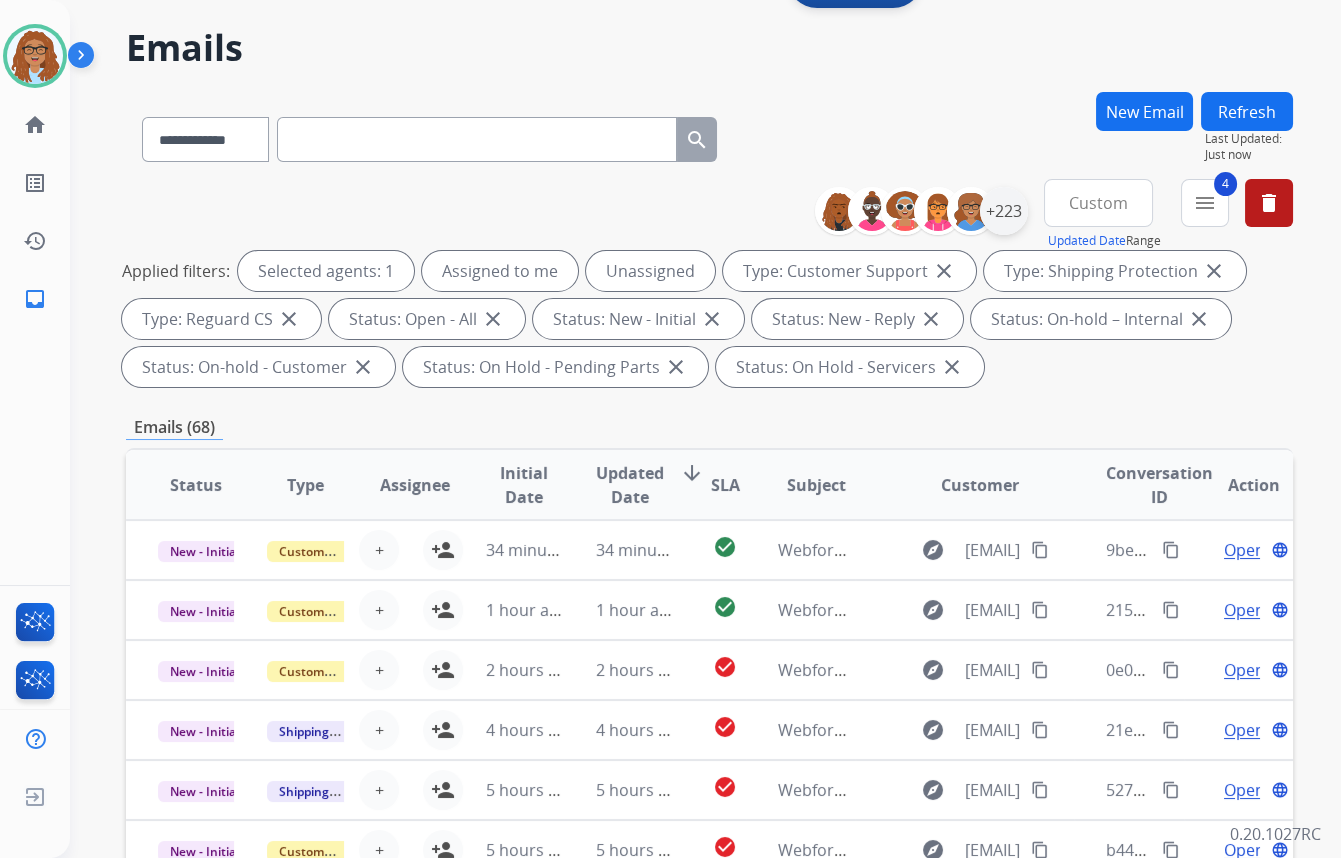 click on "+223" at bounding box center [1004, 211] 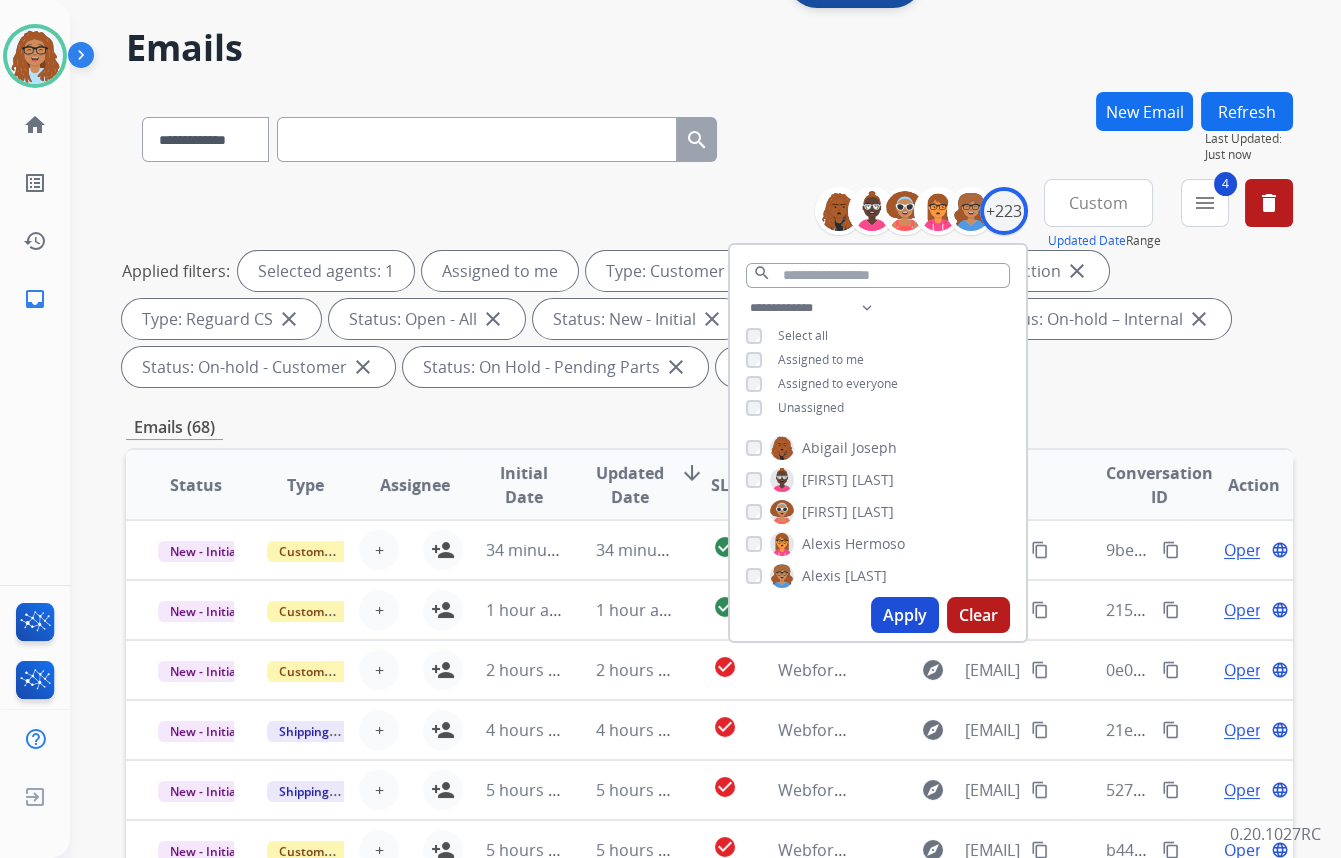 click on "Apply" at bounding box center [905, 615] 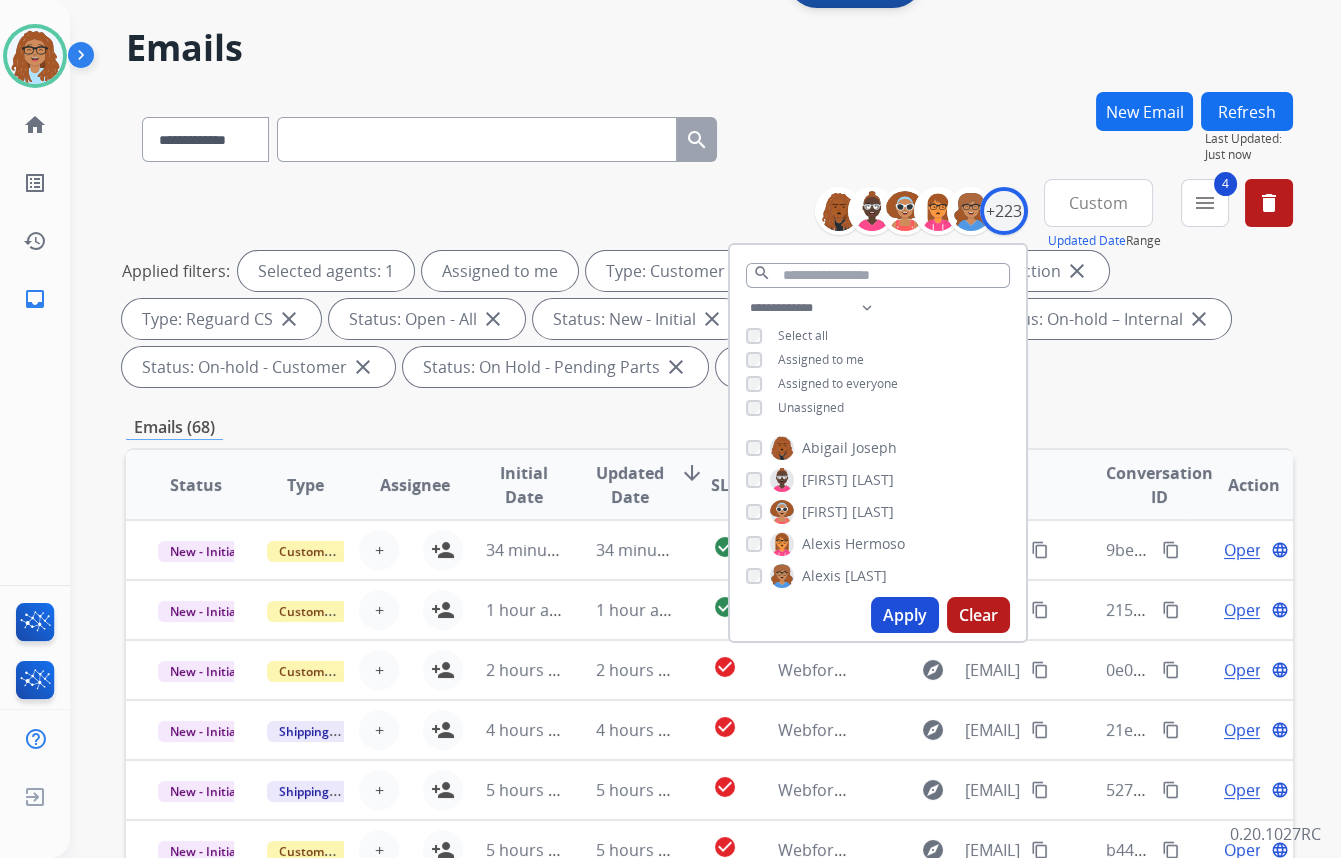 scroll, scrollTop: 0, scrollLeft: 0, axis: both 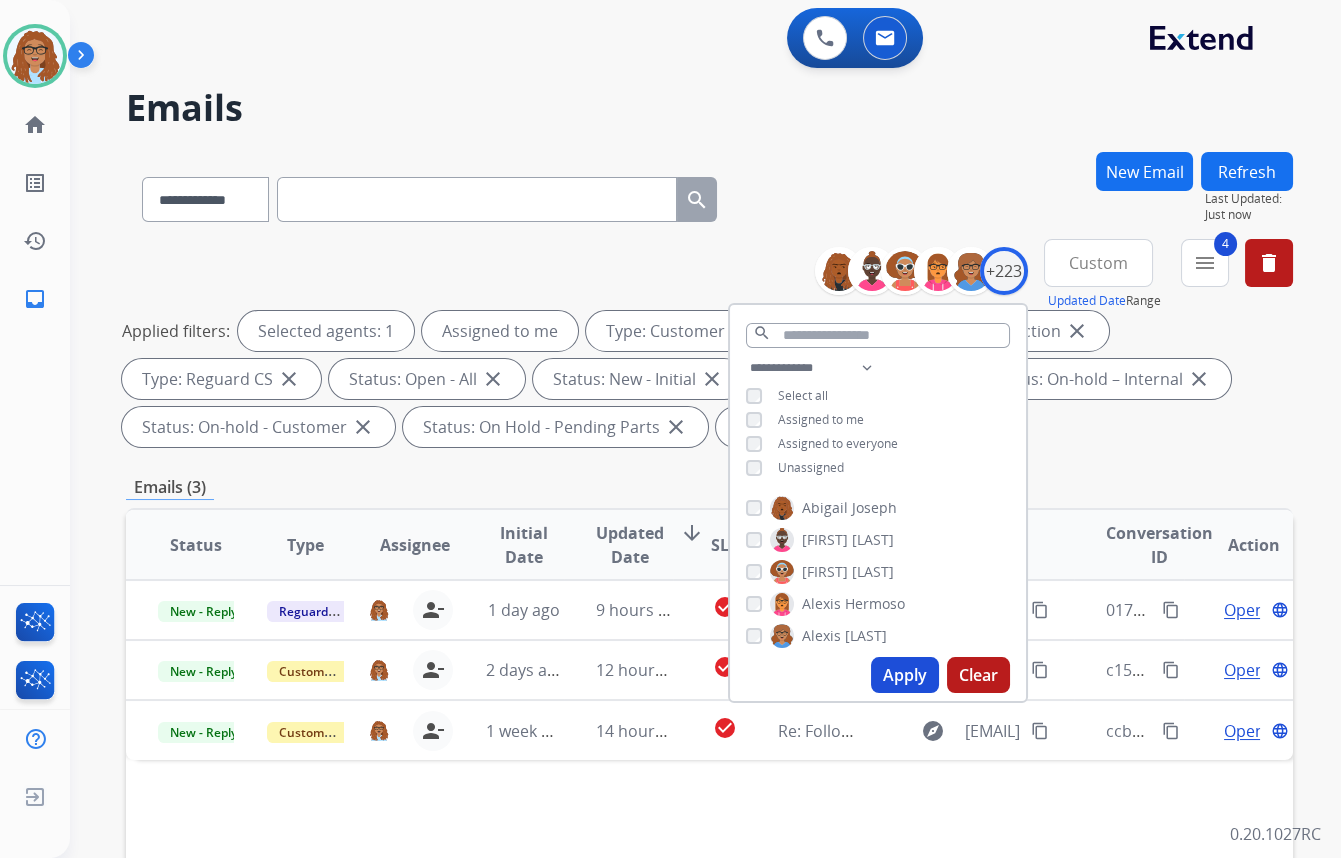 click on "**********" at bounding box center (681, 501) 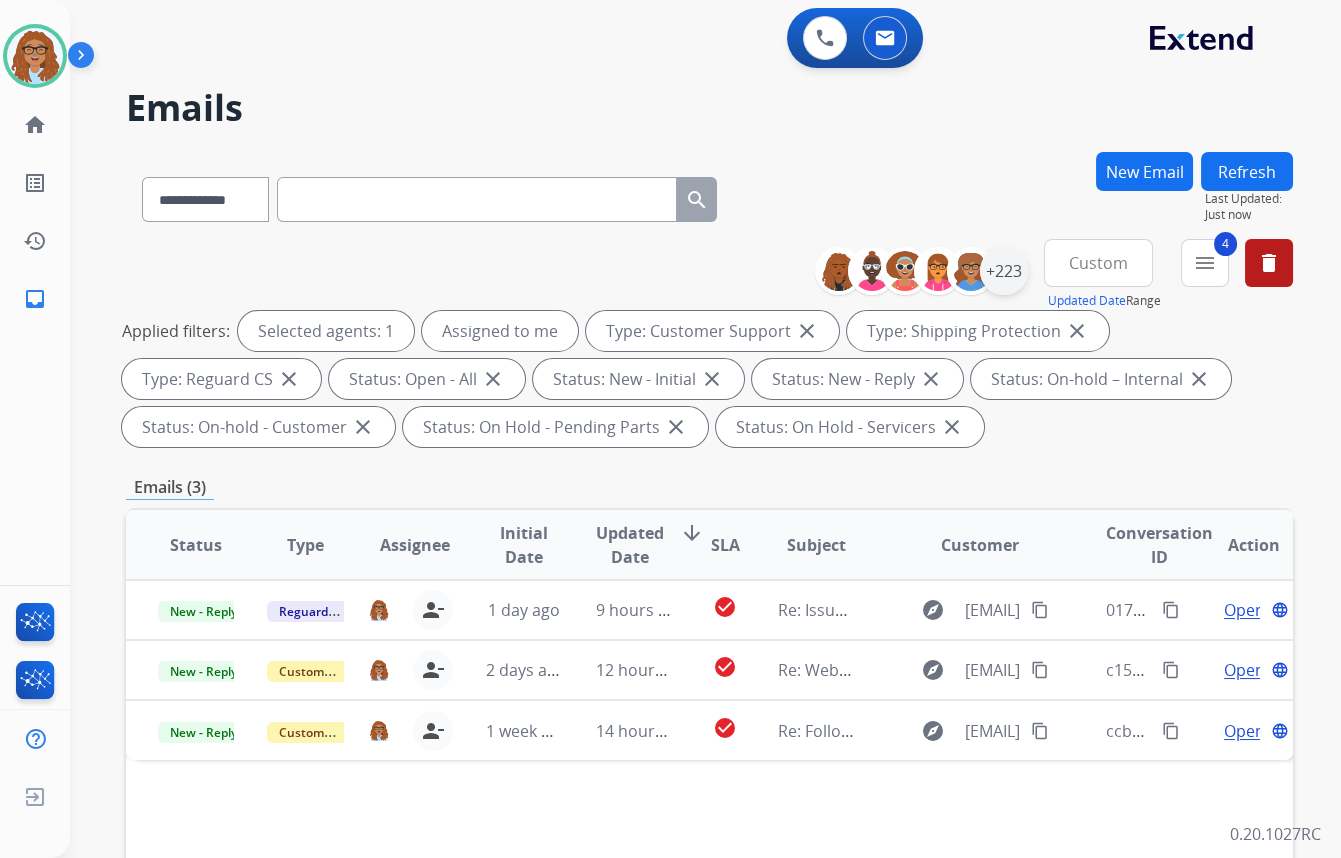 click on "+223" at bounding box center (1004, 271) 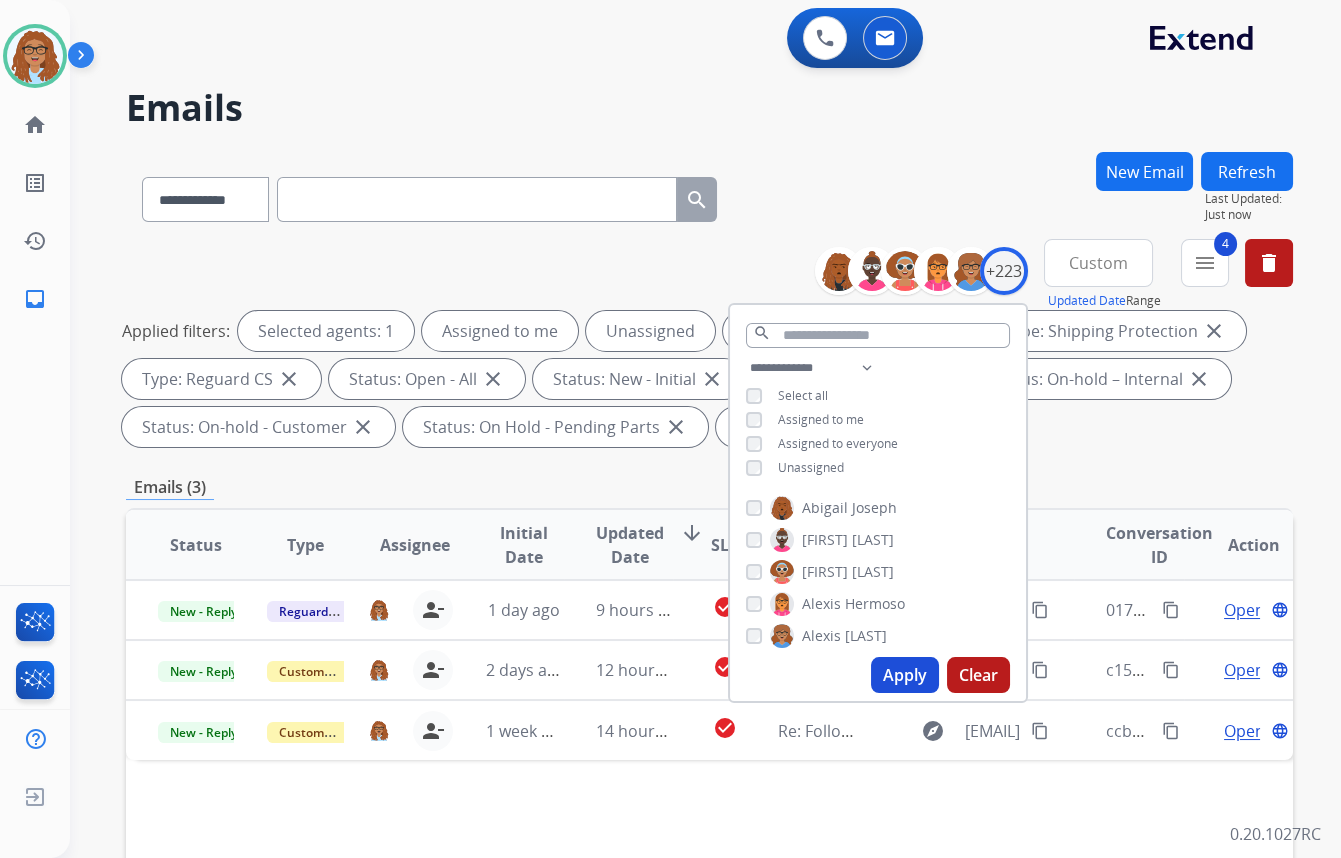 click on "Apply" at bounding box center [905, 675] 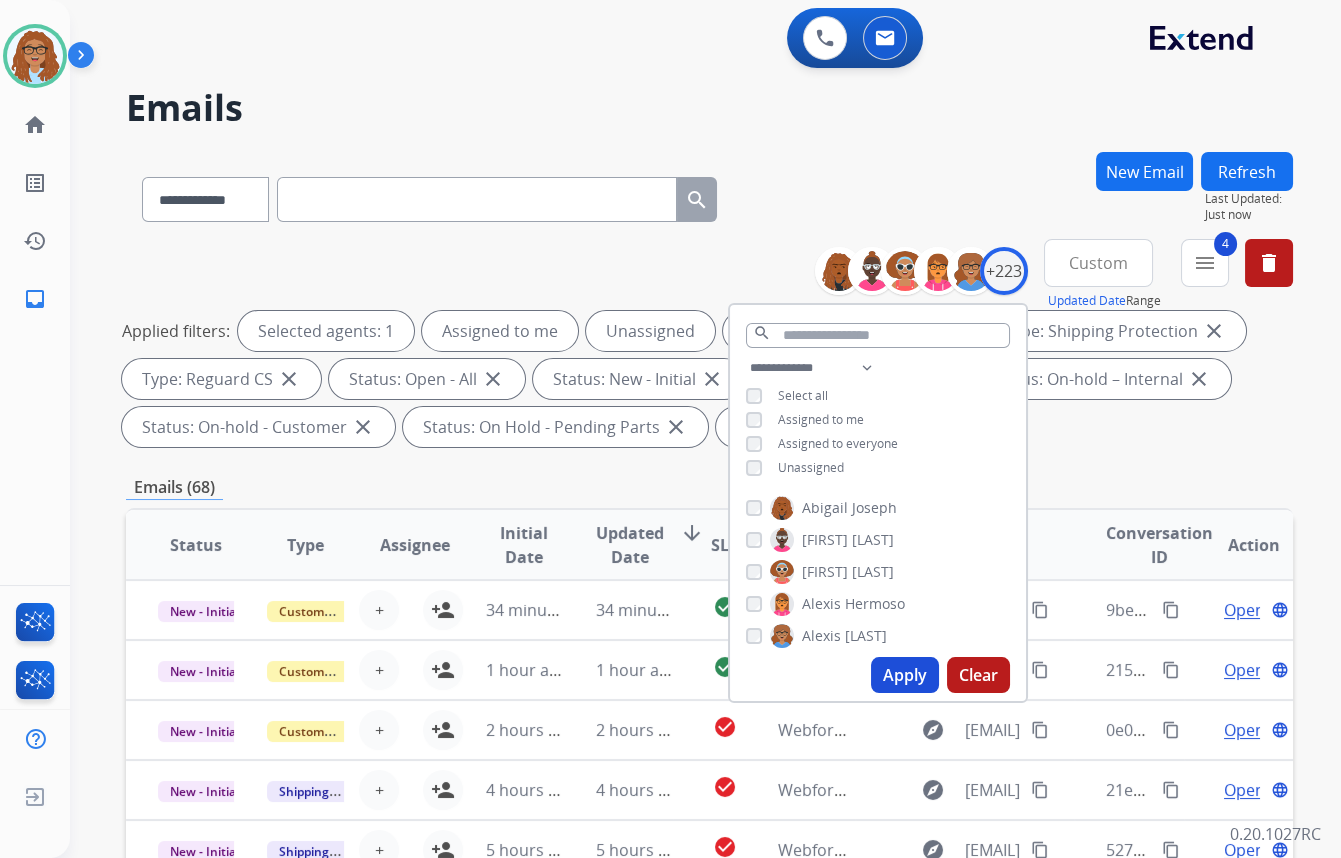 click on "**********" at bounding box center [709, 195] 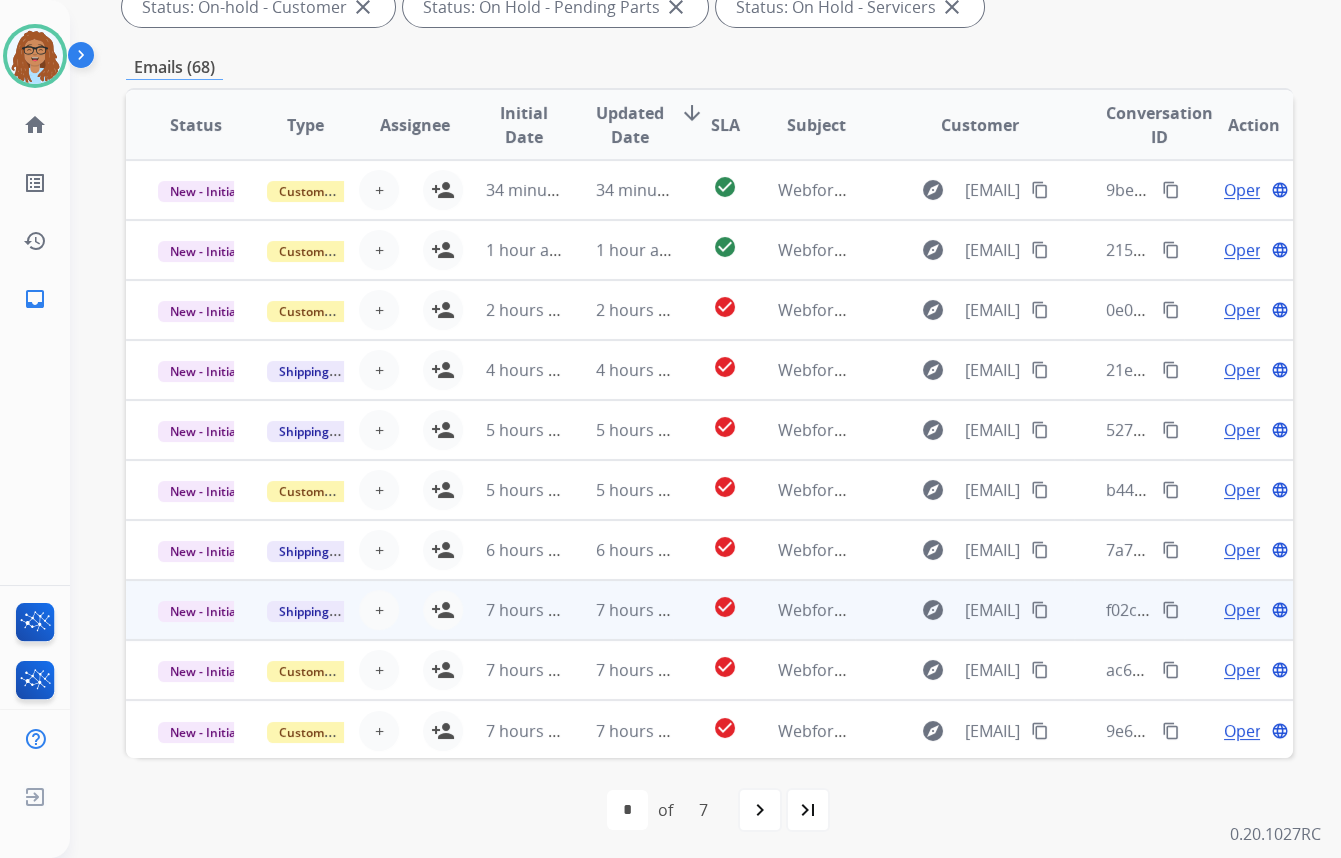 scroll, scrollTop: 423, scrollLeft: 0, axis: vertical 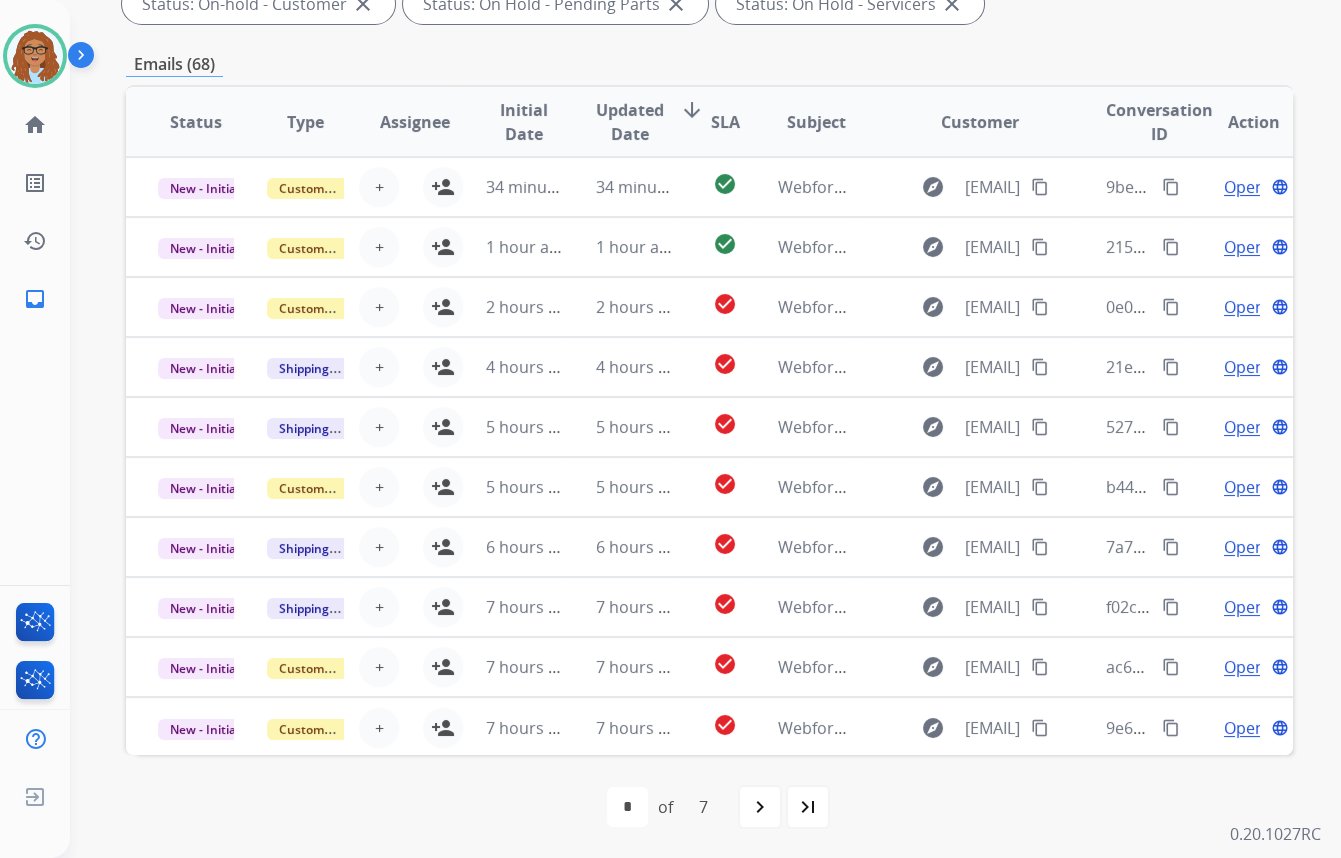 click on "last_page" at bounding box center (808, 807) 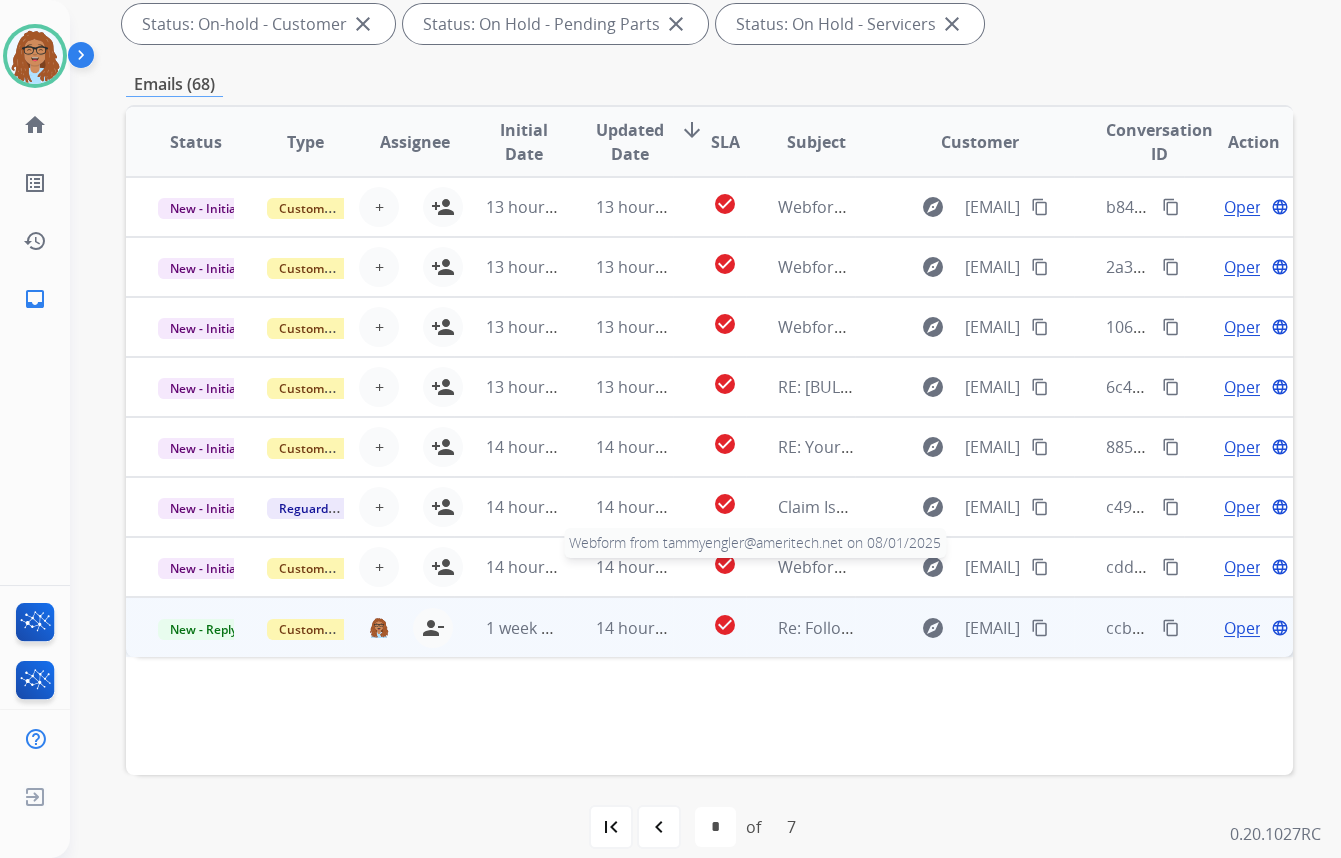 scroll, scrollTop: 423, scrollLeft: 0, axis: vertical 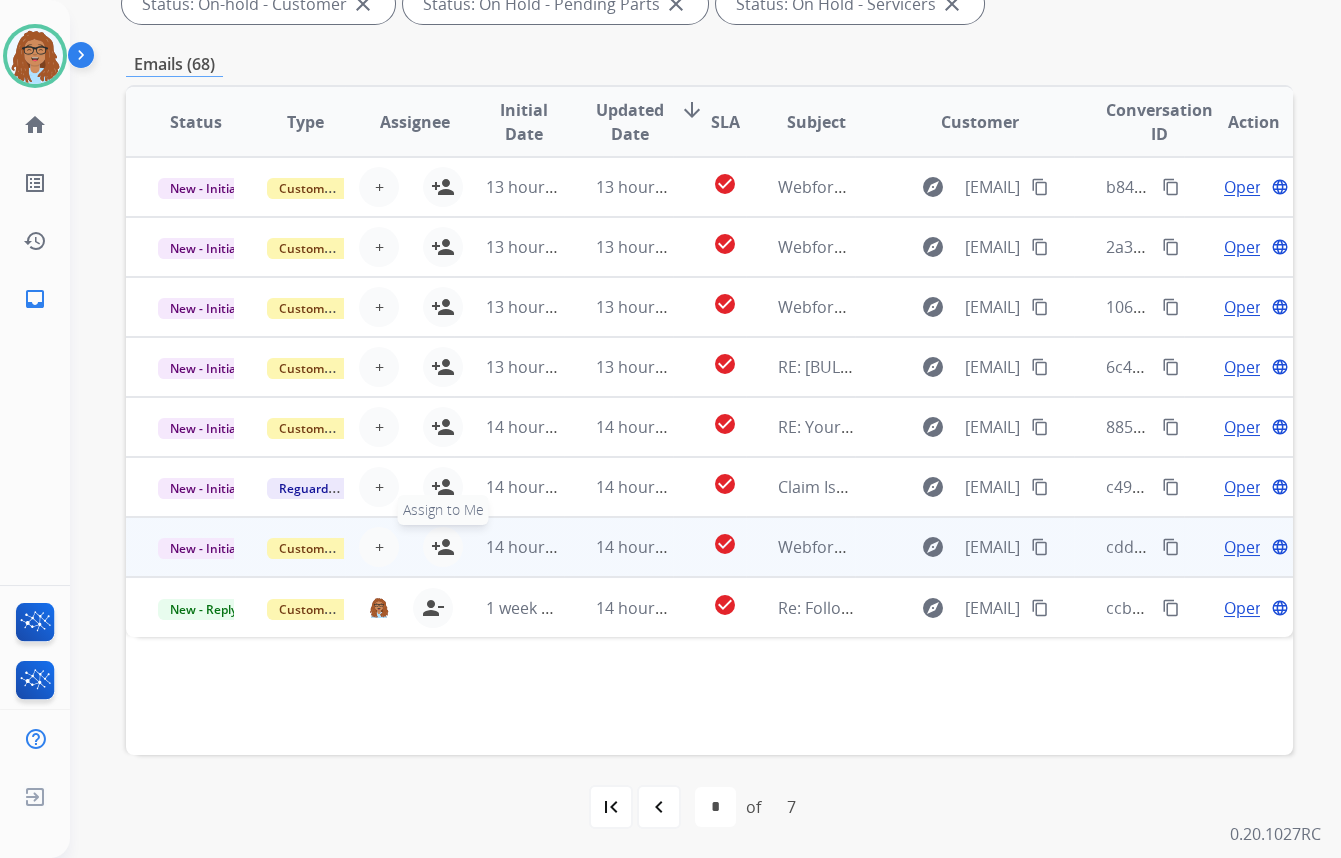 click on "person_add" at bounding box center [443, 547] 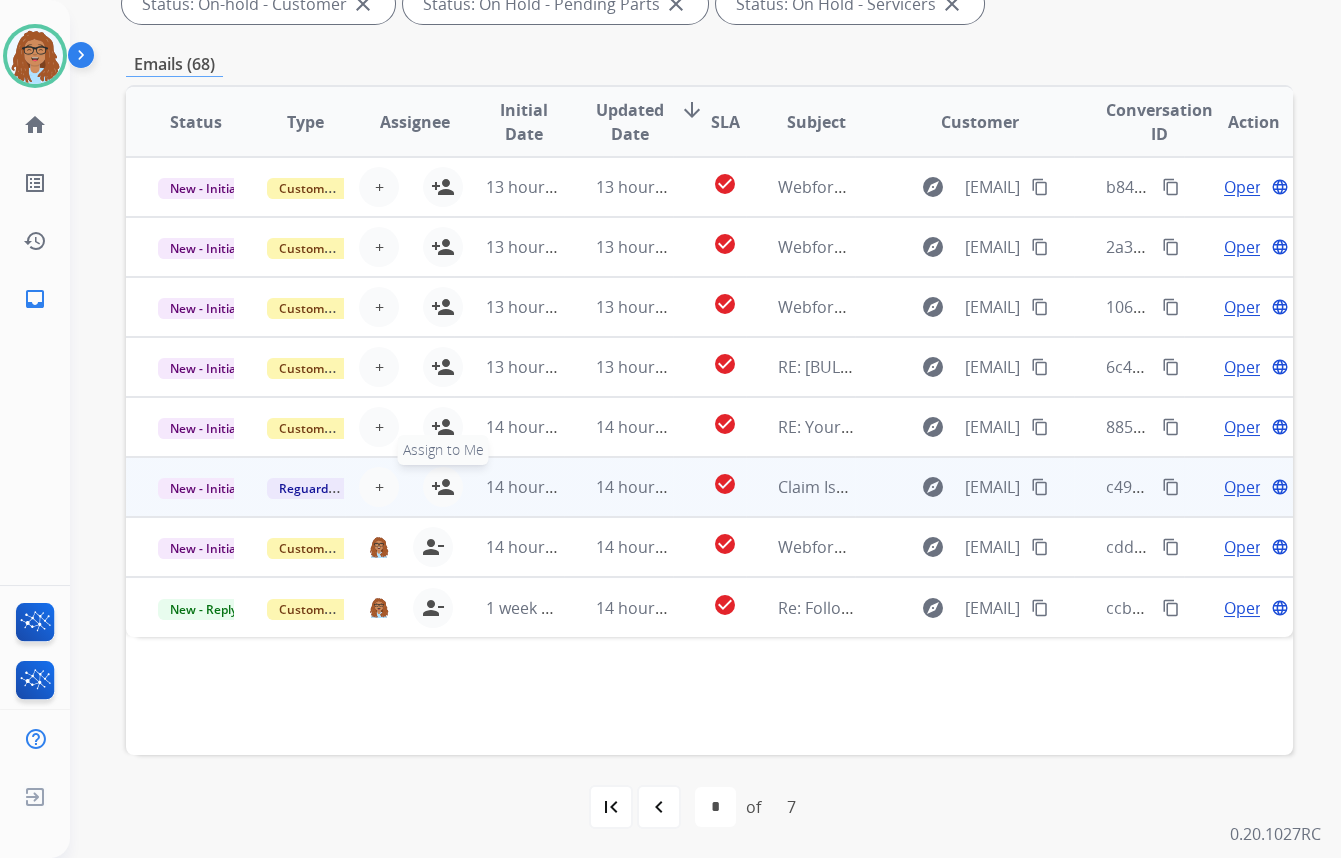 click on "person_add" at bounding box center [443, 487] 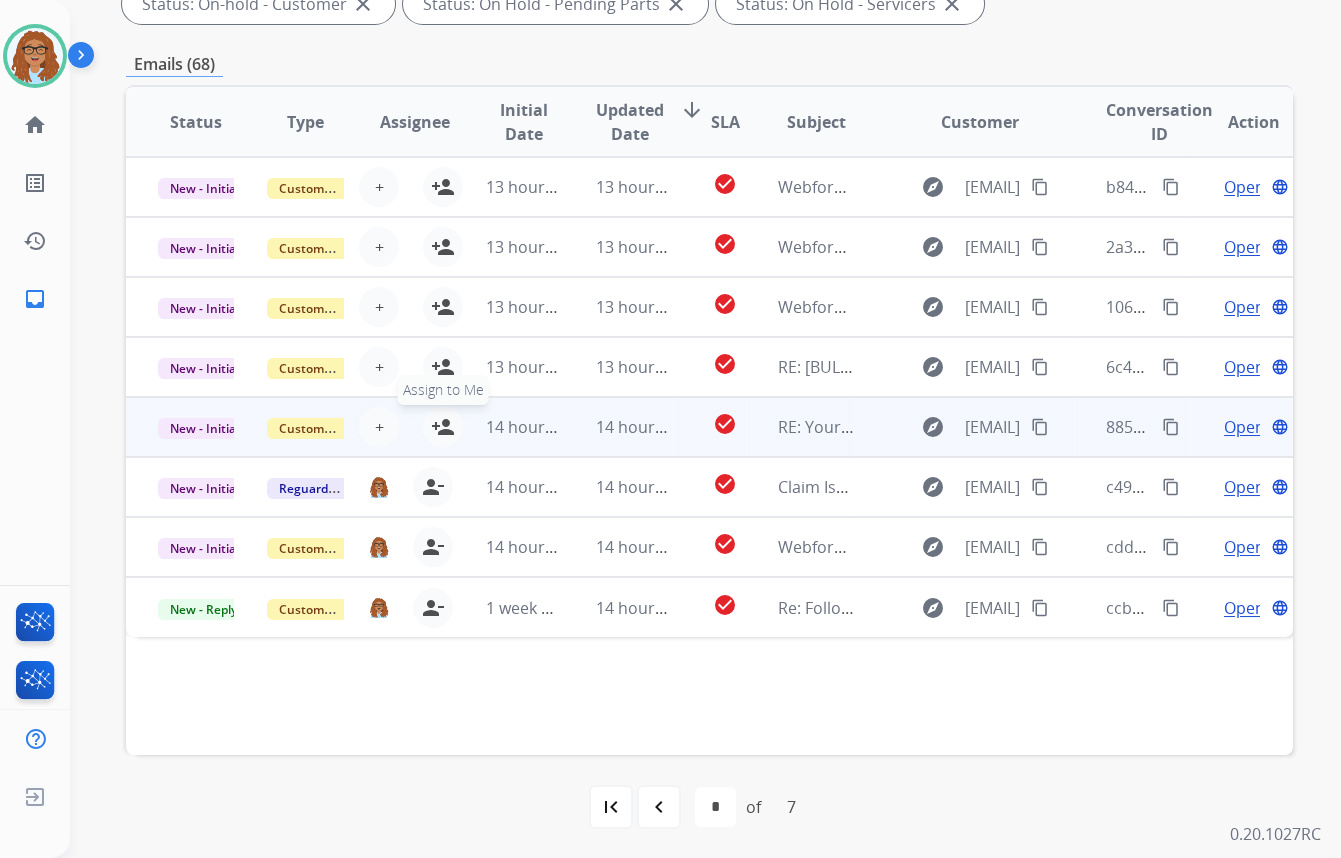 click on "person_add" at bounding box center (443, 427) 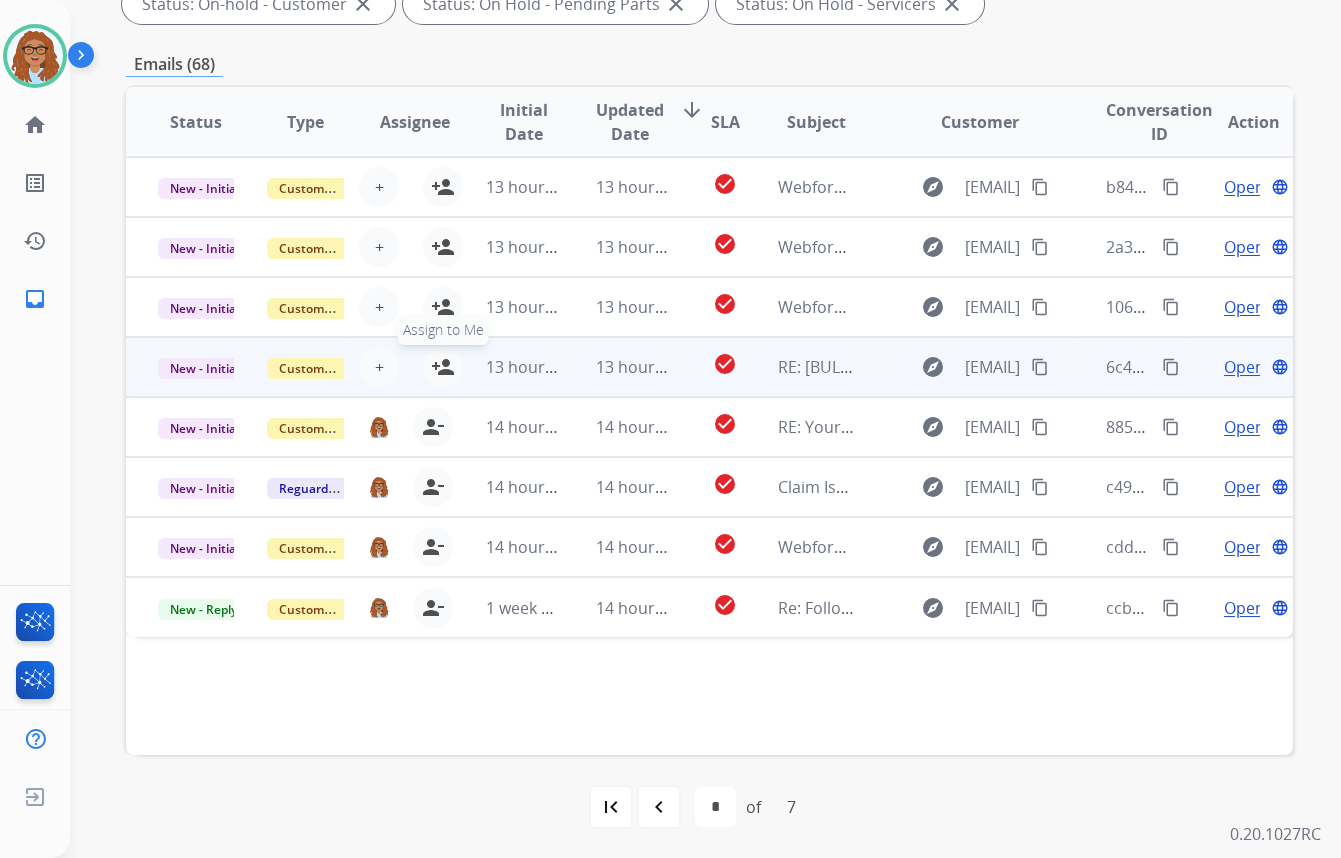 click on "person_add" at bounding box center [443, 367] 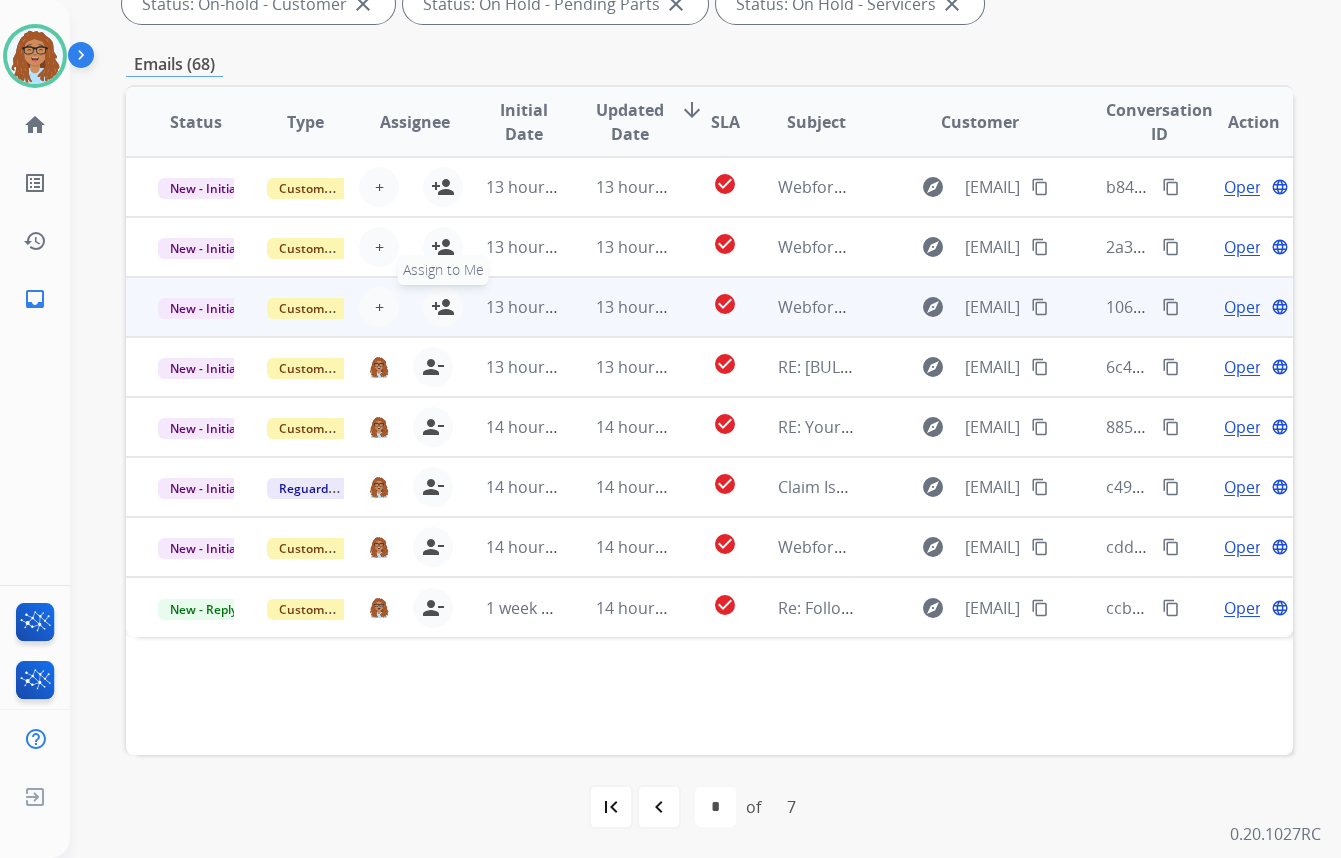 click on "person_add" at bounding box center (443, 307) 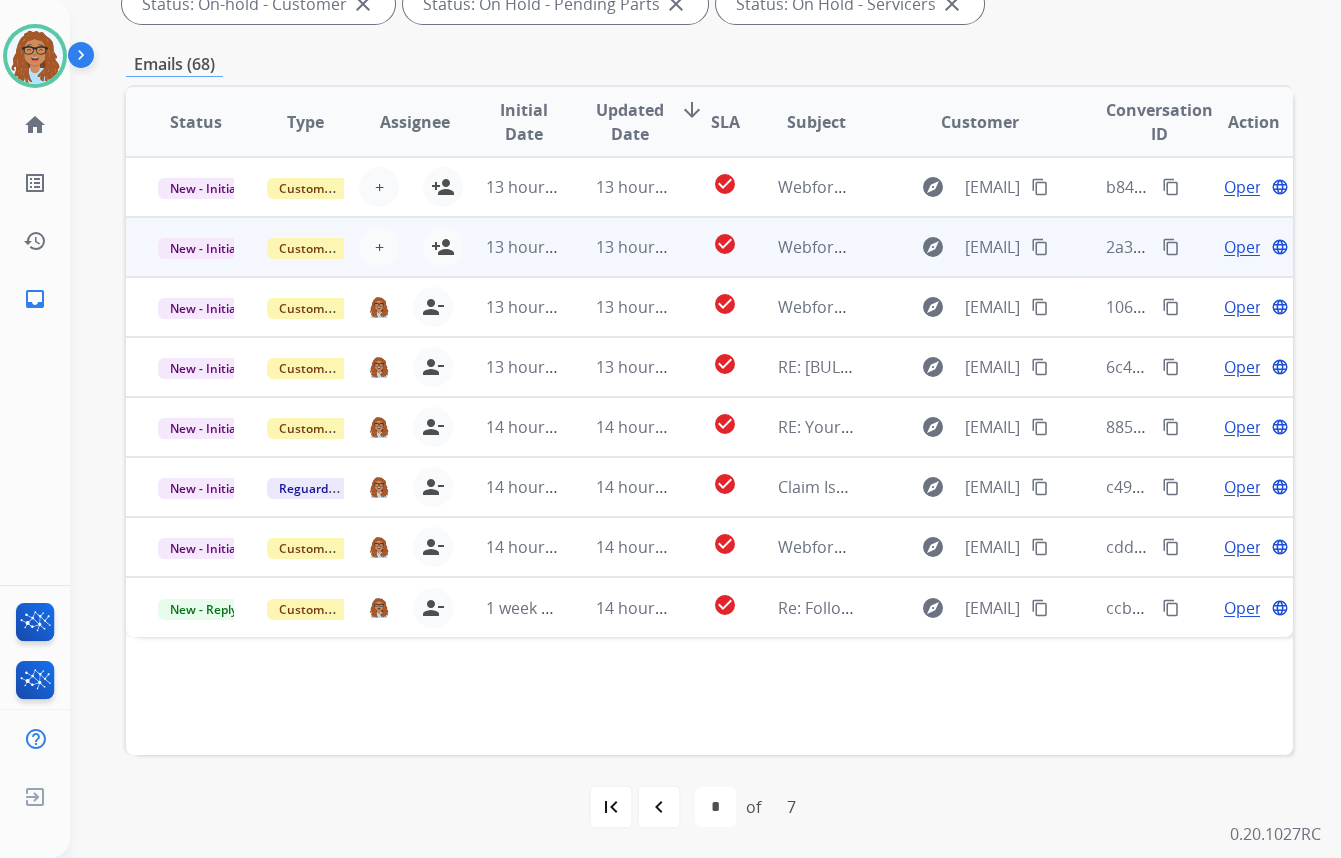 click on "13 hours ago" at bounding box center [508, 247] 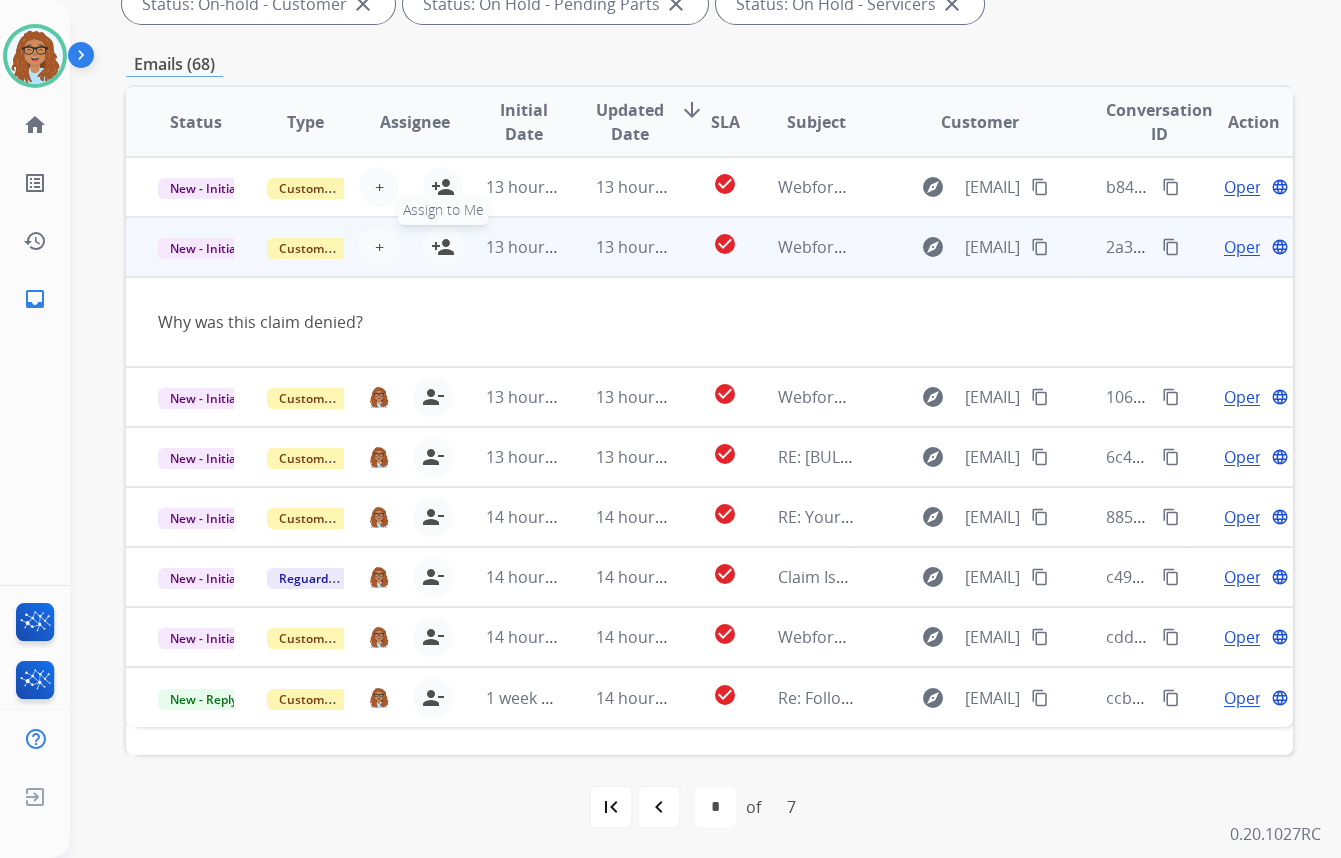 click on "person_add" at bounding box center (443, 247) 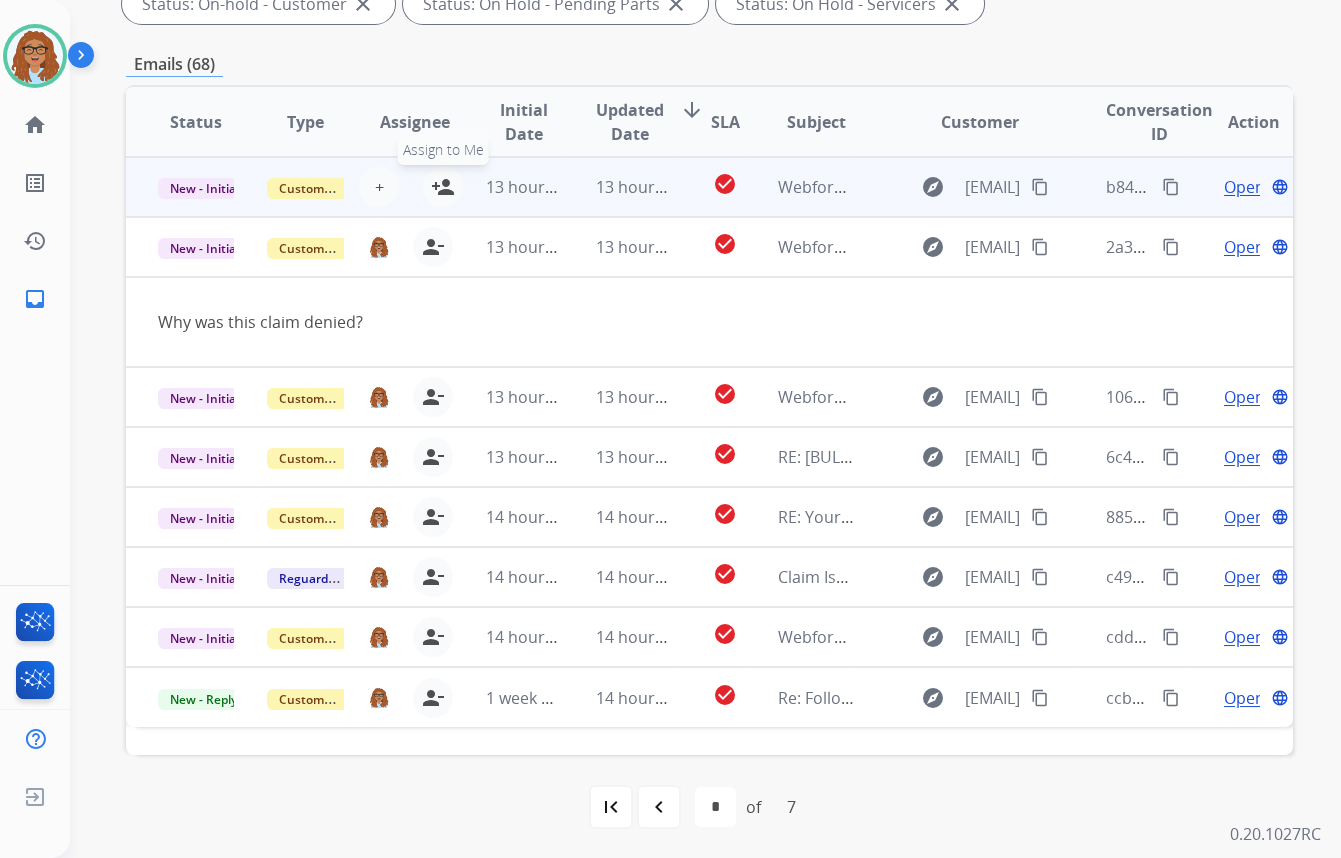 click on "person_add" at bounding box center (443, 187) 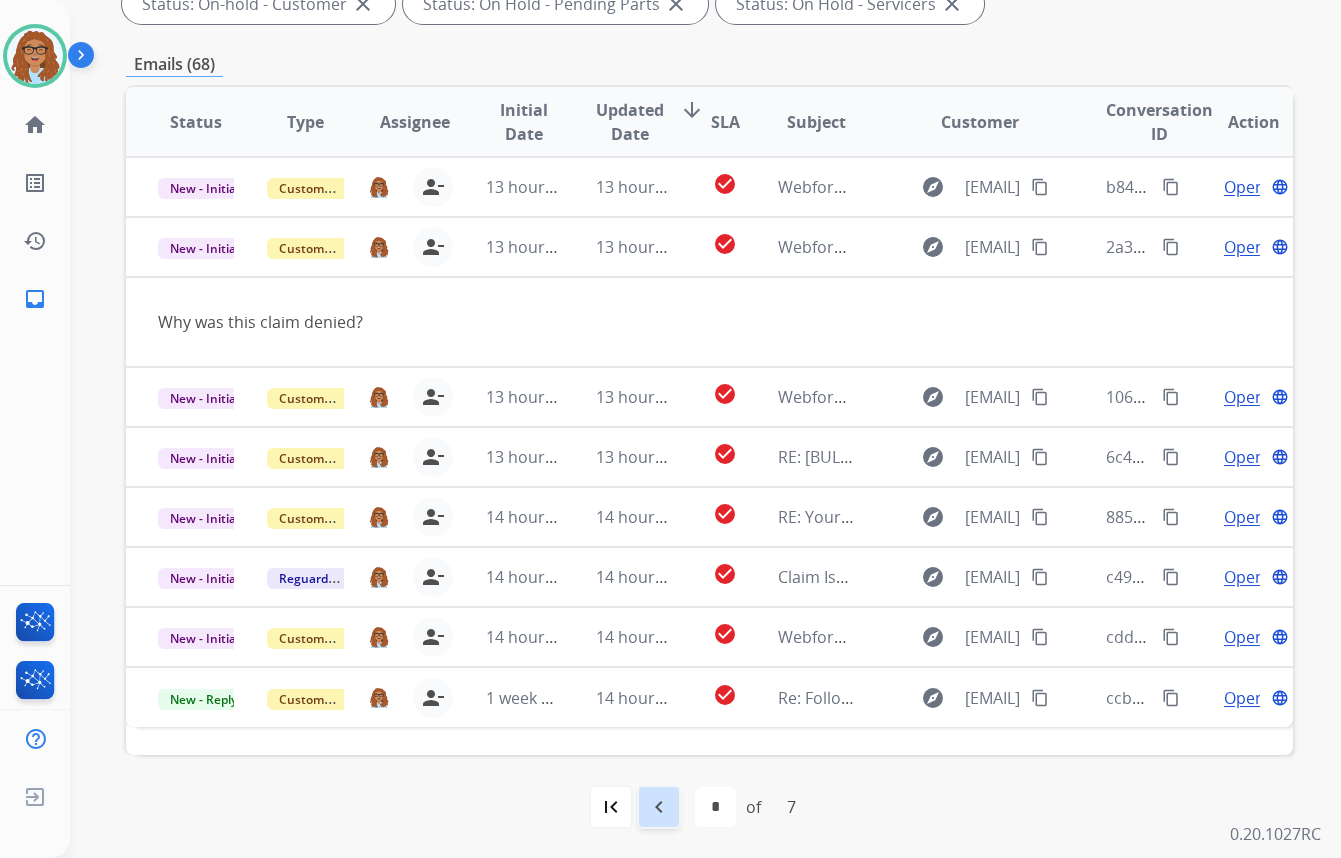 click on "navigate_before" at bounding box center (659, 807) 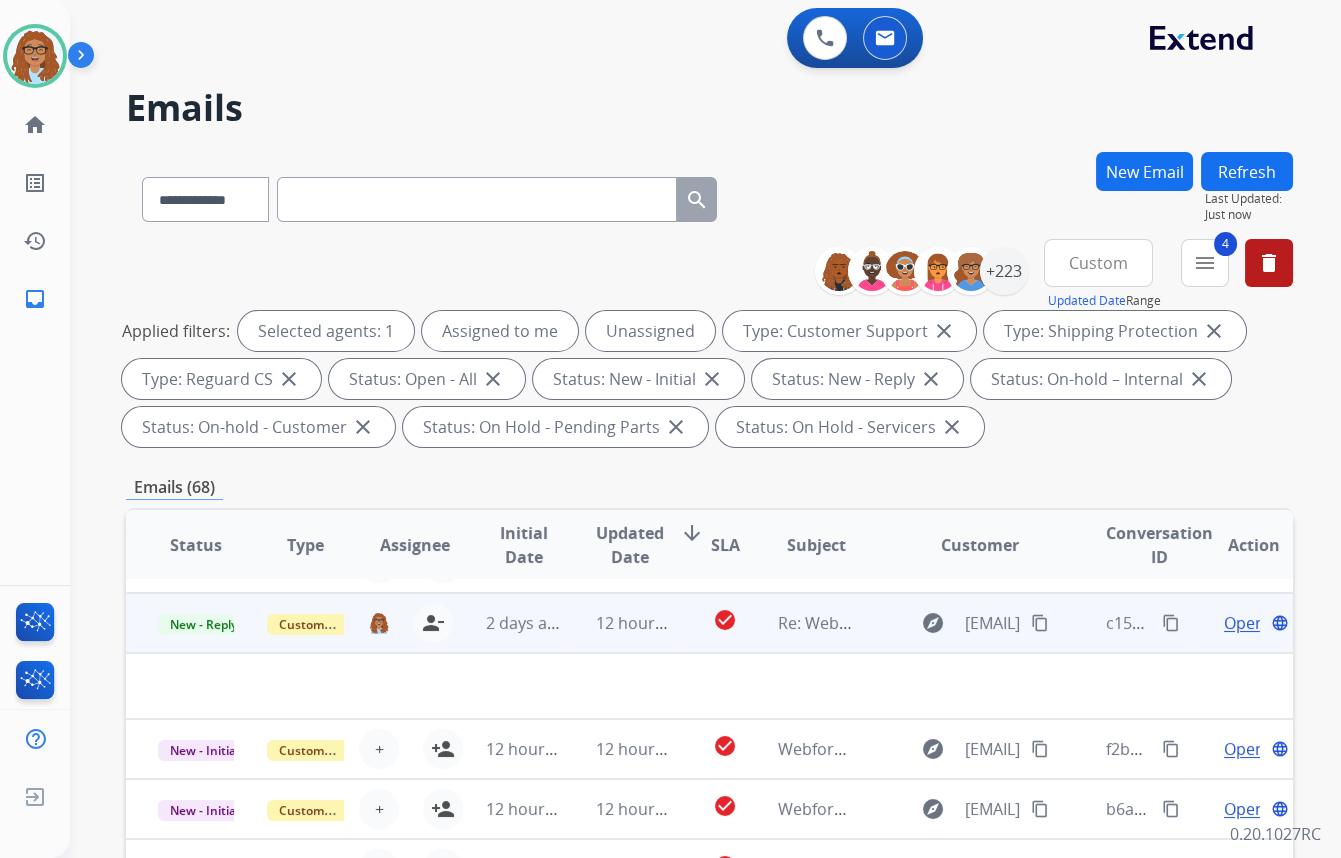 scroll, scrollTop: 67, scrollLeft: 0, axis: vertical 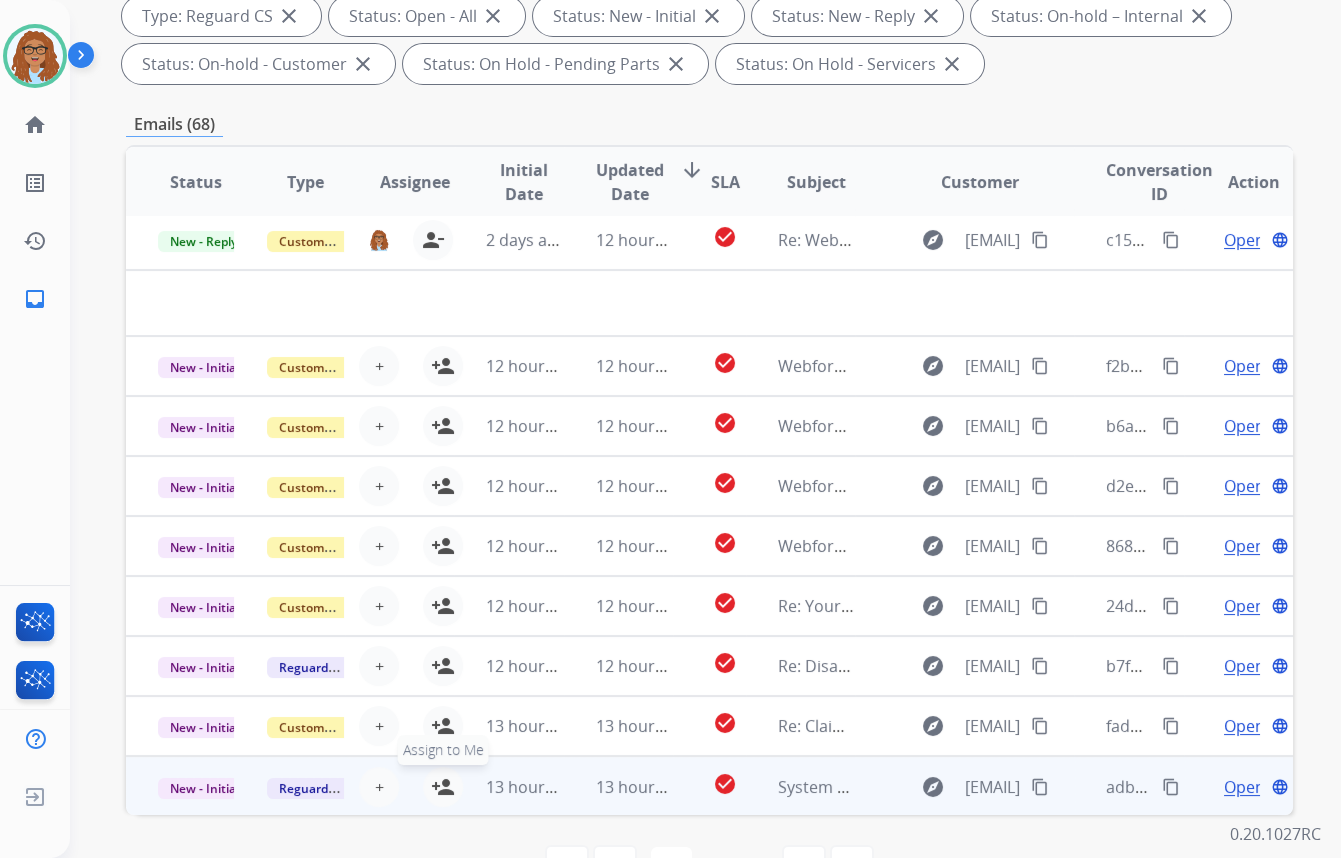 click on "person_add" at bounding box center [443, 787] 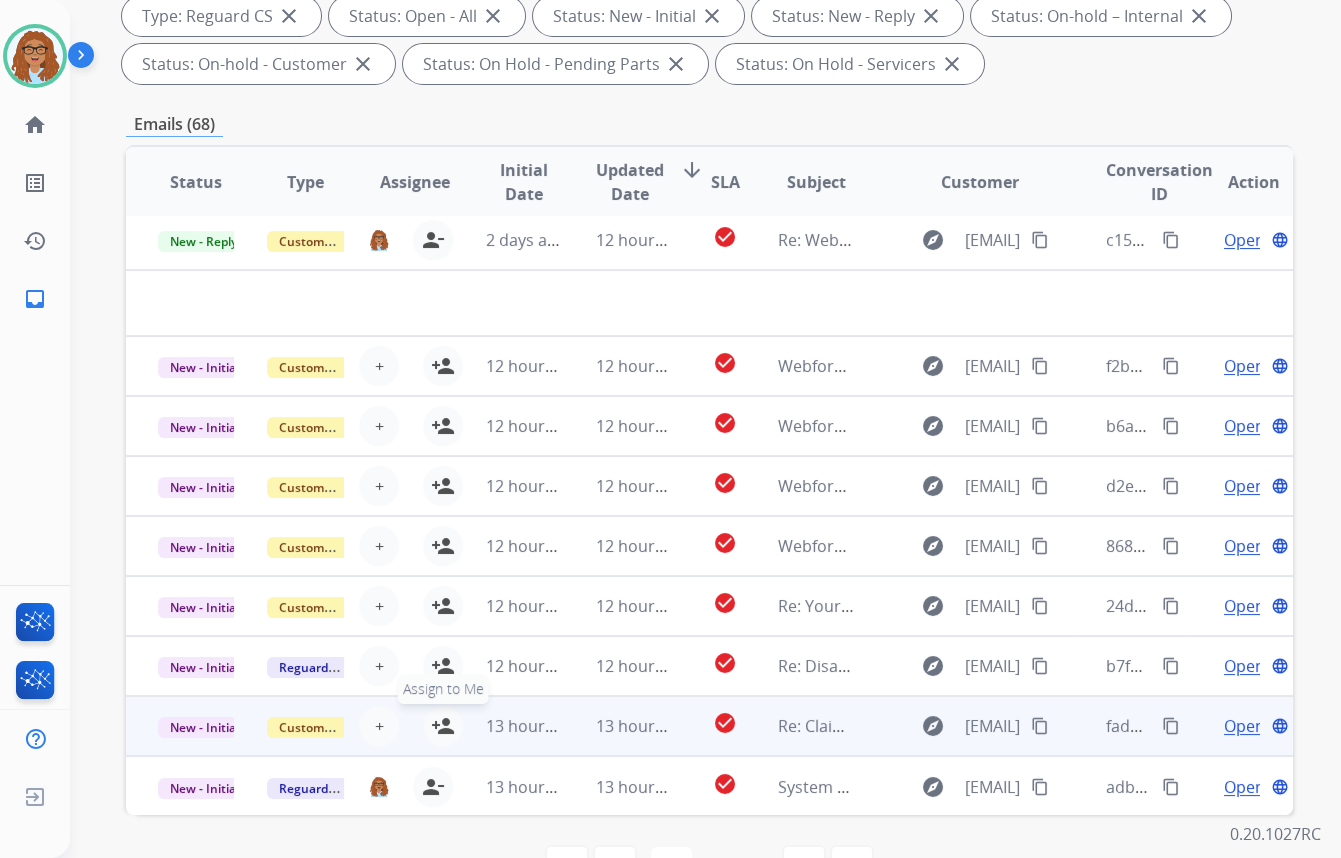 click on "person_add" at bounding box center (443, 726) 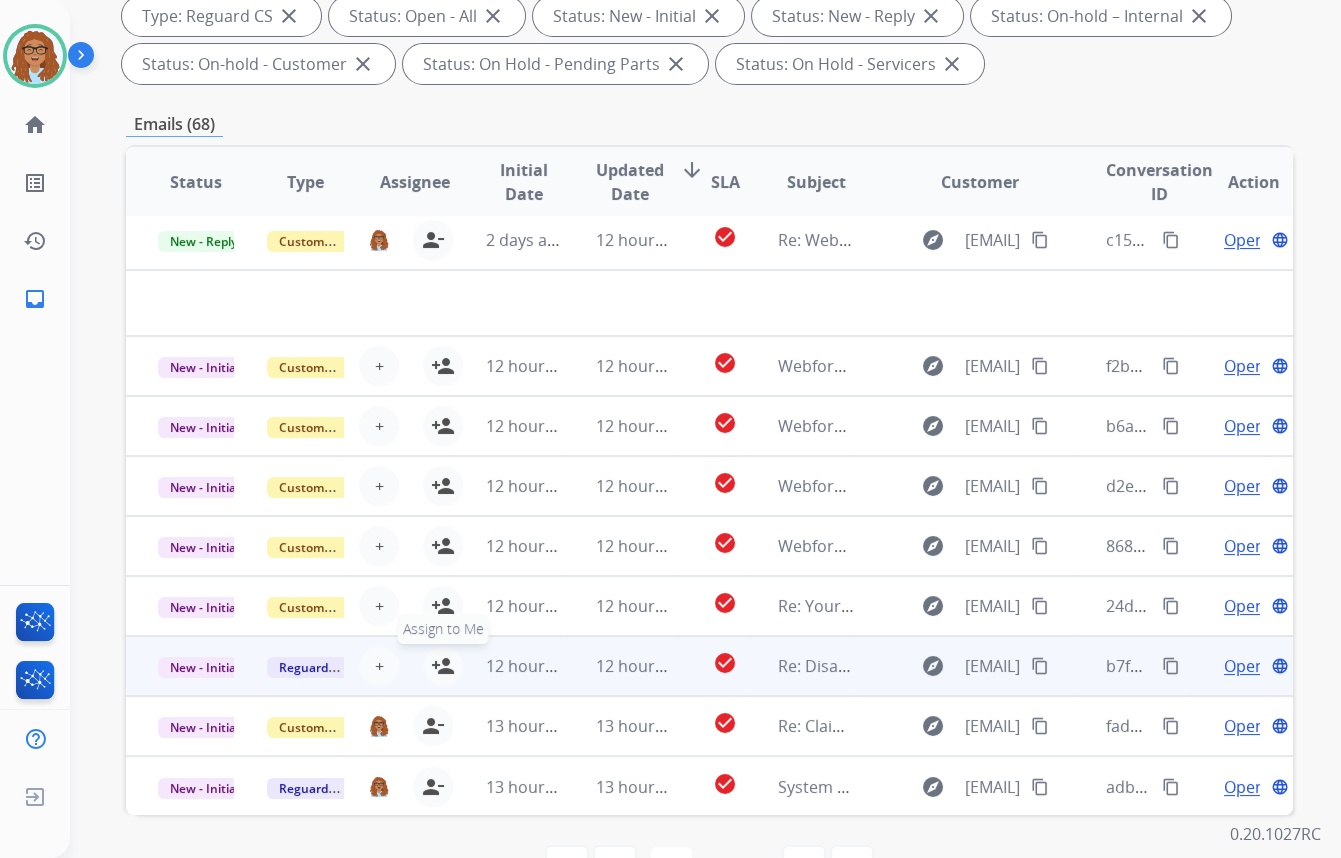click on "person_add" at bounding box center (443, 666) 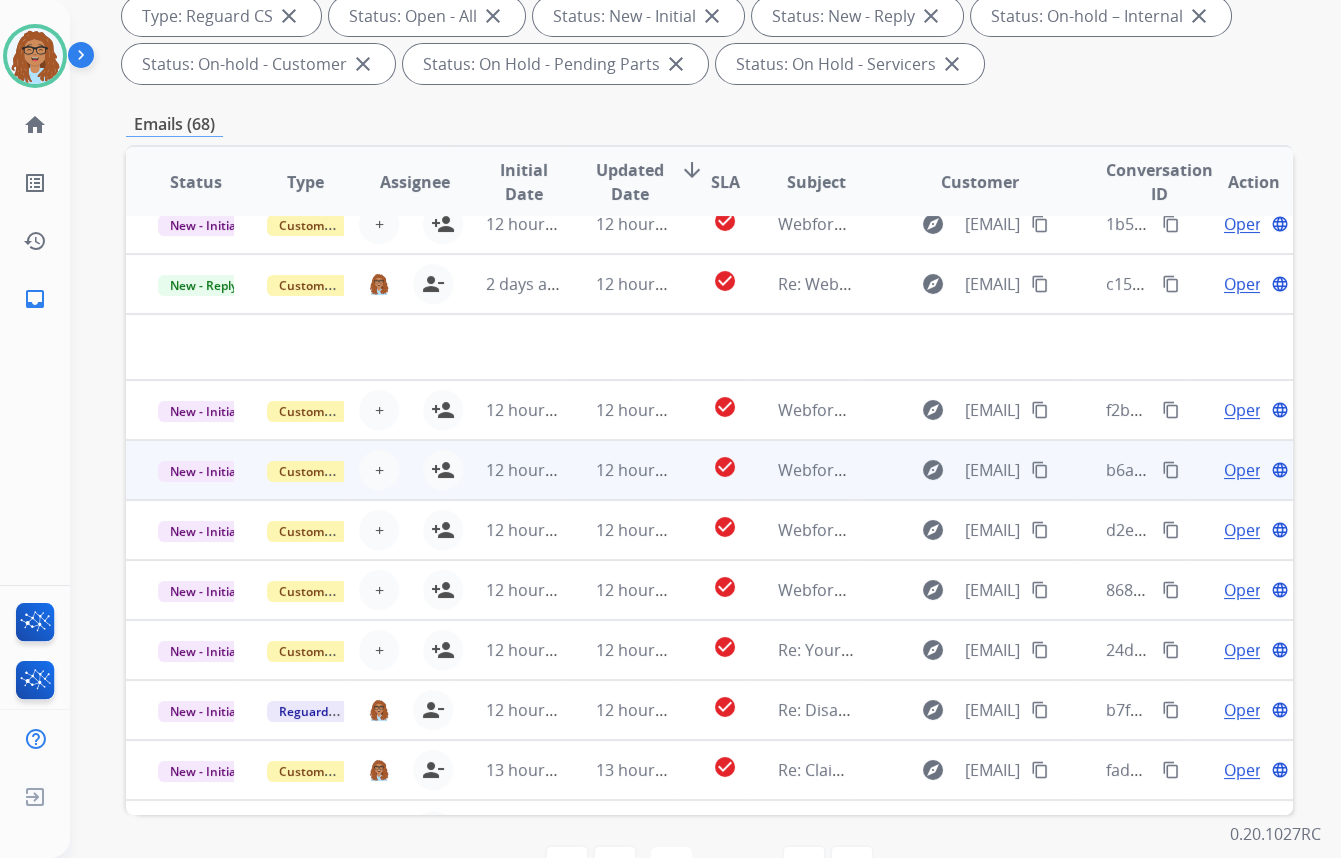 scroll, scrollTop: 0, scrollLeft: 0, axis: both 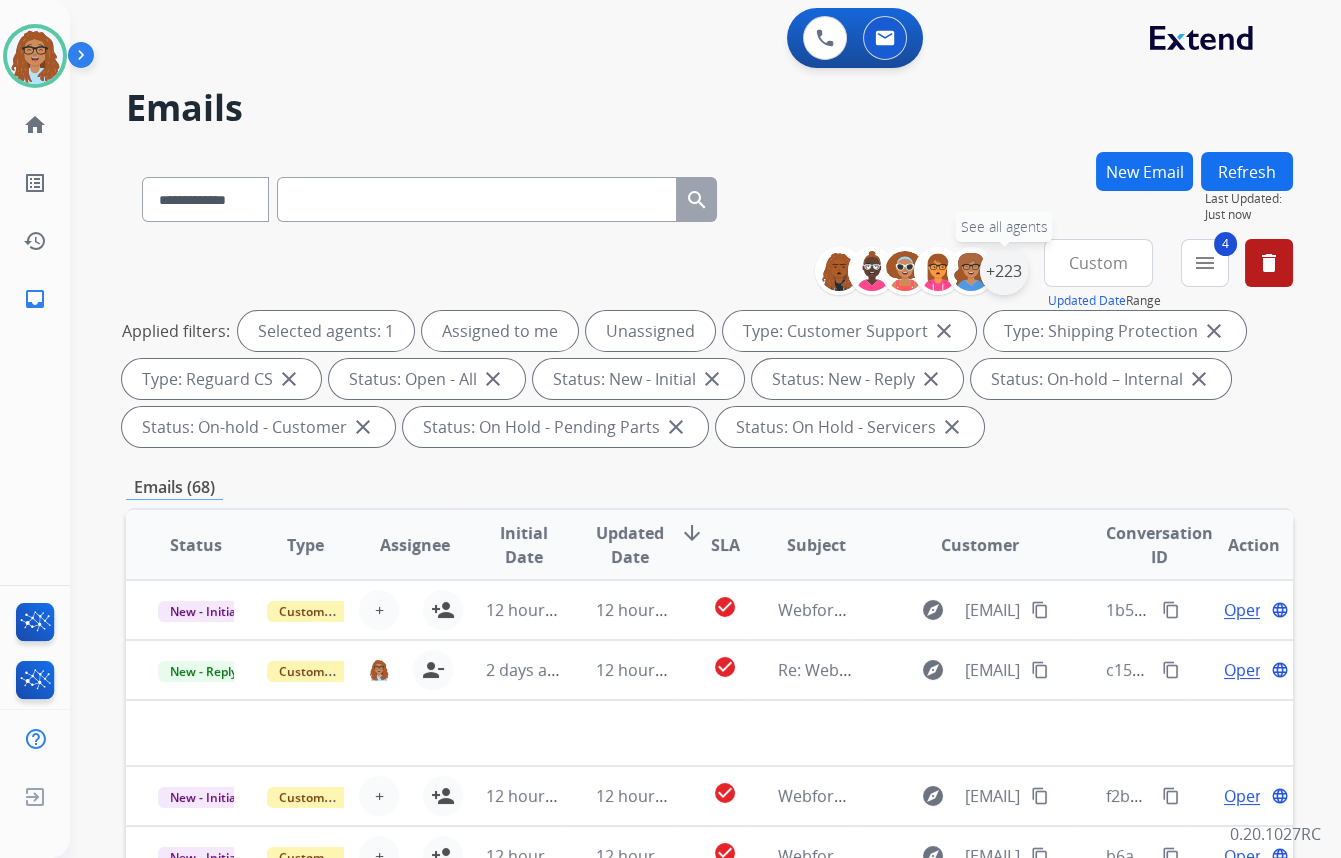 click on "+223" at bounding box center (1004, 271) 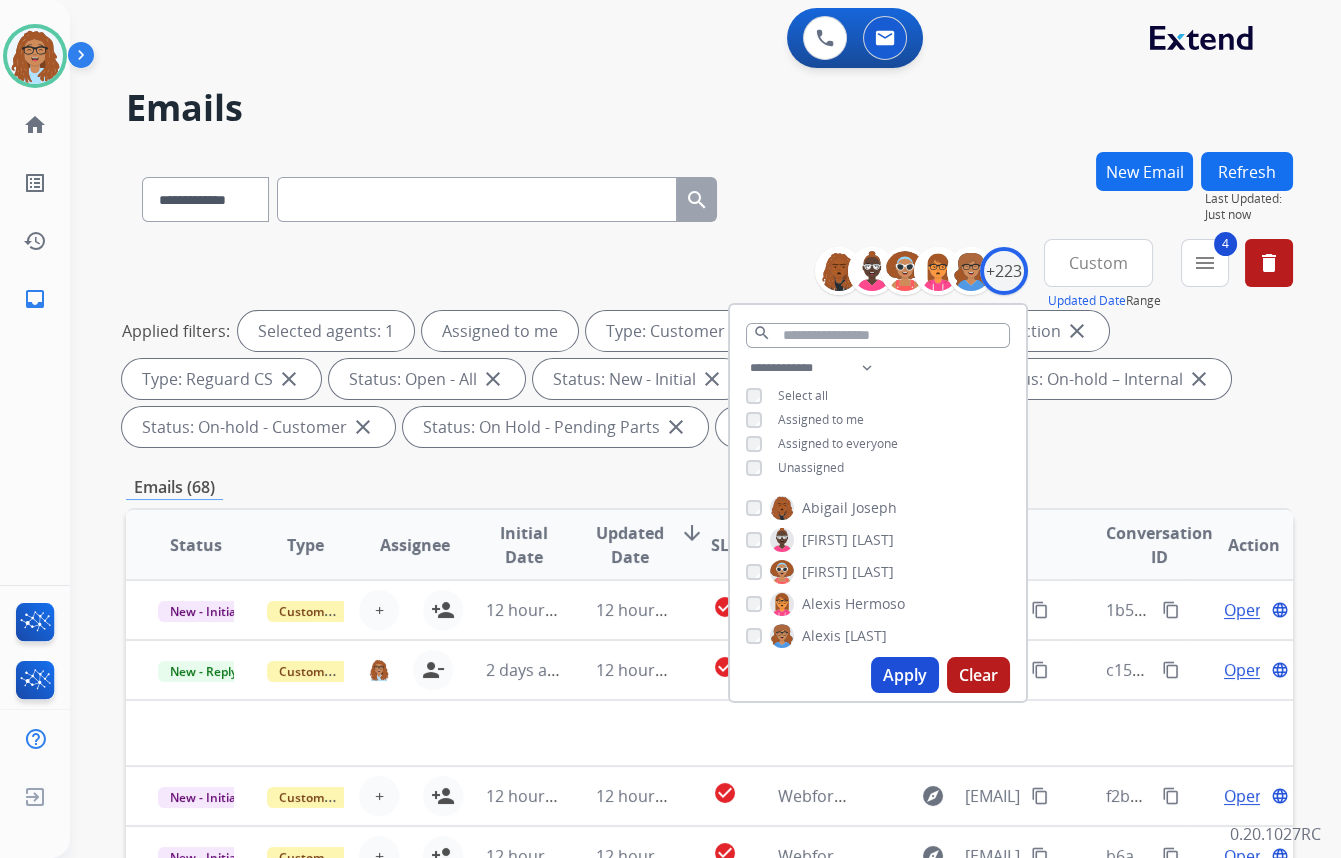 click on "Apply" at bounding box center [905, 675] 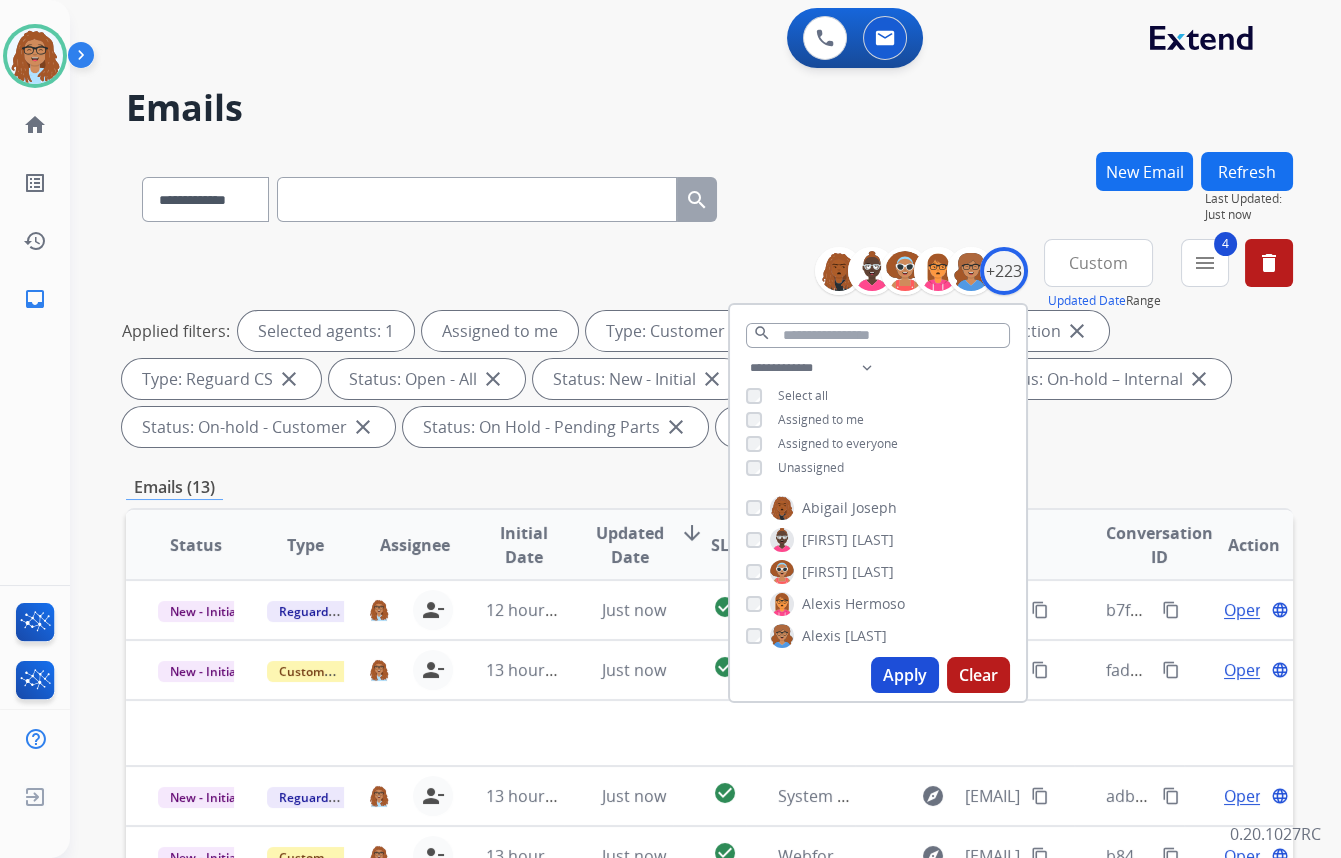 click on "**********" at bounding box center [709, 195] 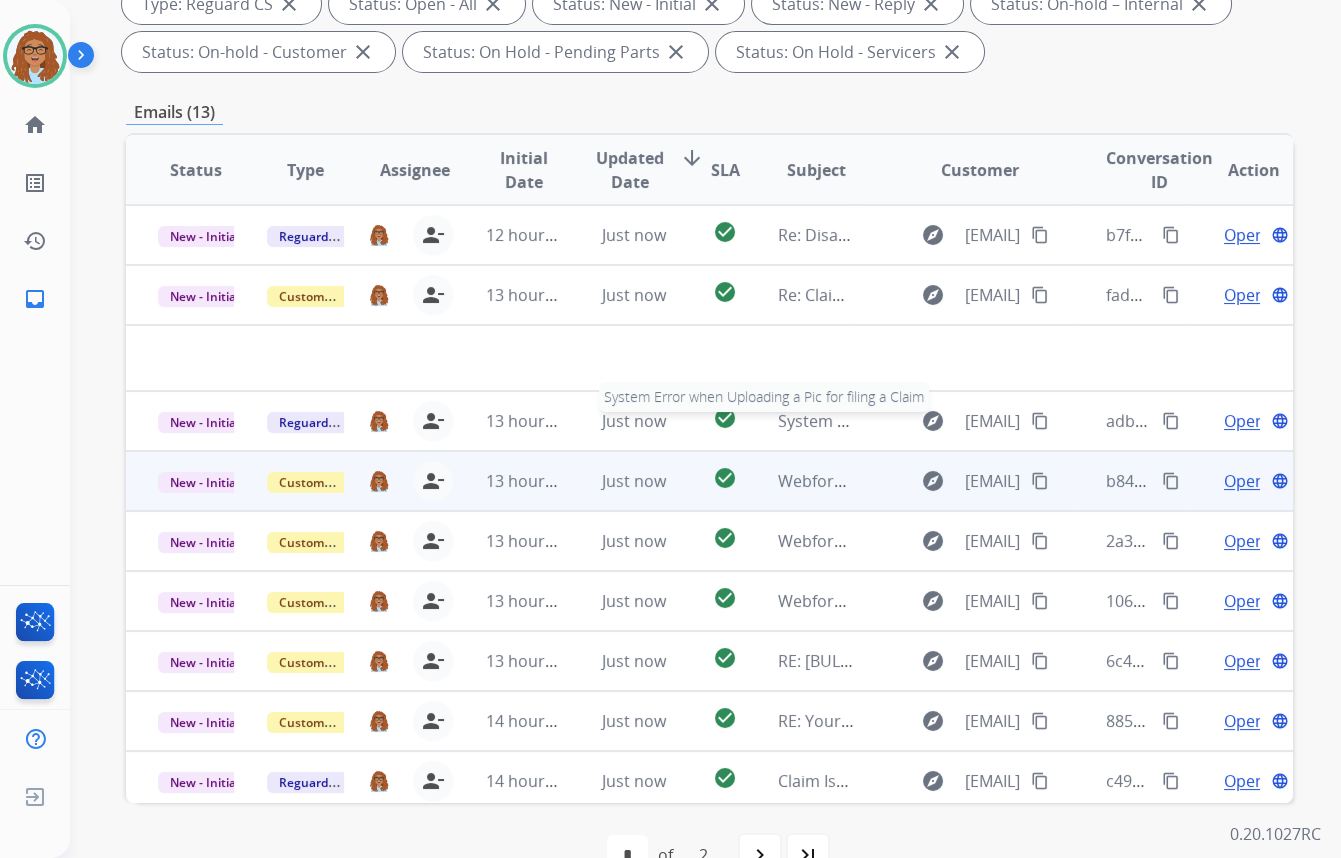 scroll, scrollTop: 423, scrollLeft: 0, axis: vertical 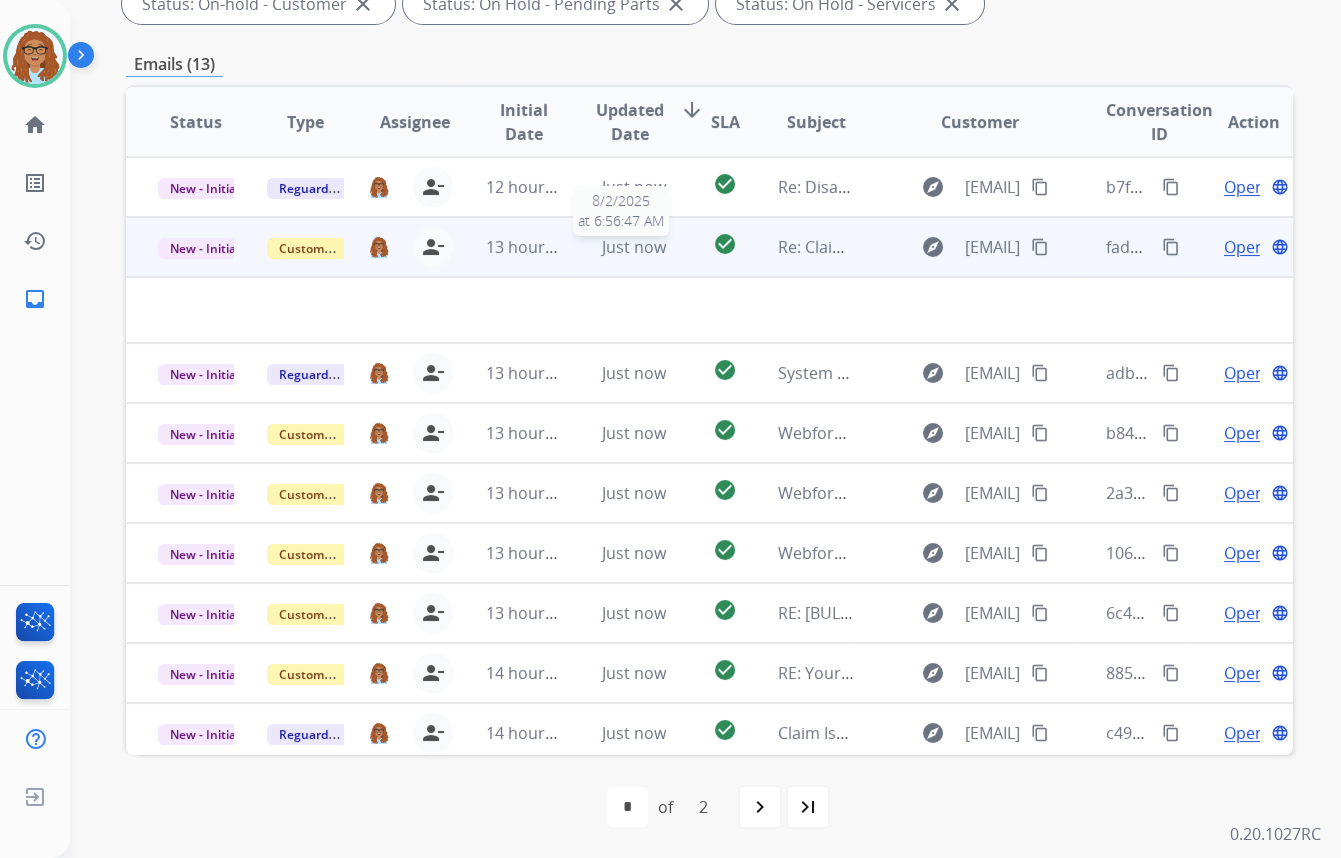 click on "Just now" at bounding box center [634, 247] 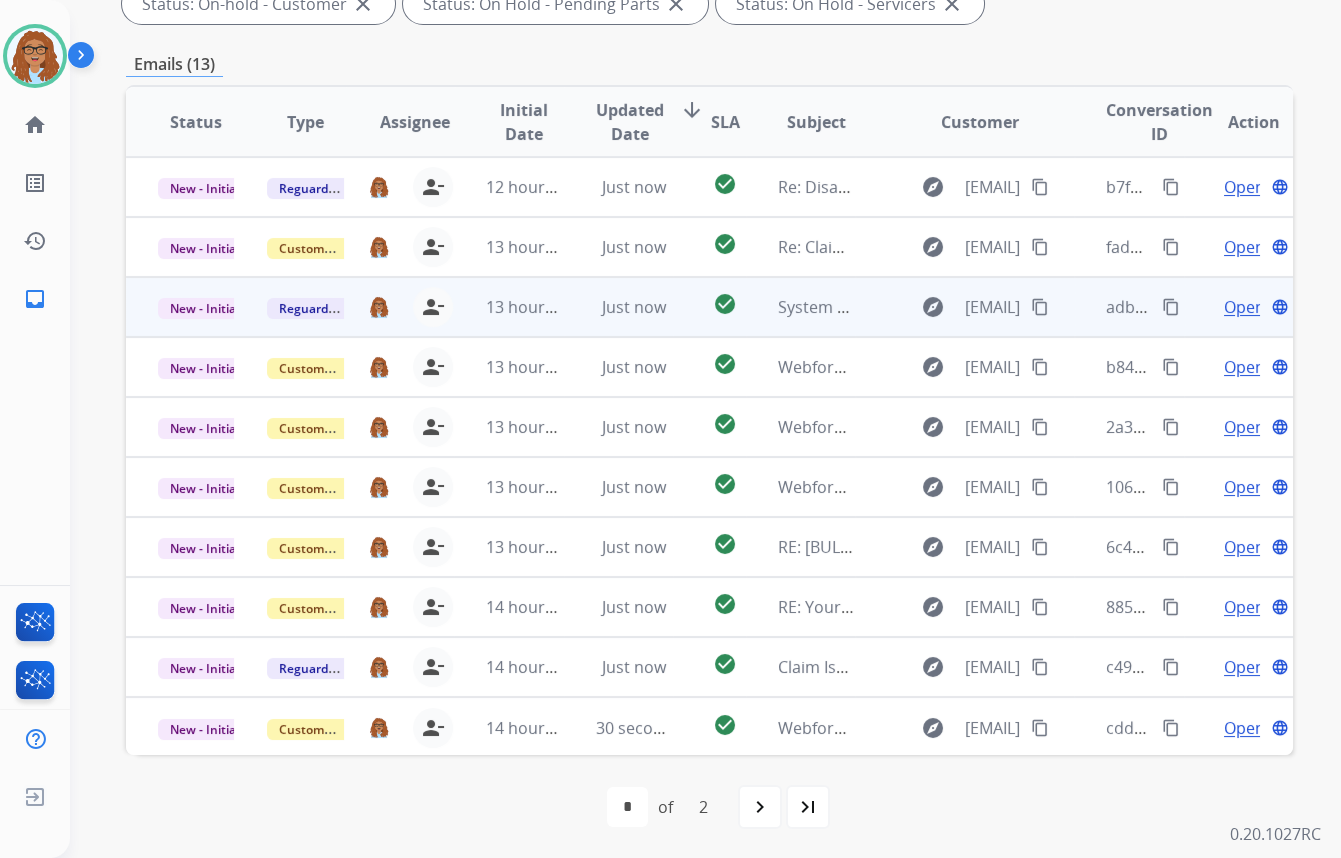 scroll, scrollTop: 1, scrollLeft: 0, axis: vertical 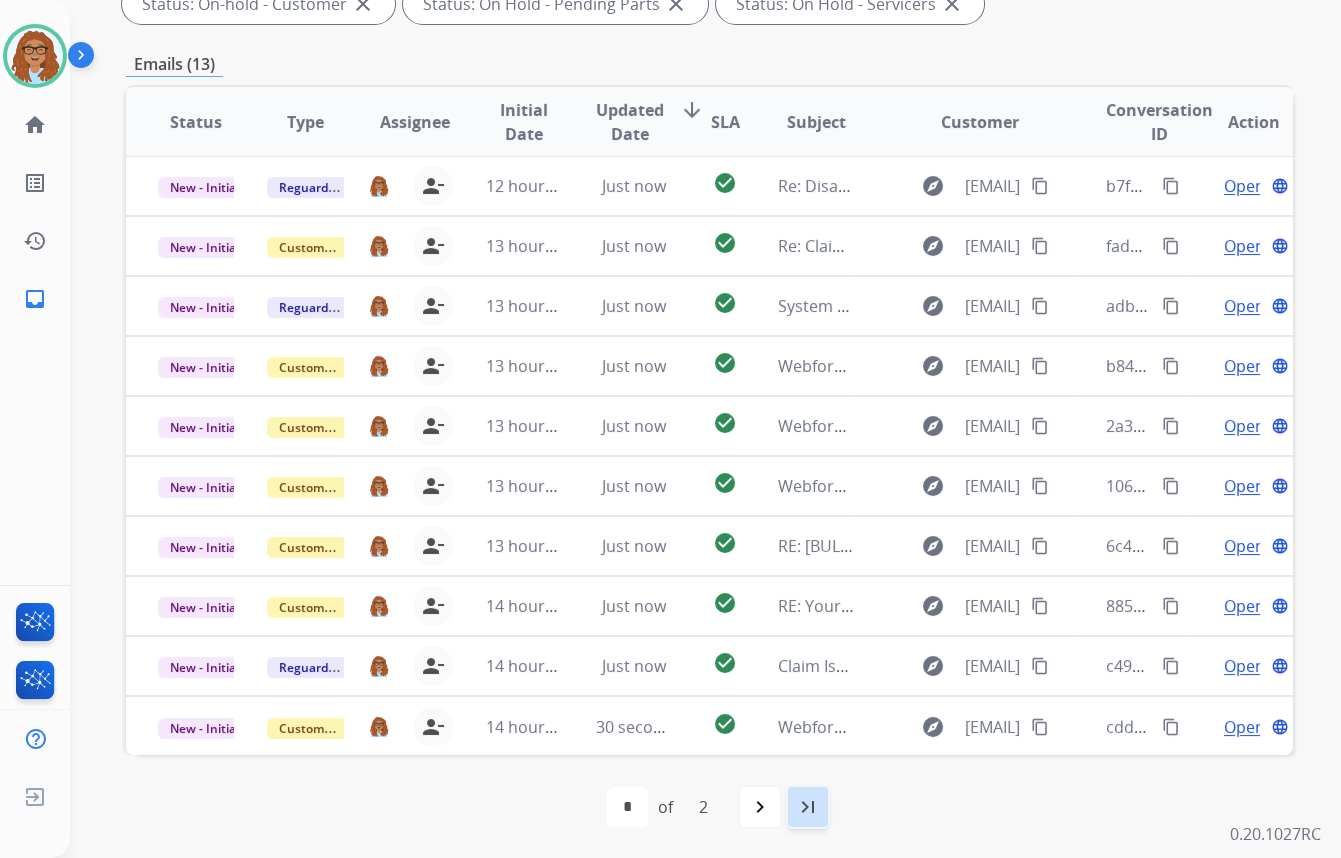 click on "last_page" at bounding box center [808, 807] 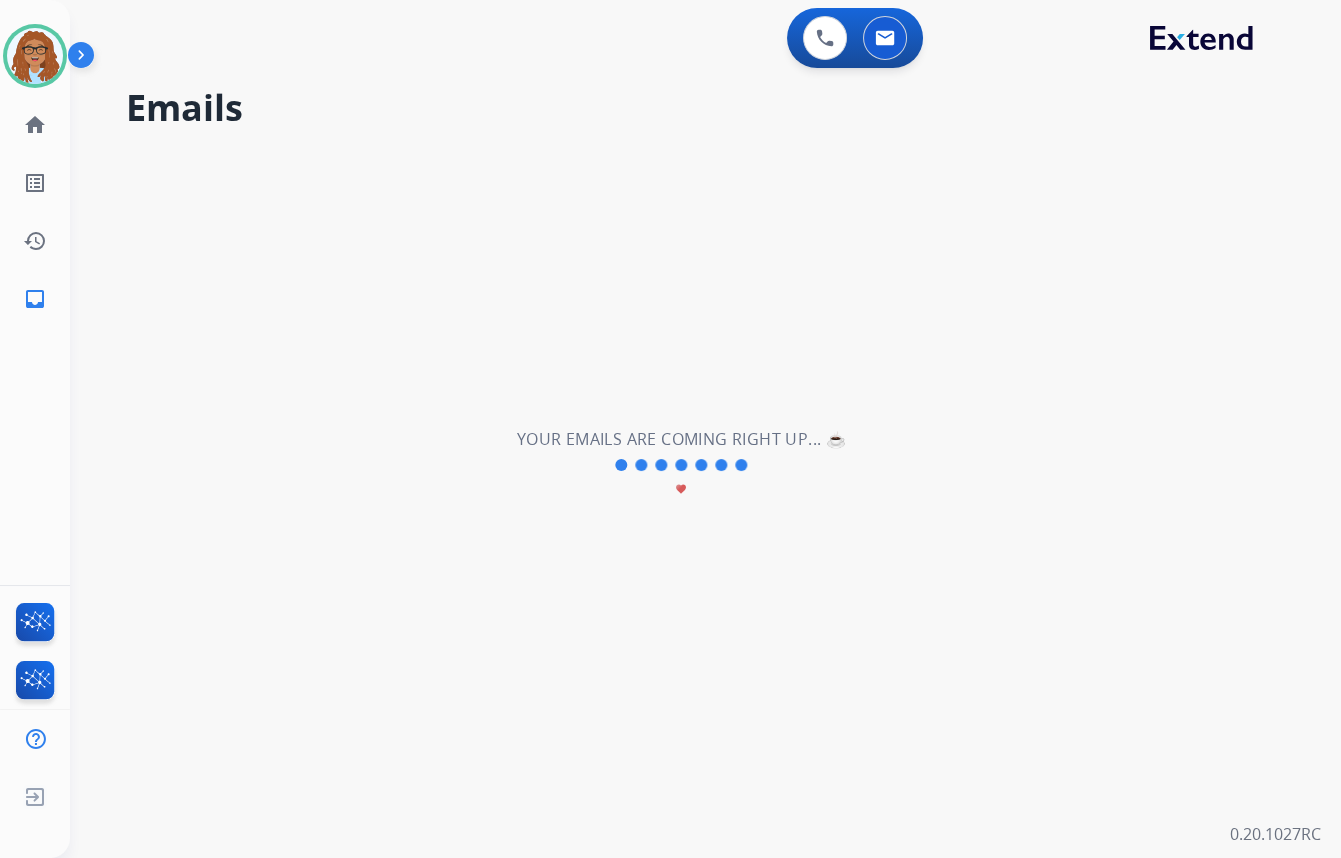 scroll, scrollTop: 0, scrollLeft: 0, axis: both 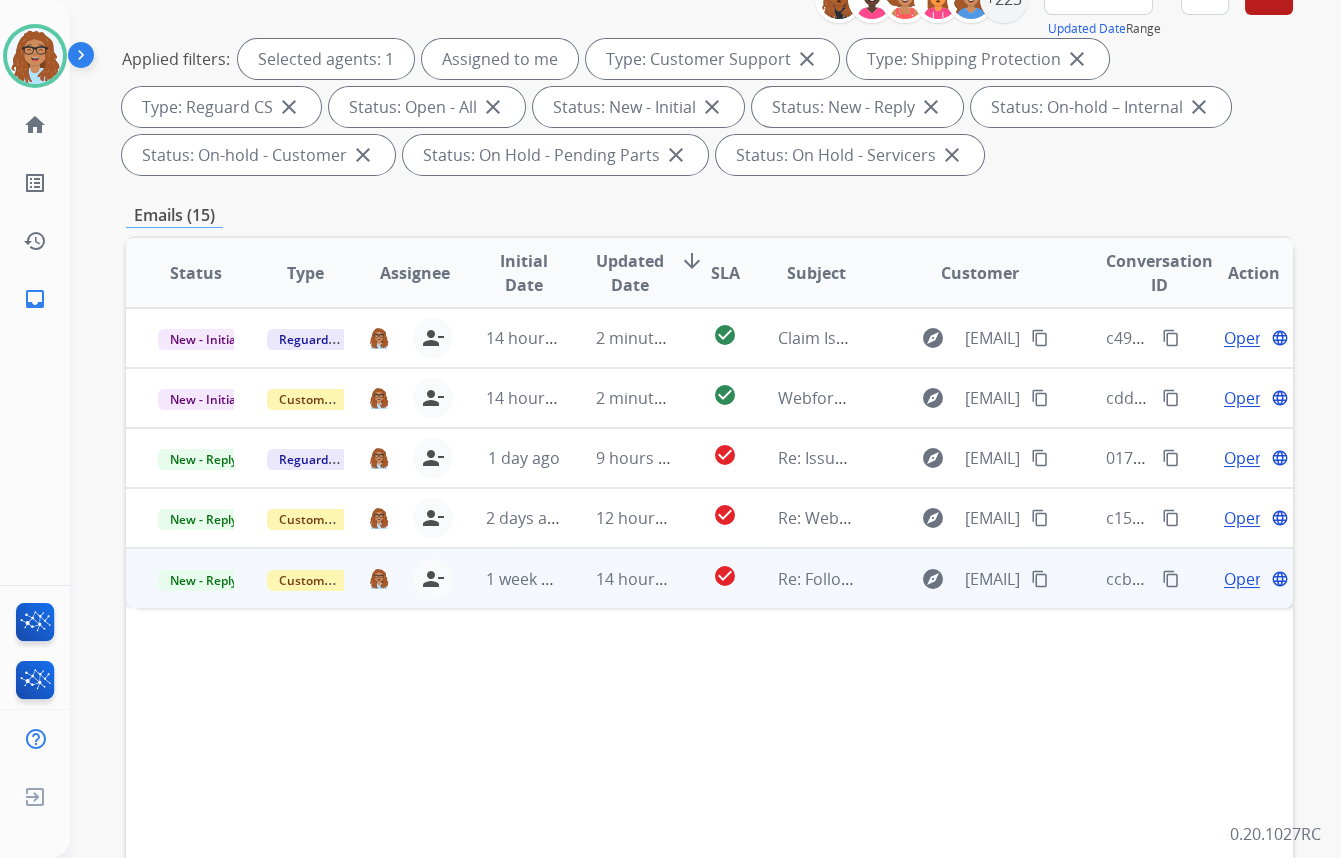 click on "content_copy" at bounding box center (1171, 579) 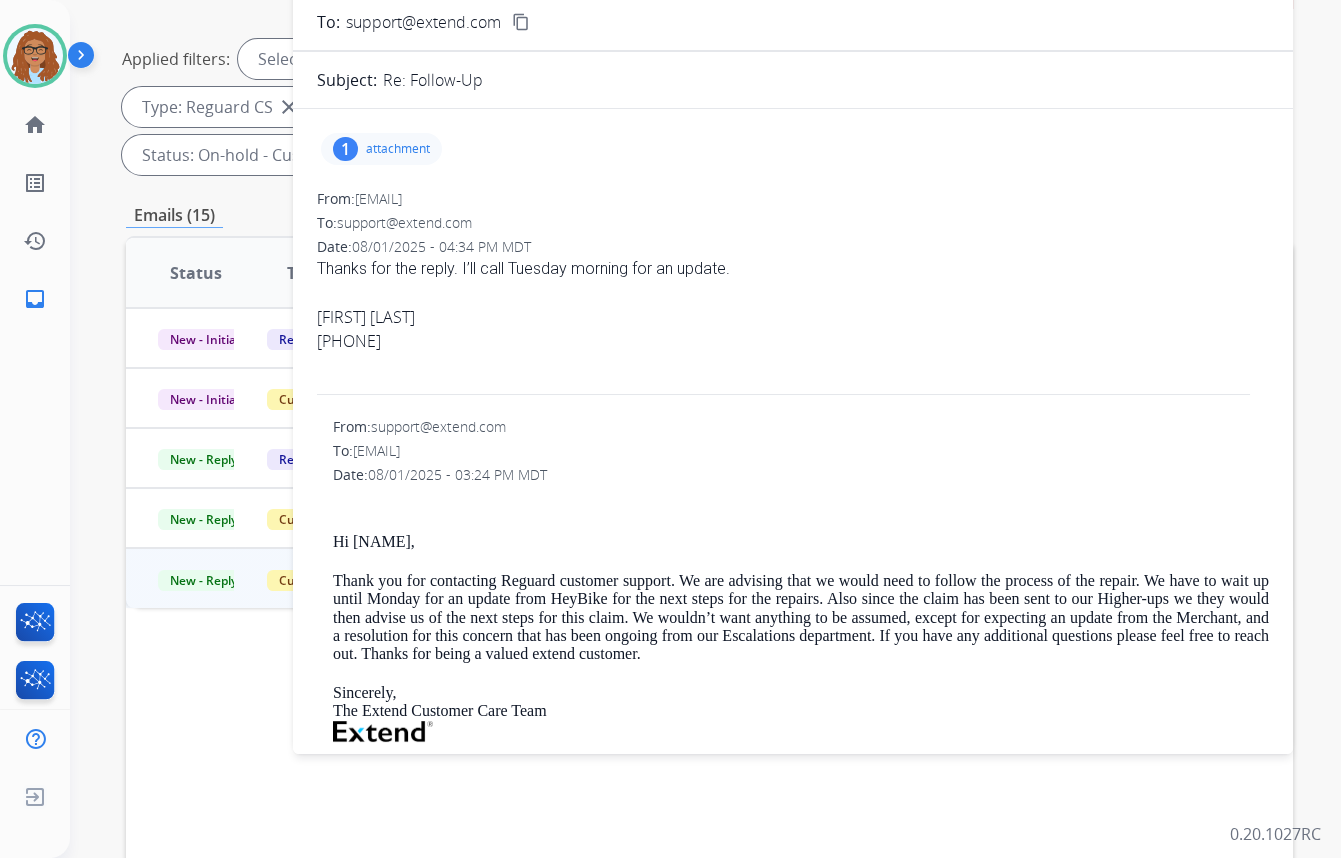 drag, startPoint x: 727, startPoint y: 268, endPoint x: 463, endPoint y: 287, distance: 264.68283 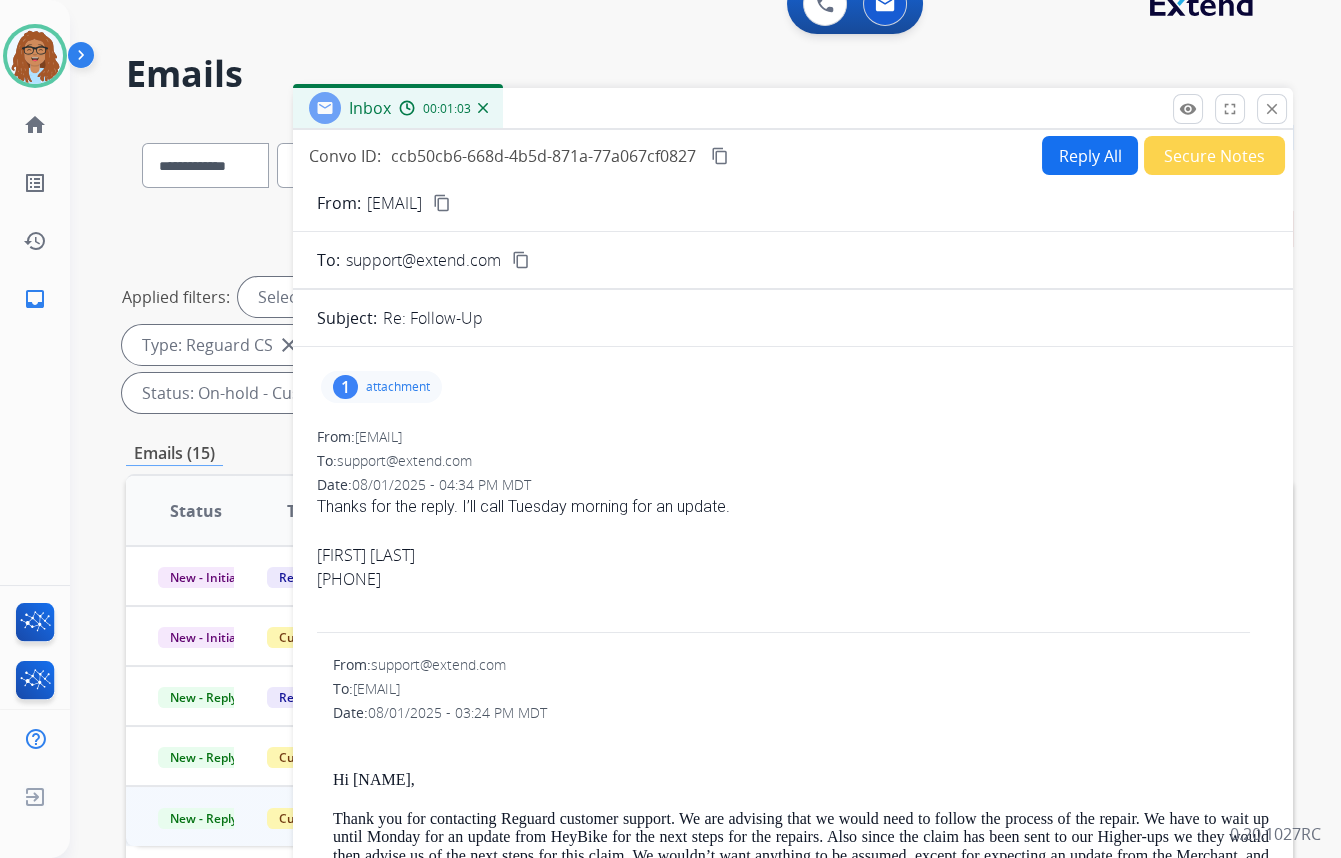 scroll, scrollTop: 0, scrollLeft: 0, axis: both 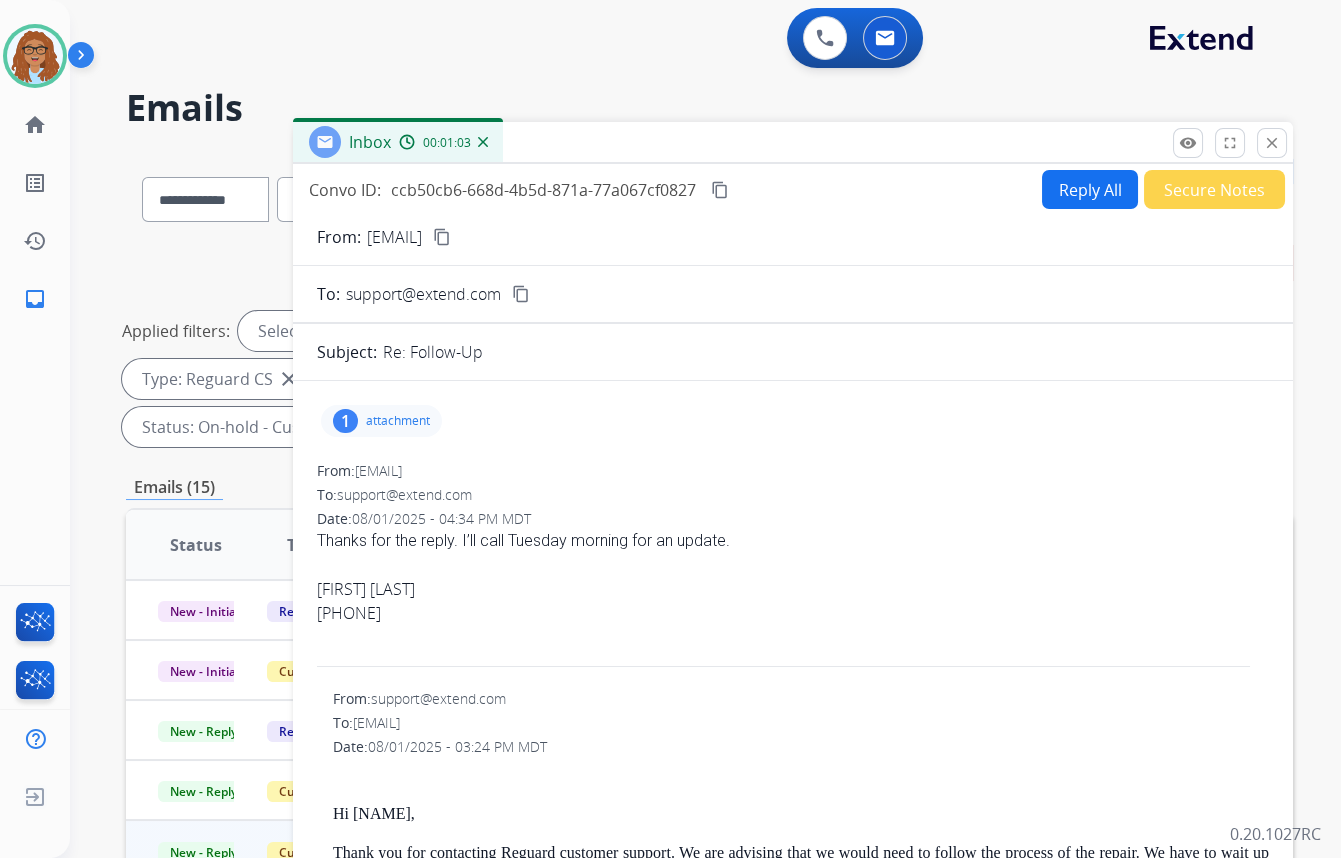 click on "Reply All" at bounding box center [1090, 189] 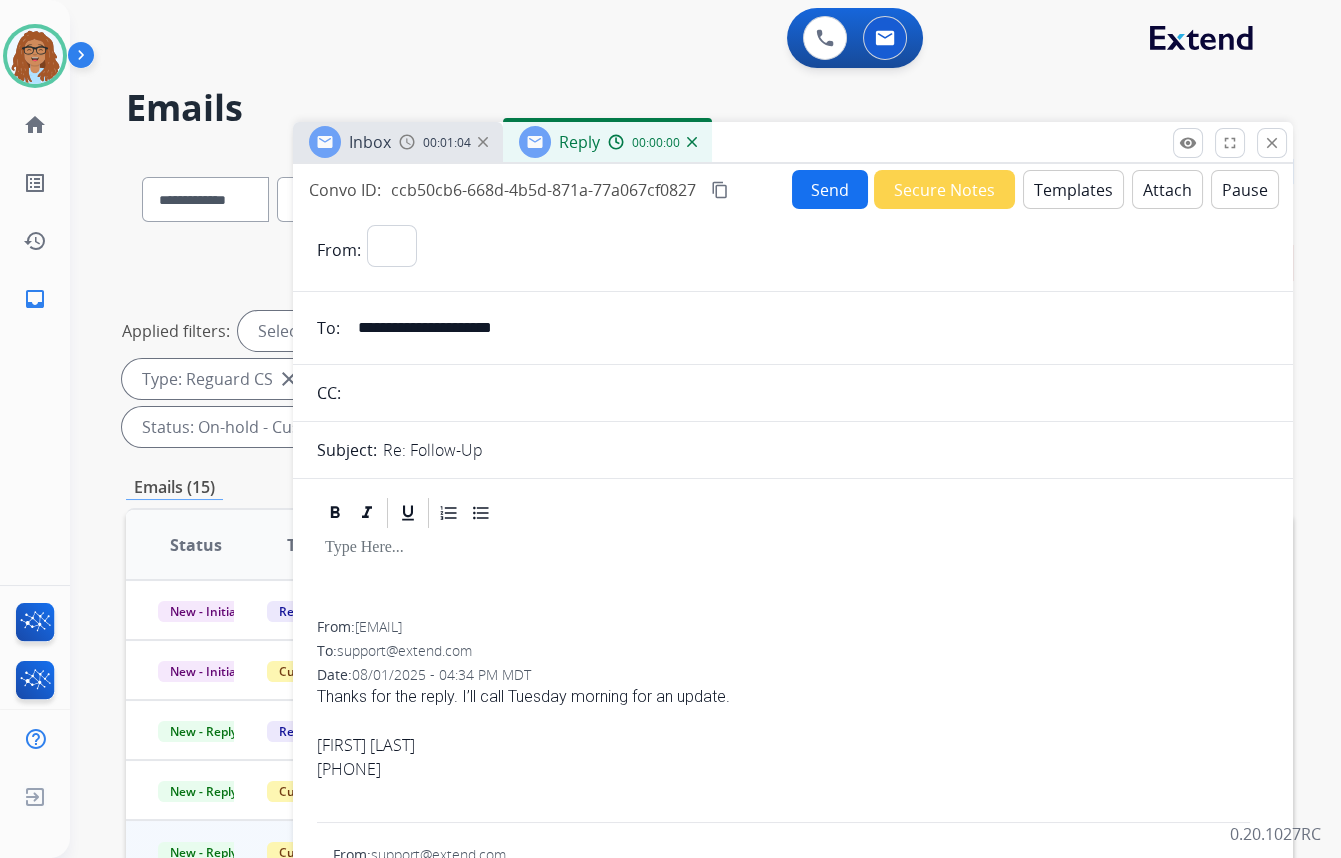 select on "**********" 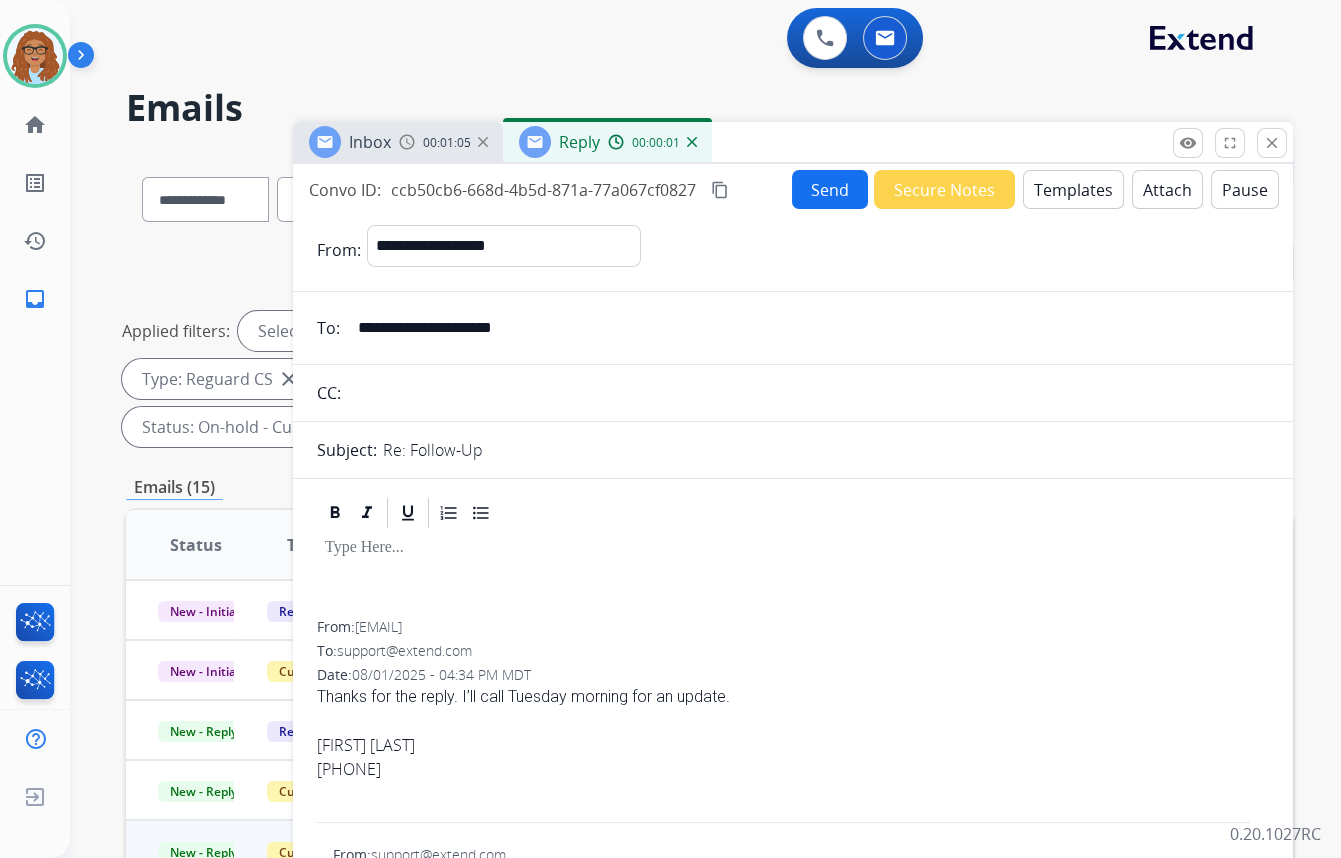 drag, startPoint x: 550, startPoint y: 334, endPoint x: 271, endPoint y: 334, distance: 279 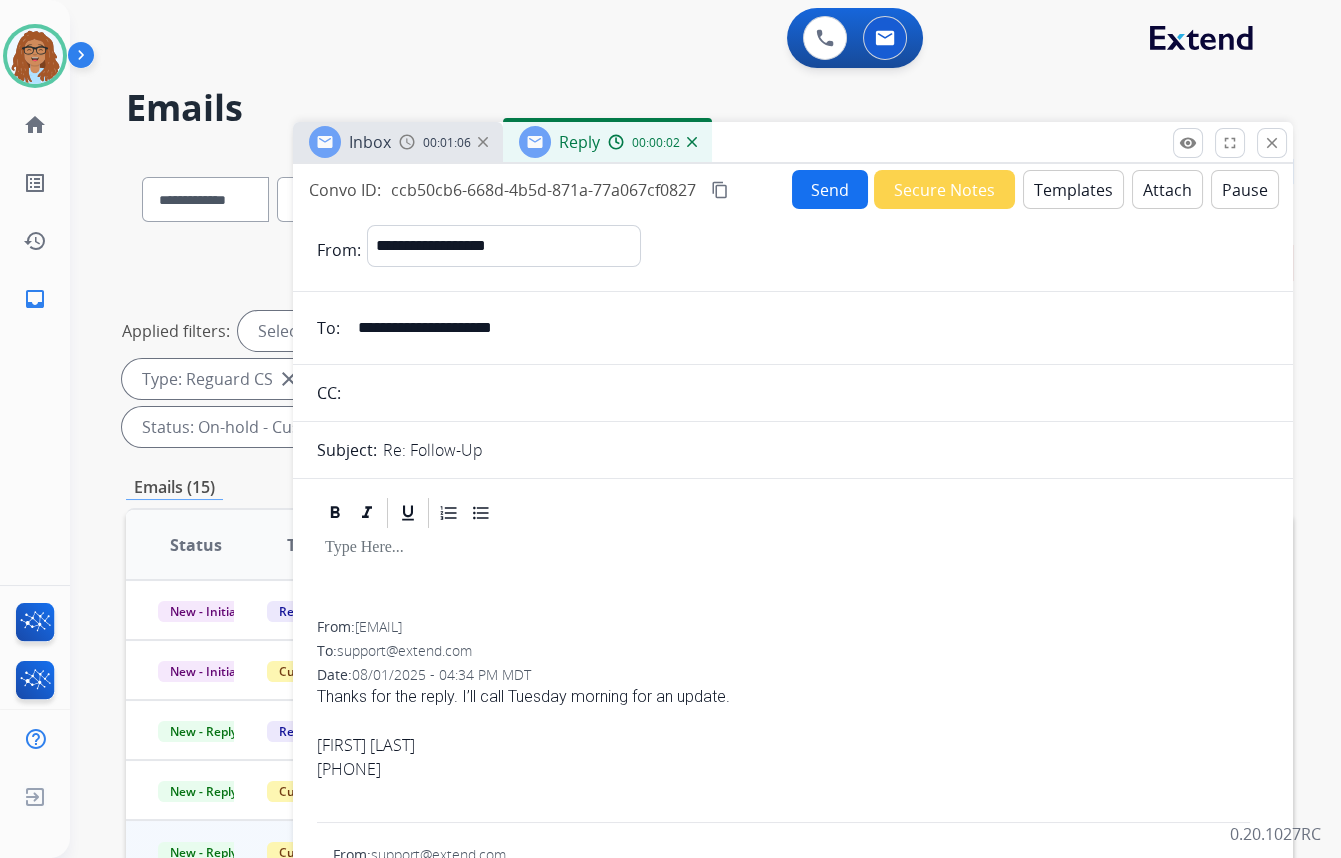 click at bounding box center (808, 393) 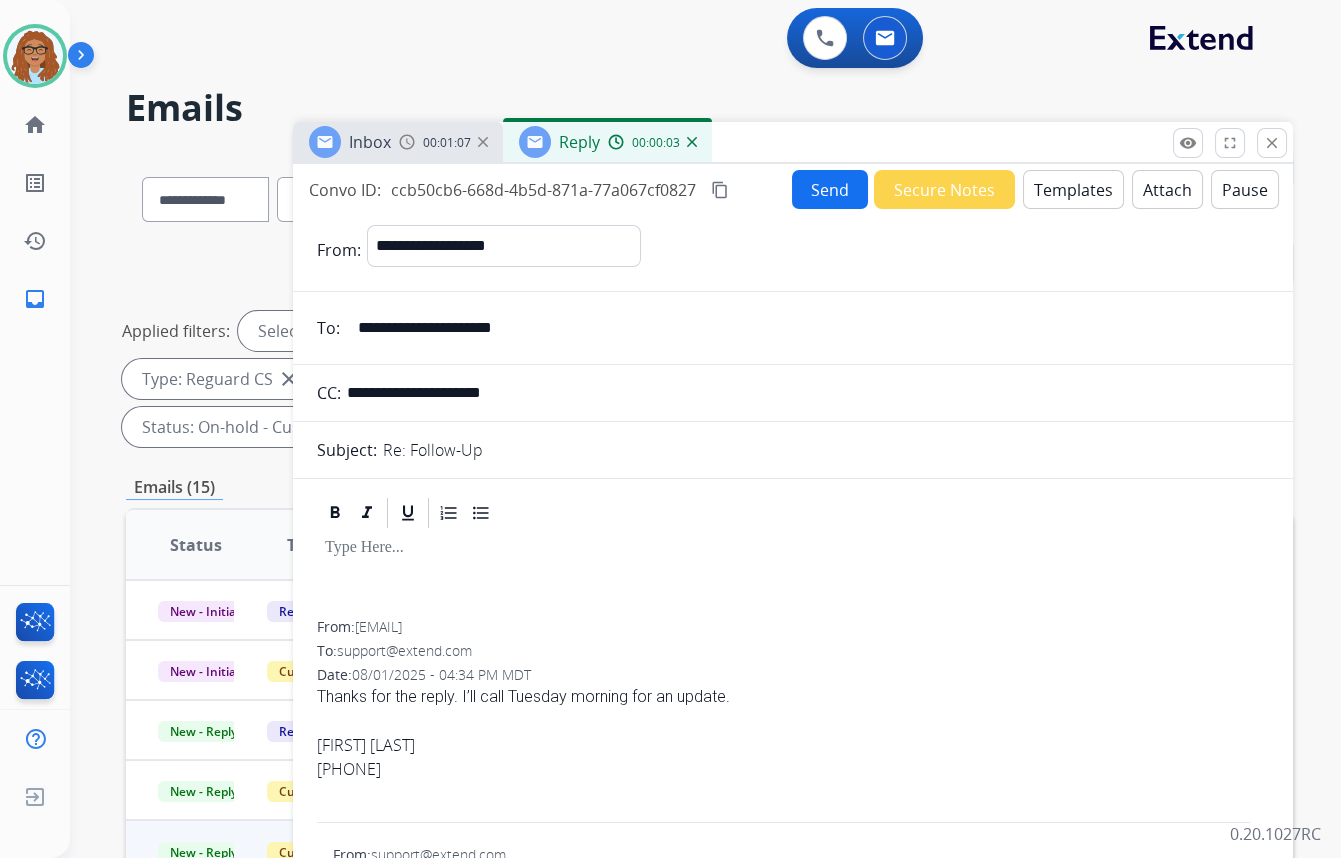 type on "**********" 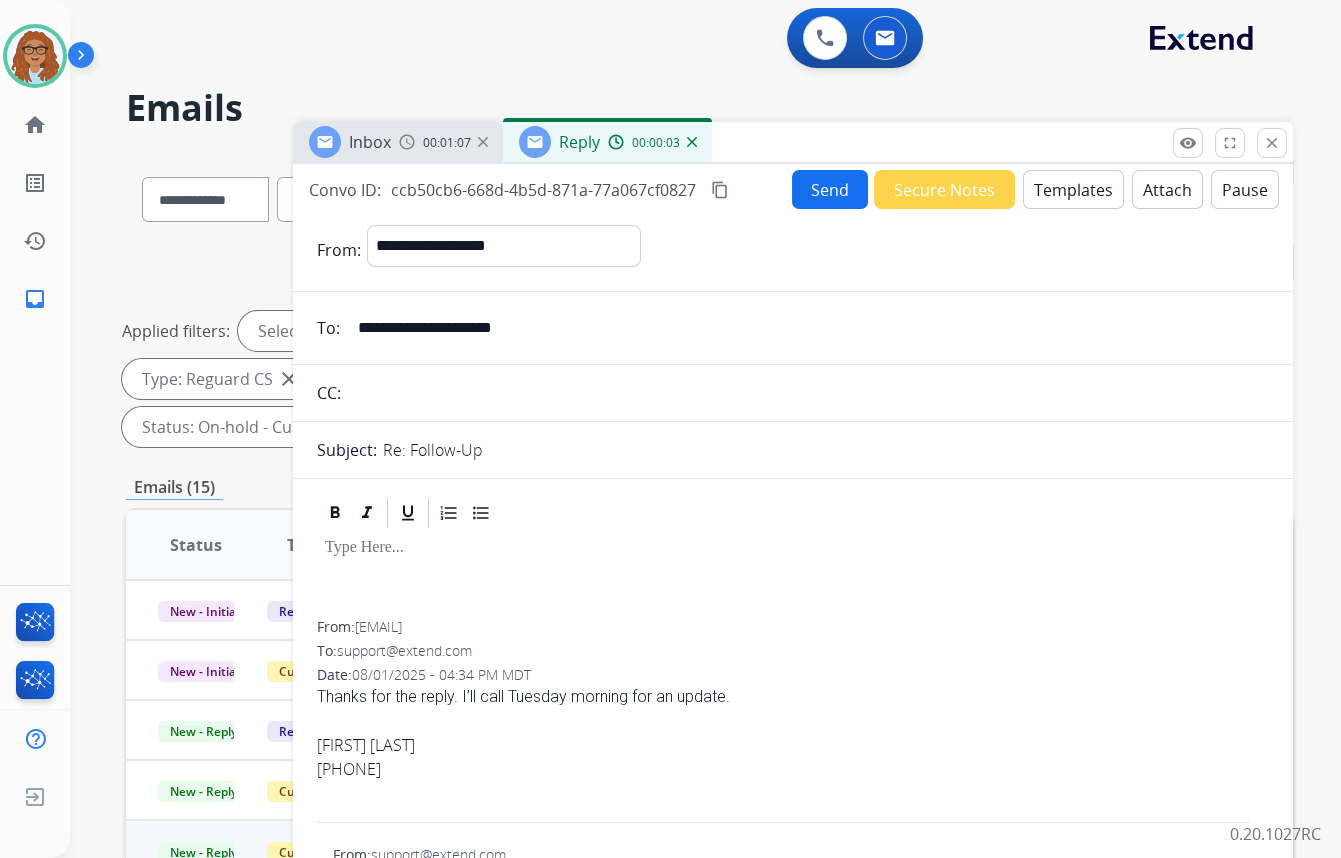 click on "Templates" at bounding box center (1073, 189) 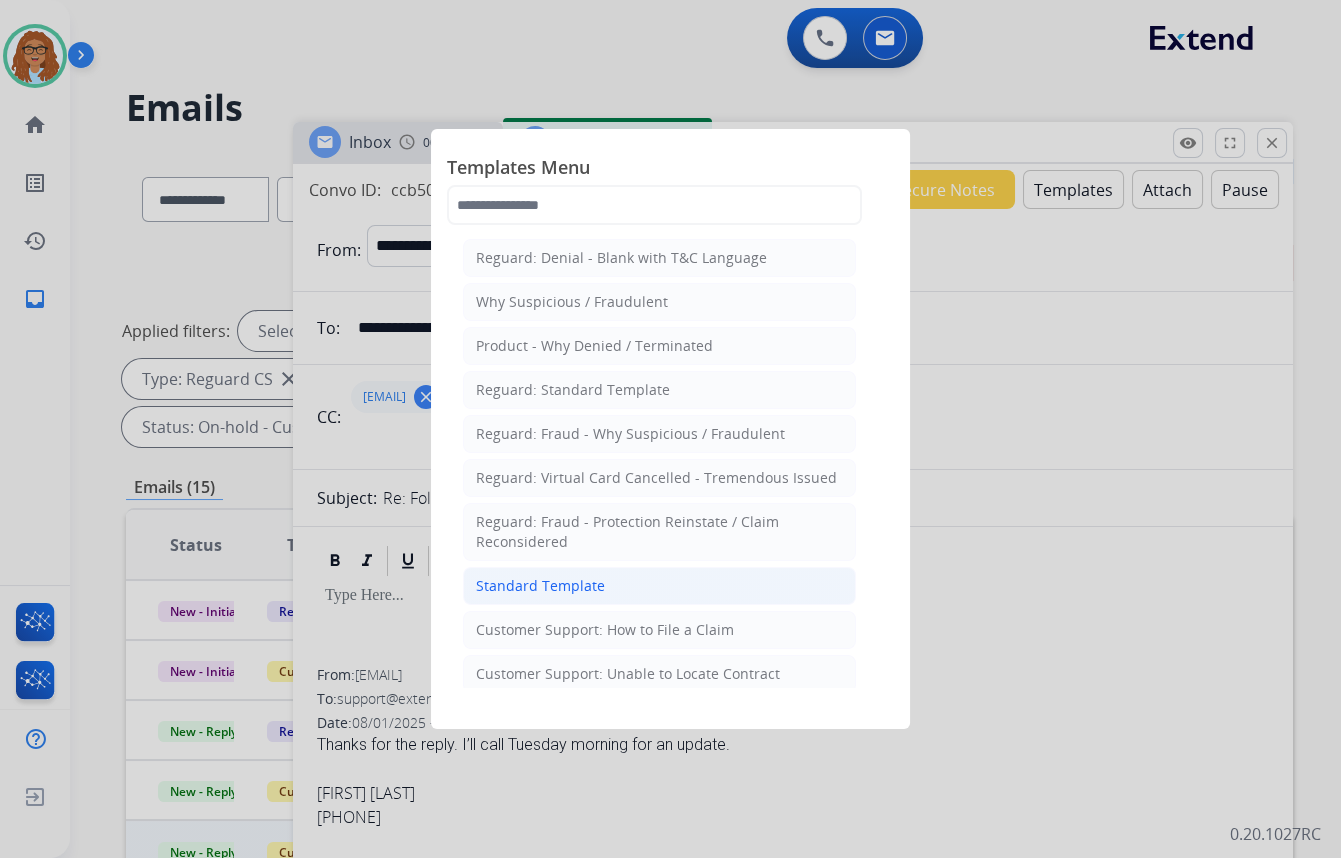 click on "Standard Template" 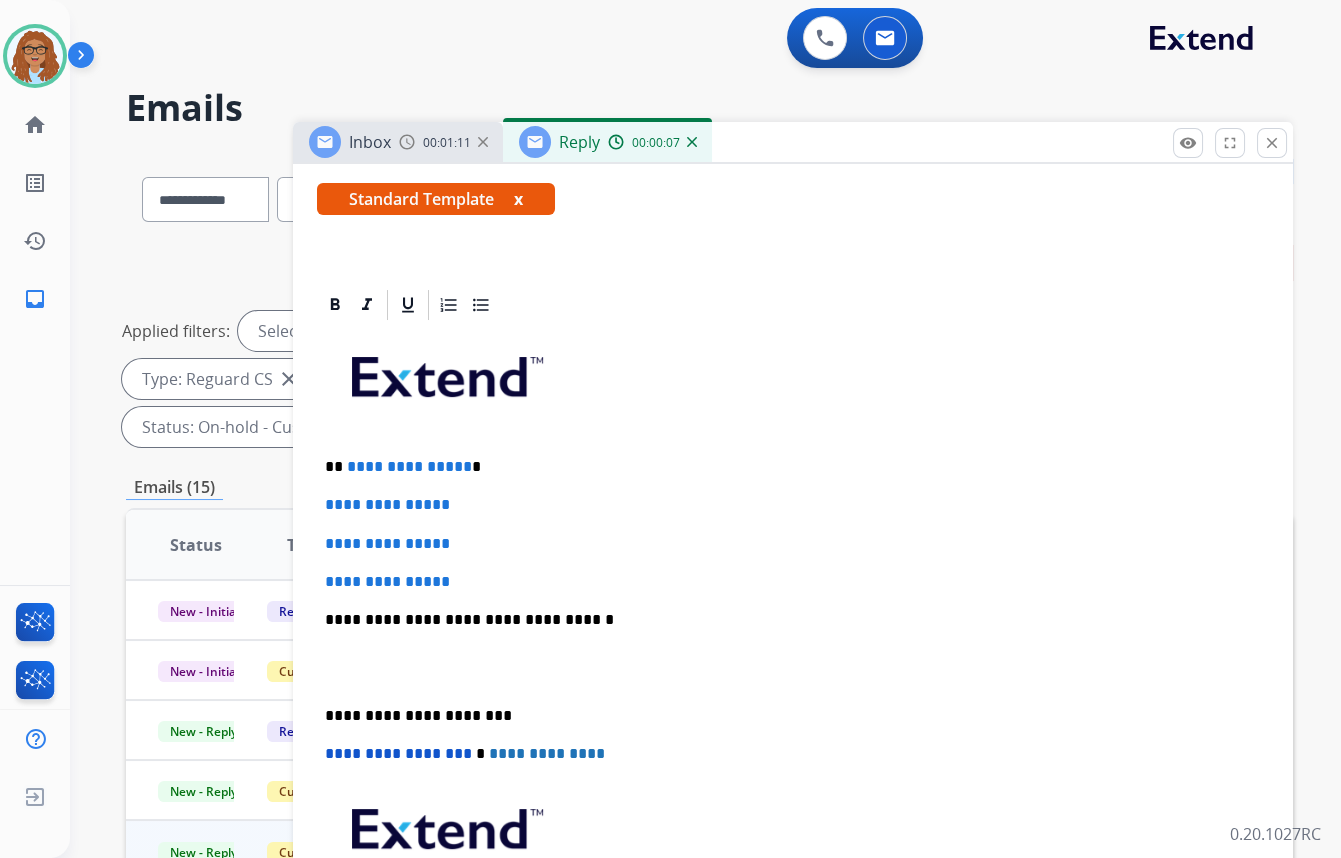 scroll, scrollTop: 363, scrollLeft: 0, axis: vertical 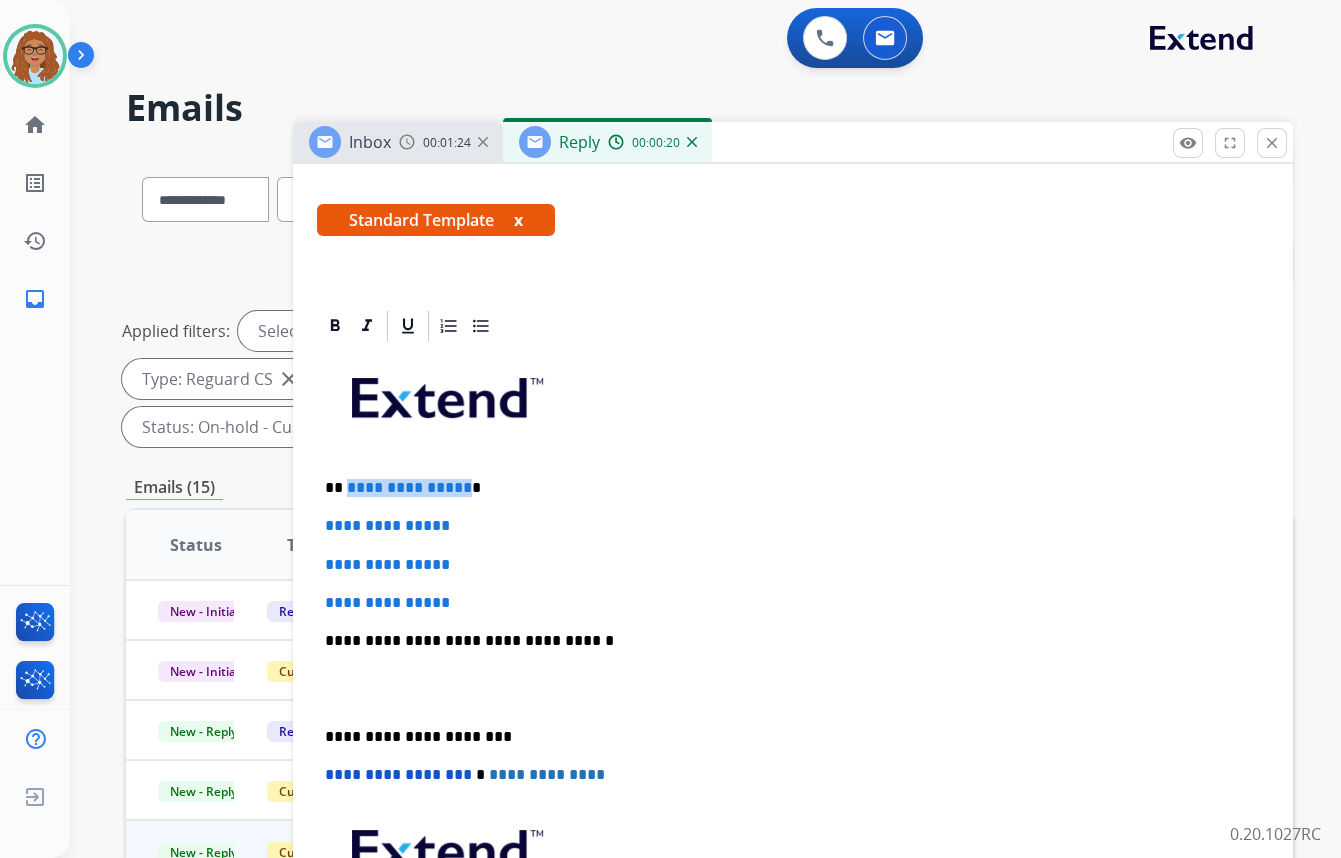 drag, startPoint x: 460, startPoint y: 479, endPoint x: 346, endPoint y: 486, distance: 114.21471 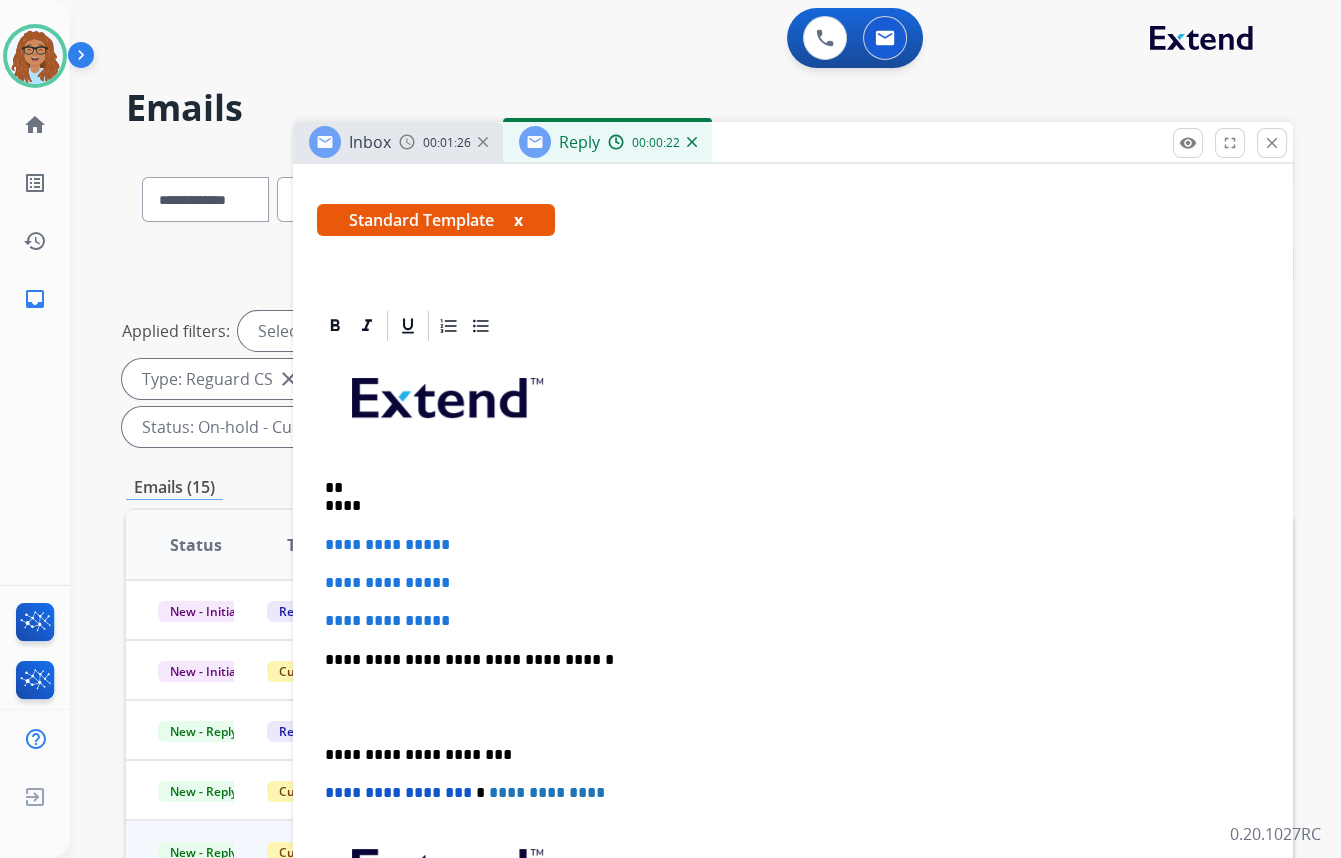 click on "** ****" at bounding box center (785, 497) 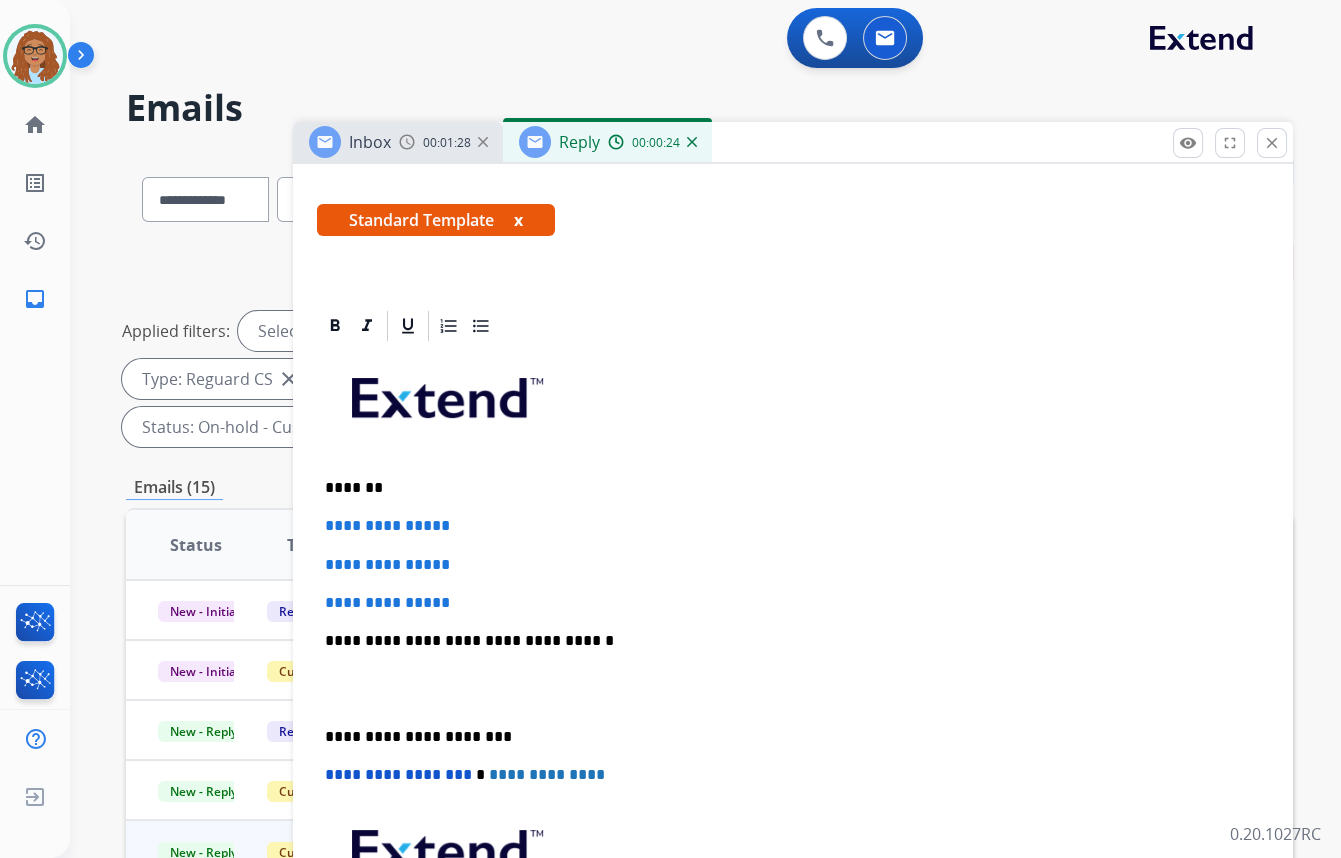 click on "*******" at bounding box center [785, 488] 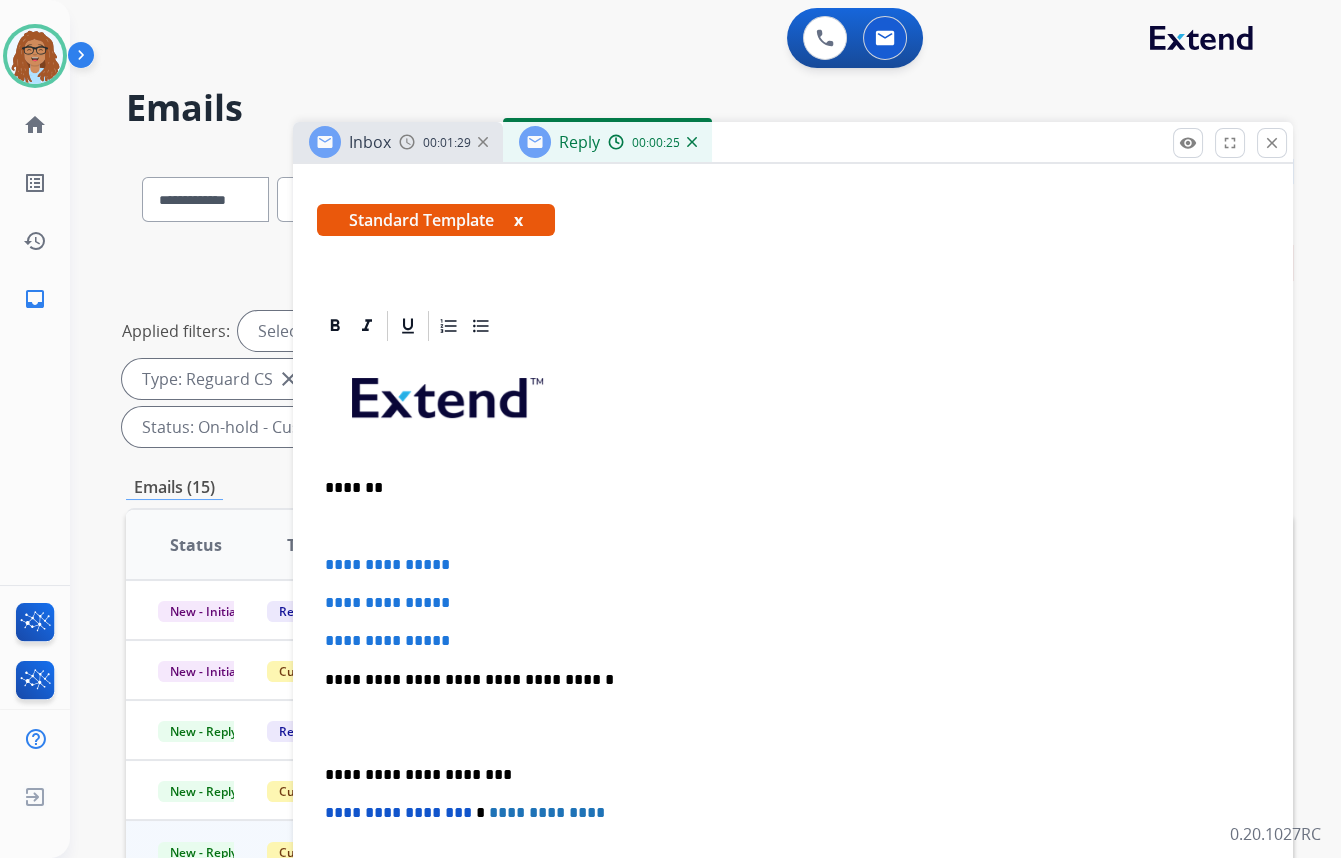 type 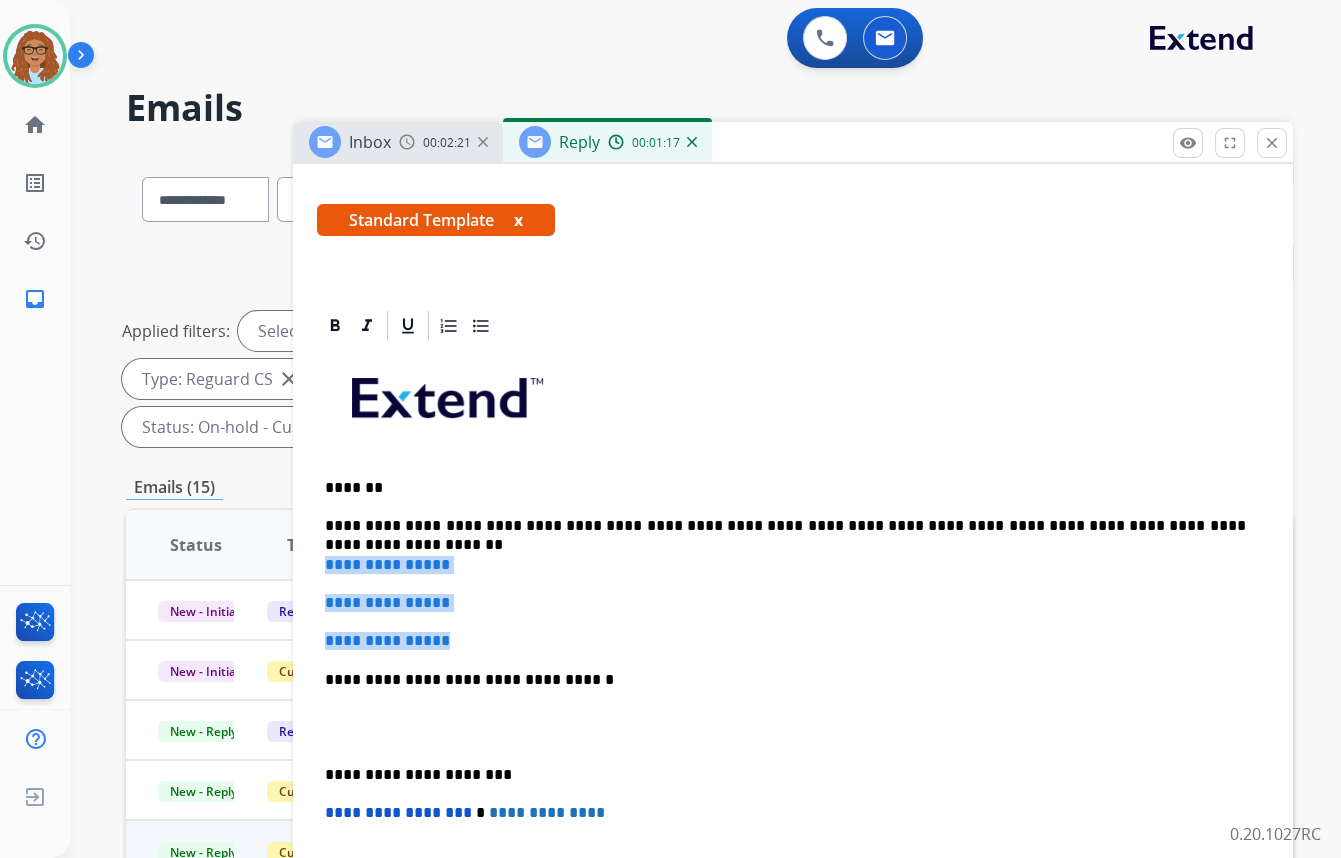 drag, startPoint x: 457, startPoint y: 642, endPoint x: 302, endPoint y: 567, distance: 172.19176 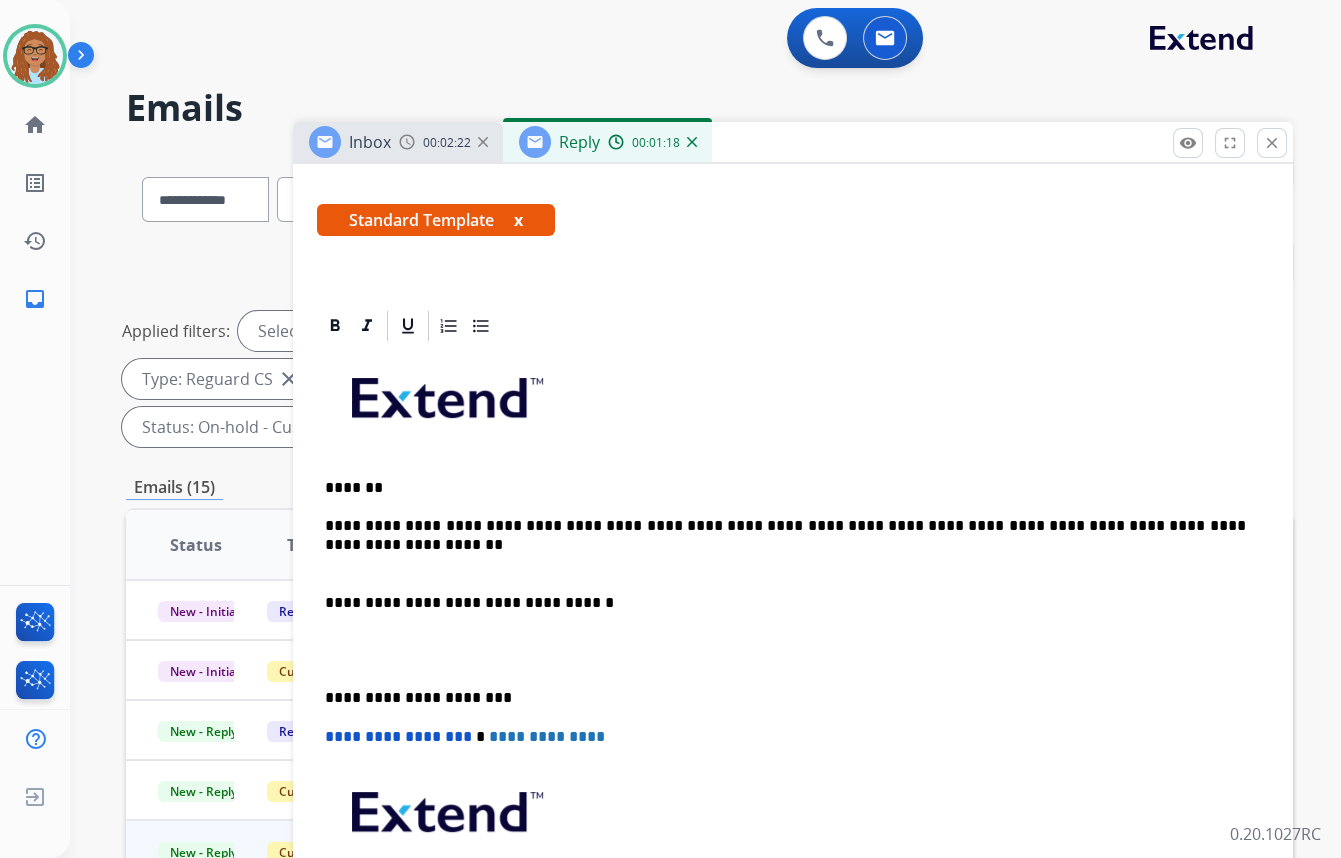 click on "**********" at bounding box center (793, 669) 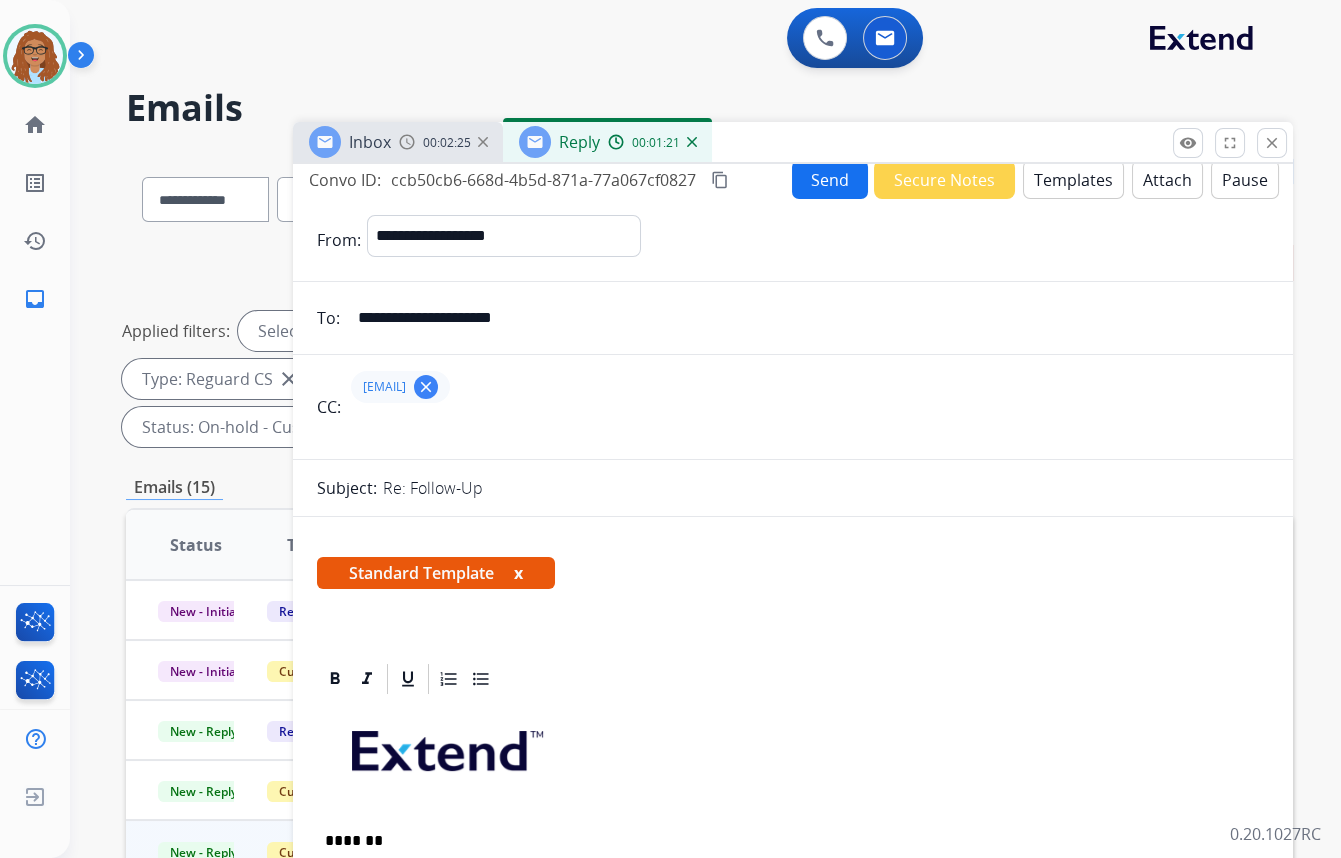 scroll, scrollTop: 0, scrollLeft: 0, axis: both 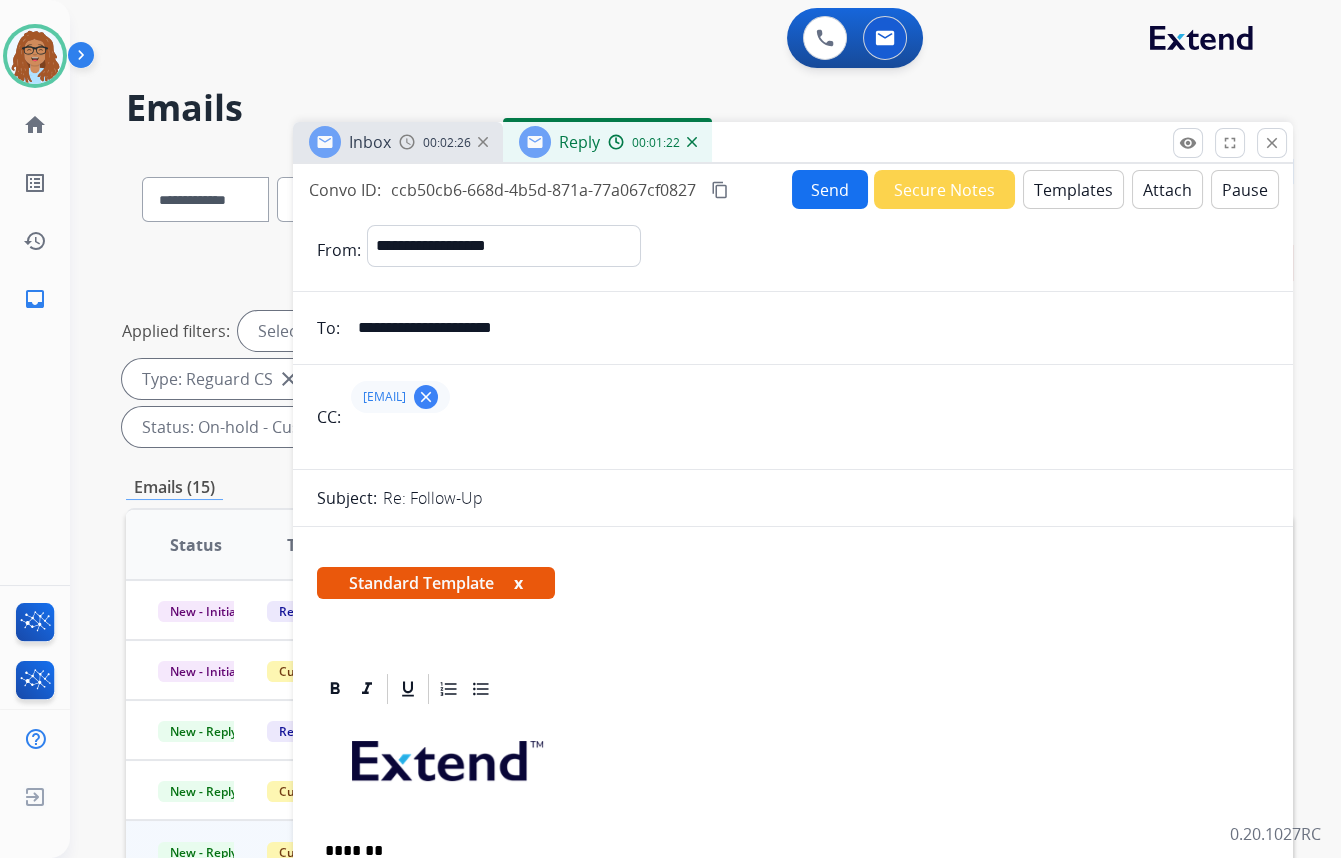 click on "Send" at bounding box center [830, 189] 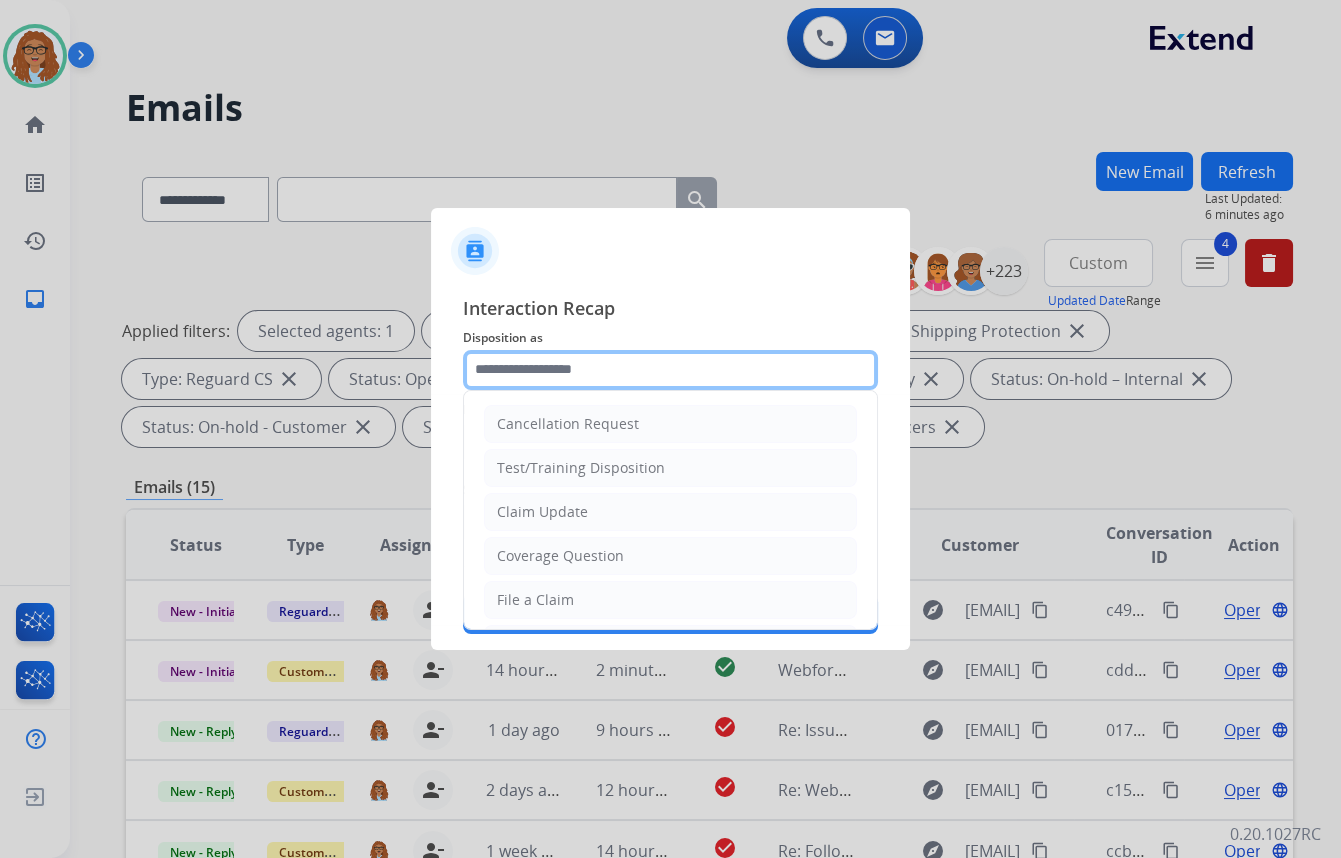 click 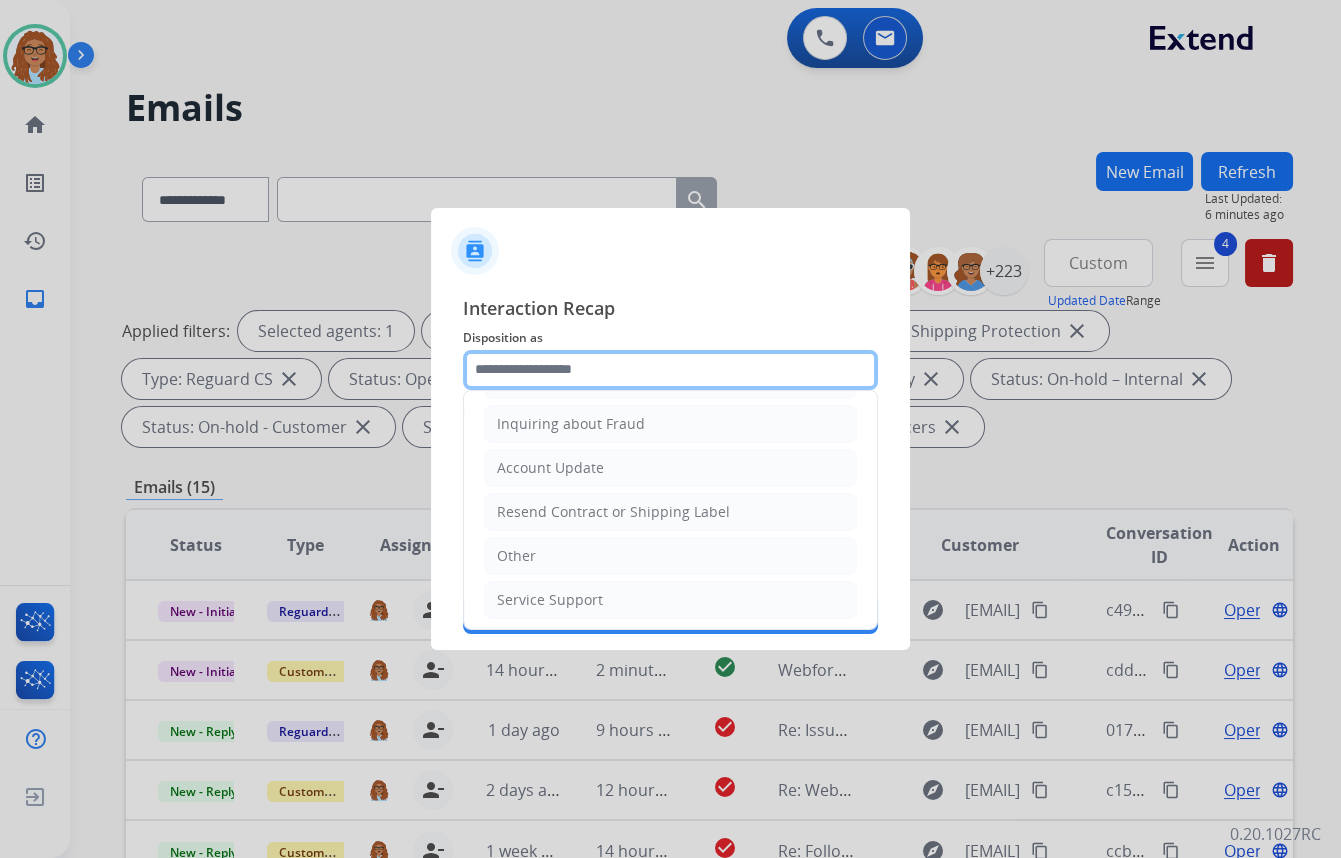 scroll, scrollTop: 309, scrollLeft: 0, axis: vertical 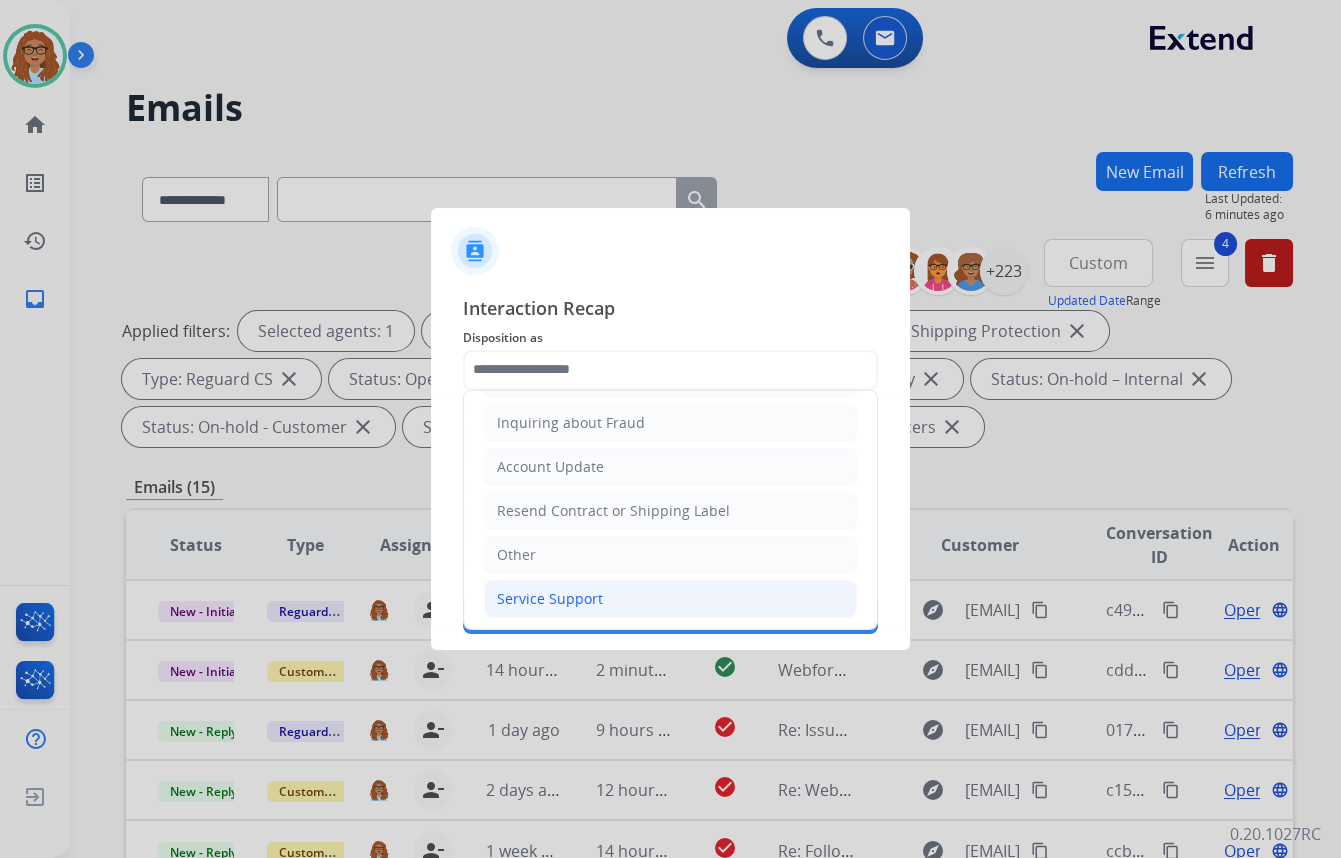 click on "Service Support" 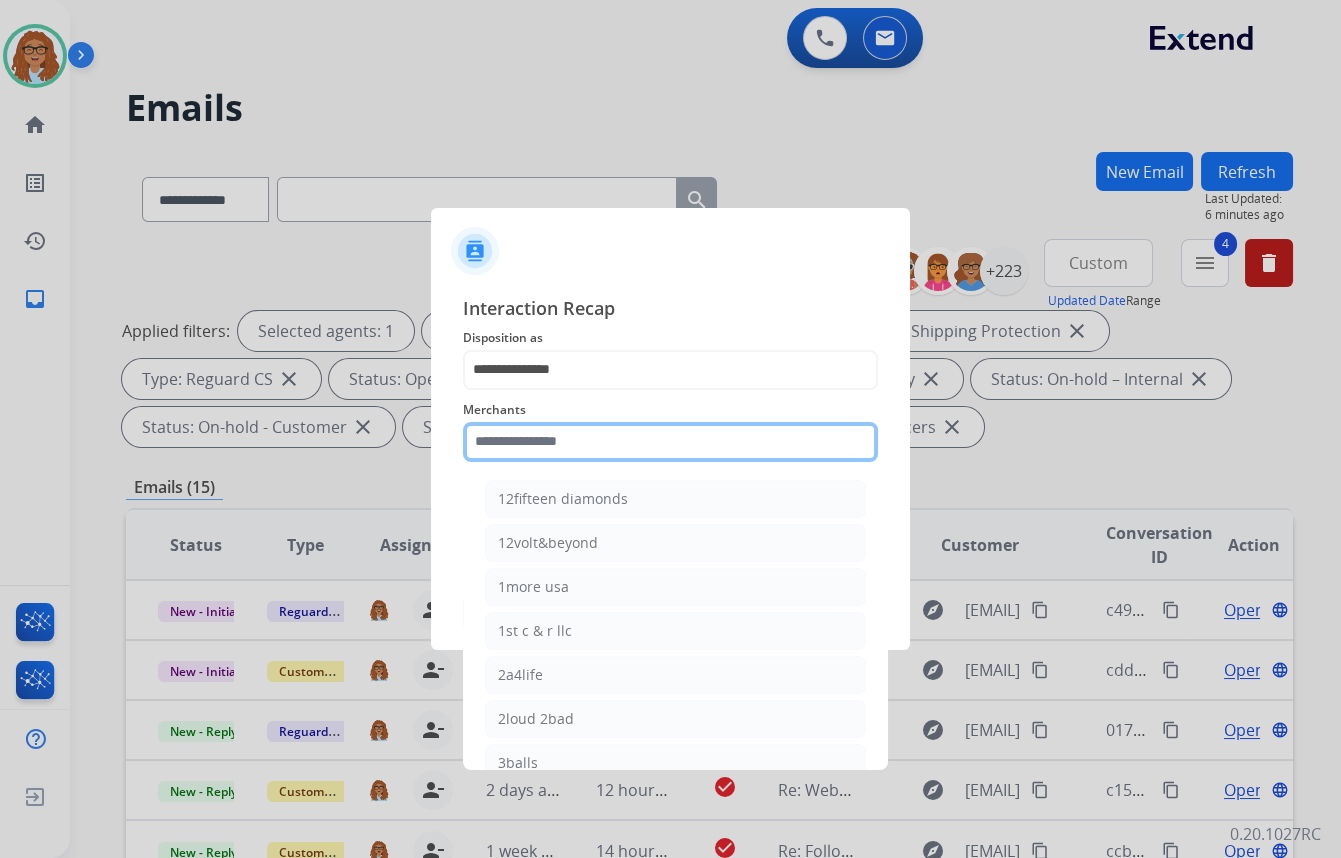 click 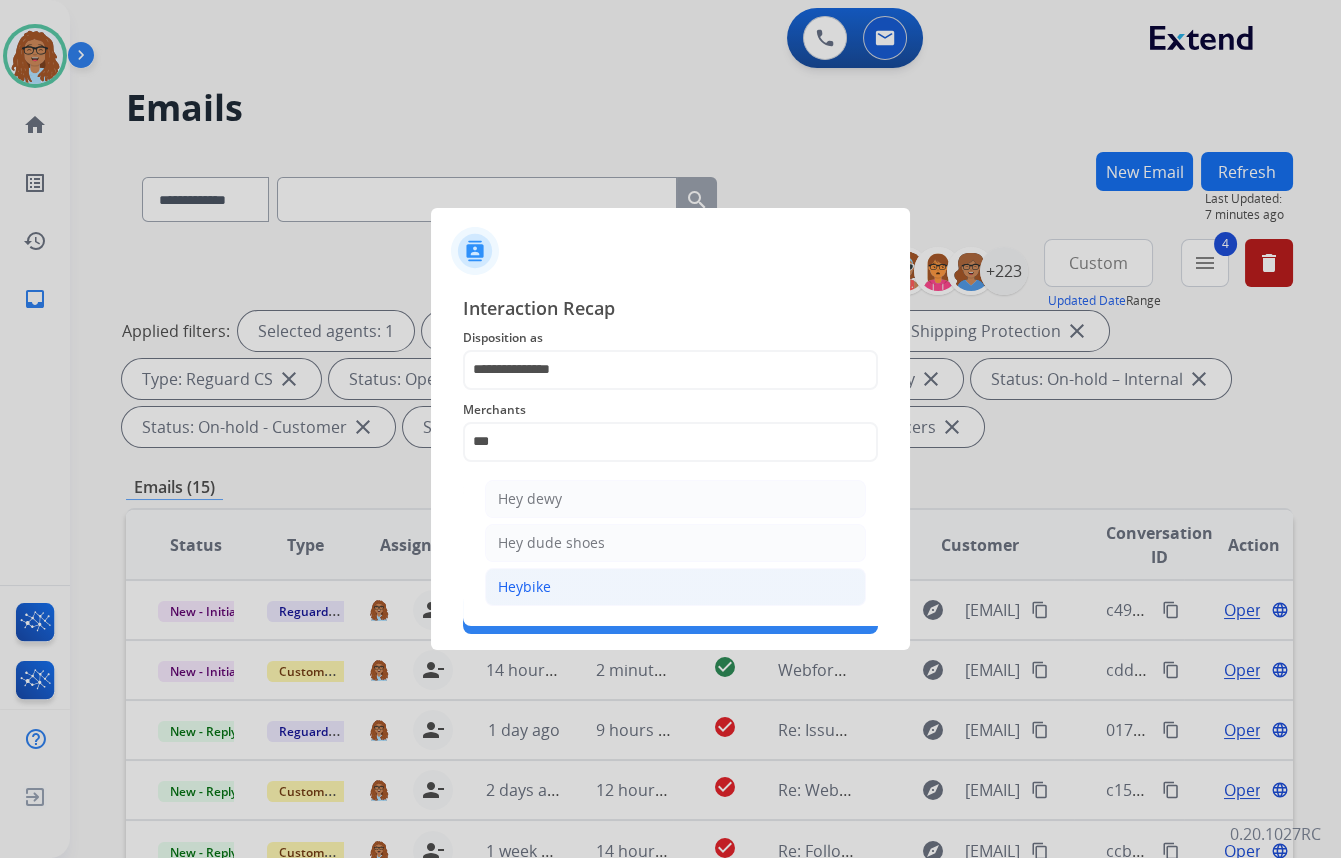 click on "Heybike" 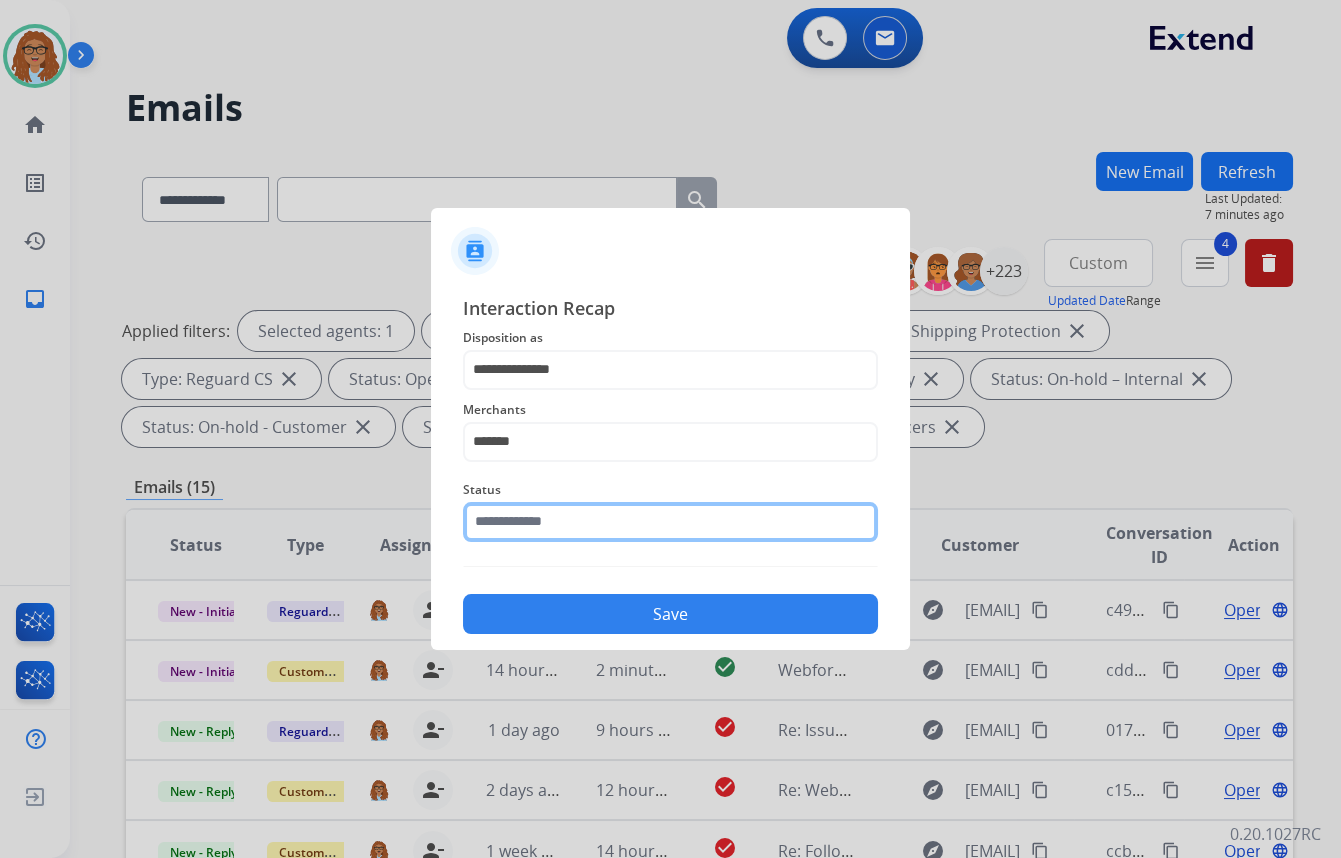 click 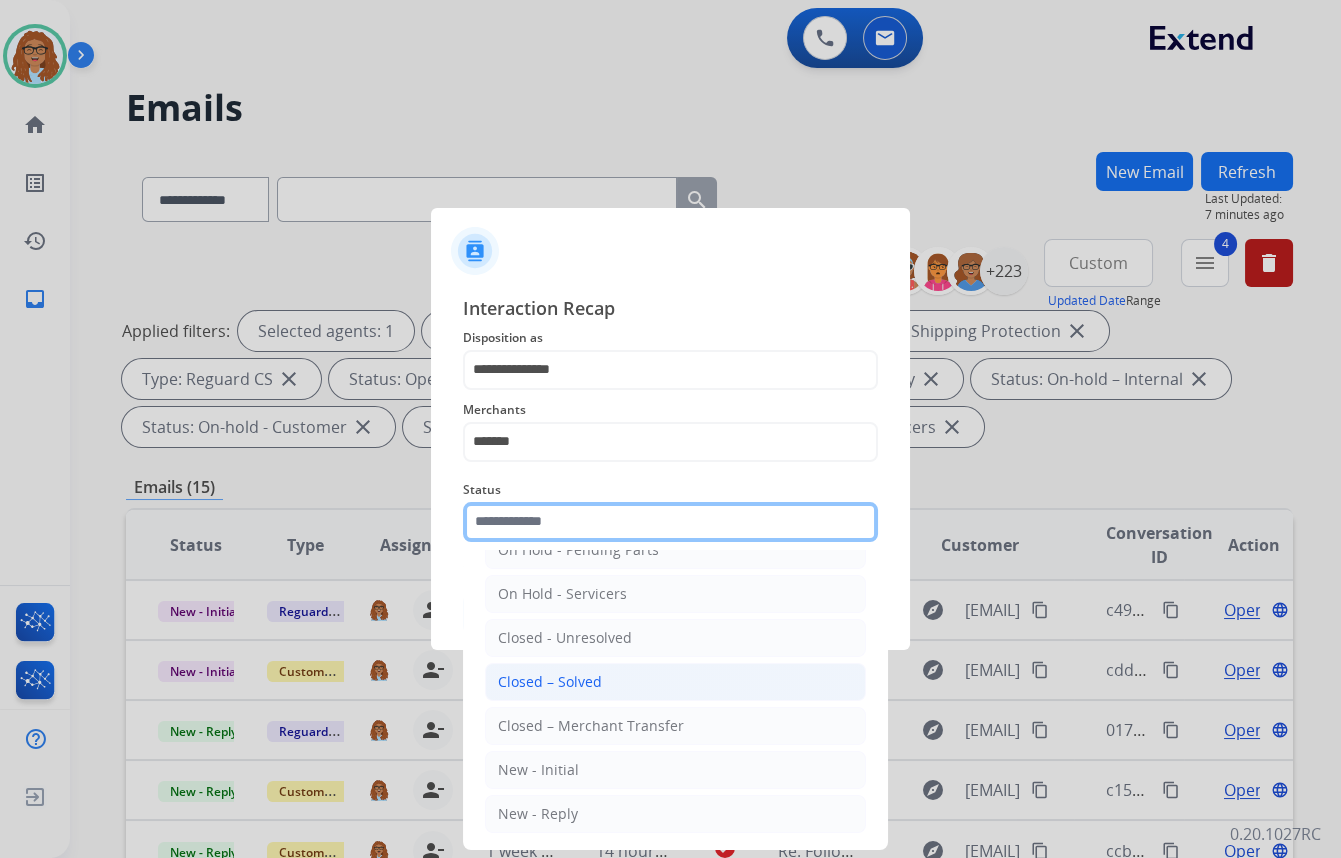 scroll, scrollTop: 118, scrollLeft: 0, axis: vertical 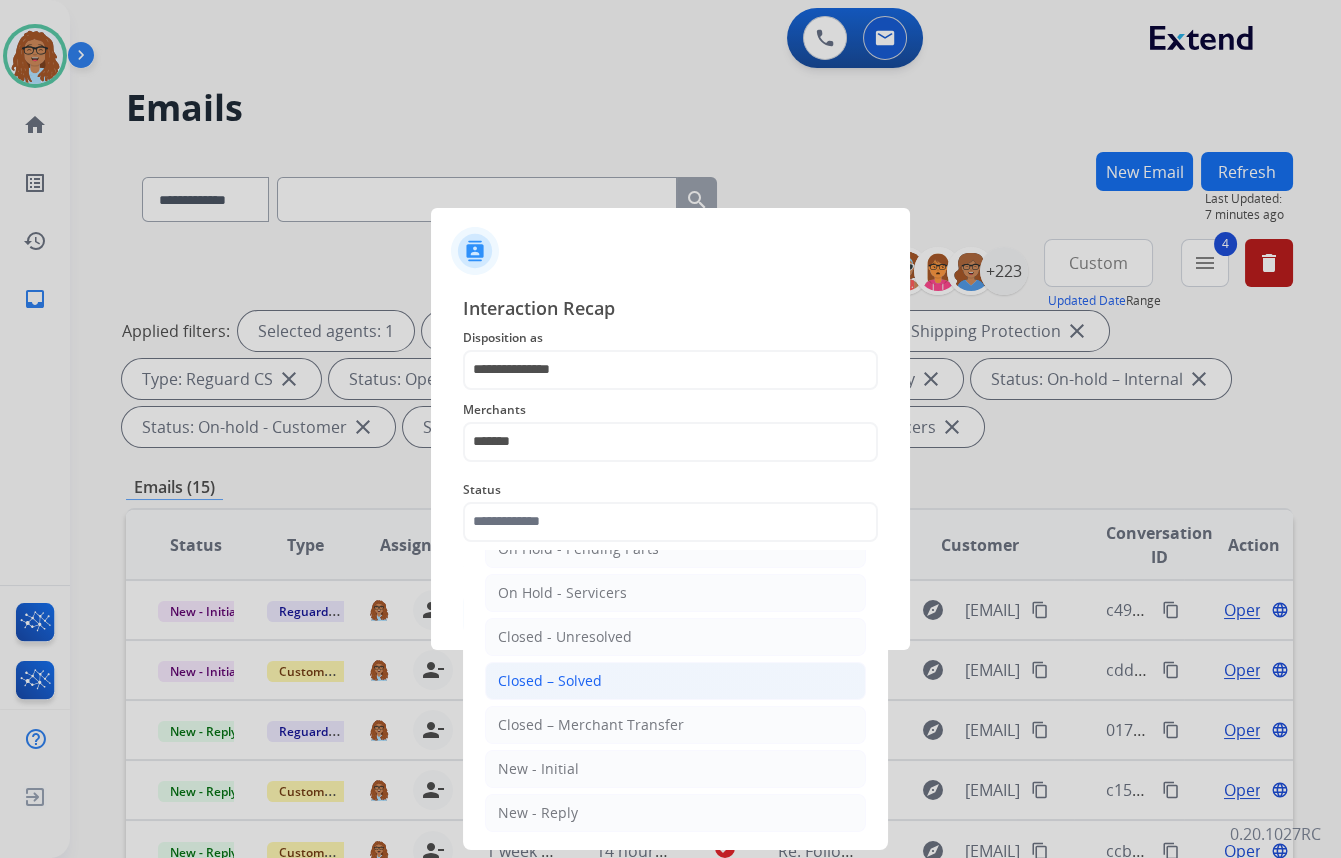 click on "Closed – Solved" 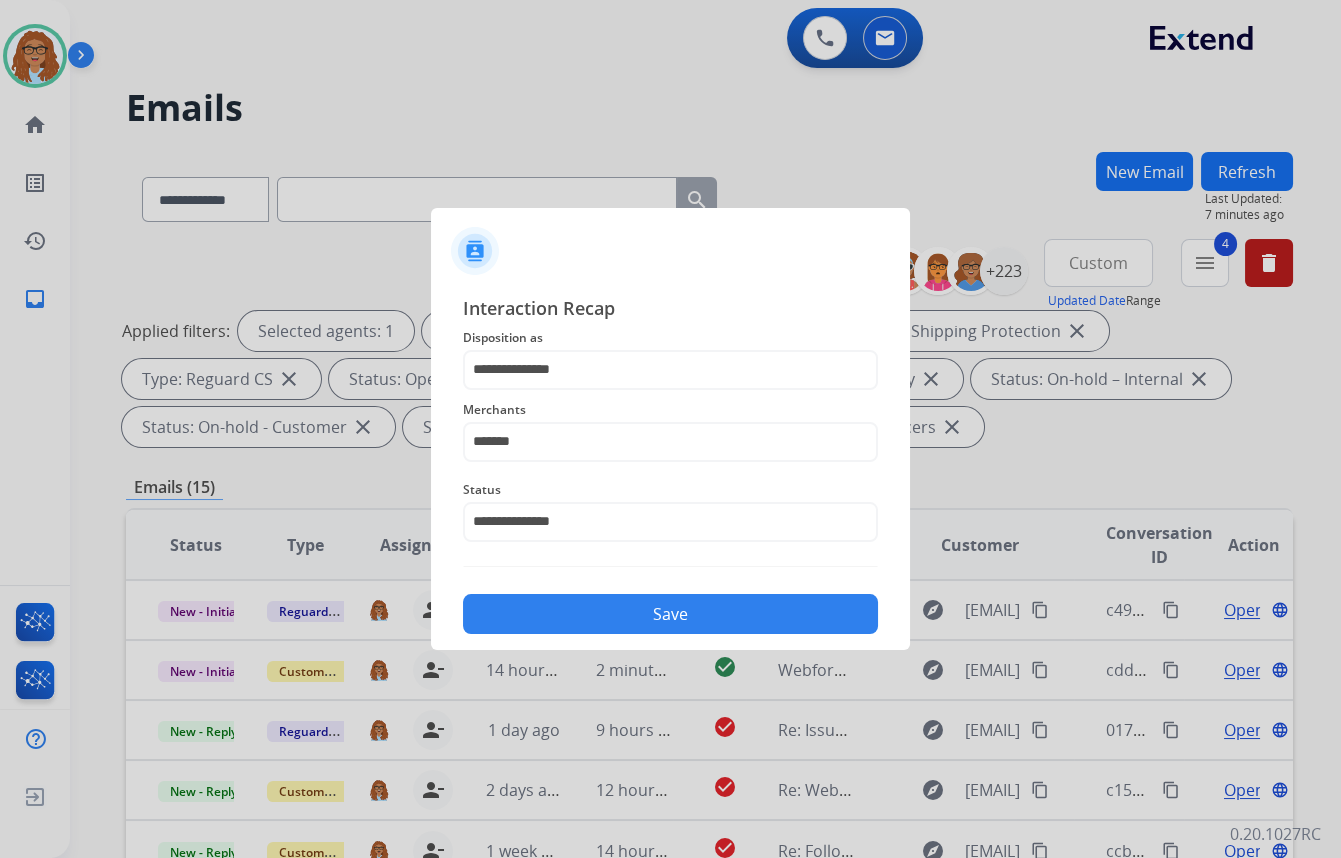 click on "Save" 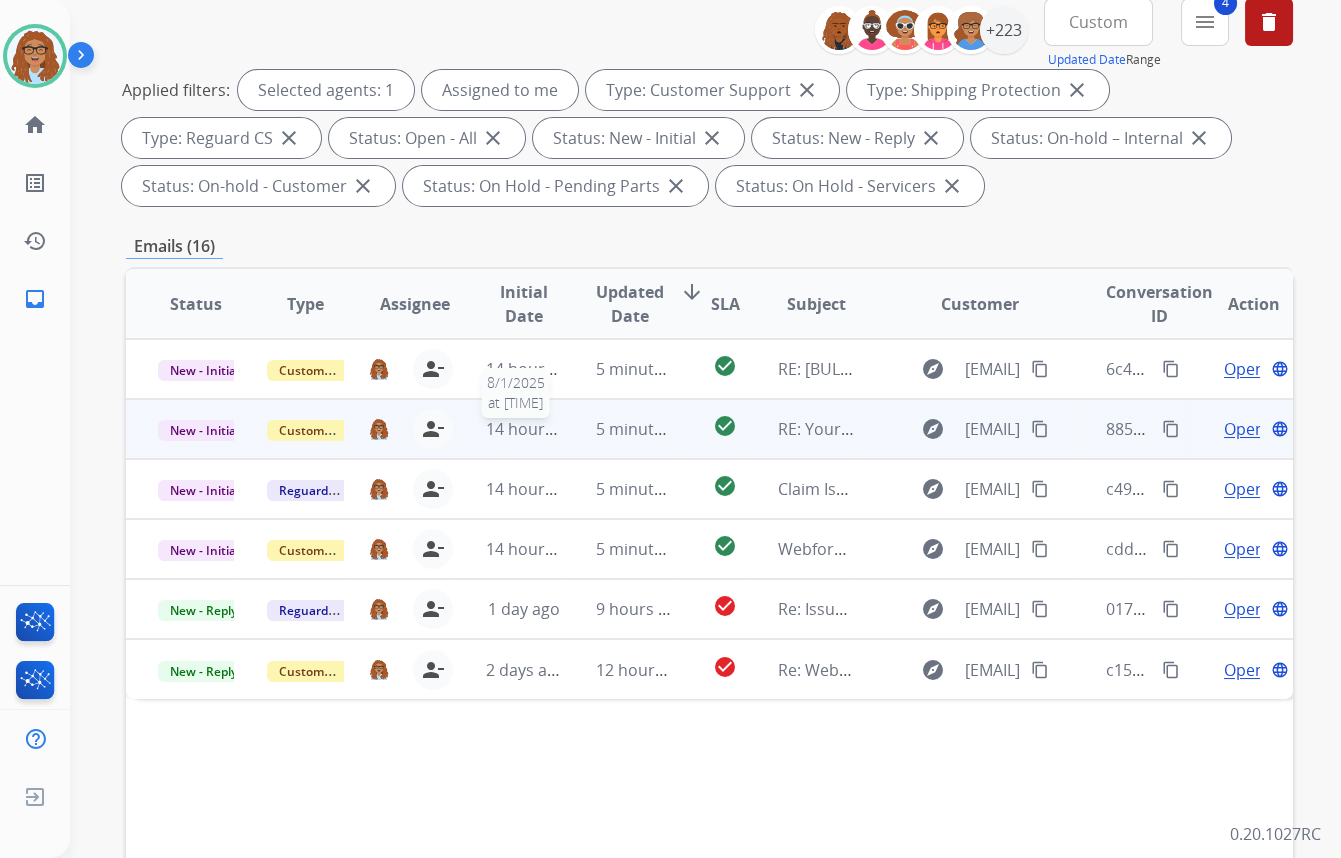 scroll, scrollTop: 423, scrollLeft: 0, axis: vertical 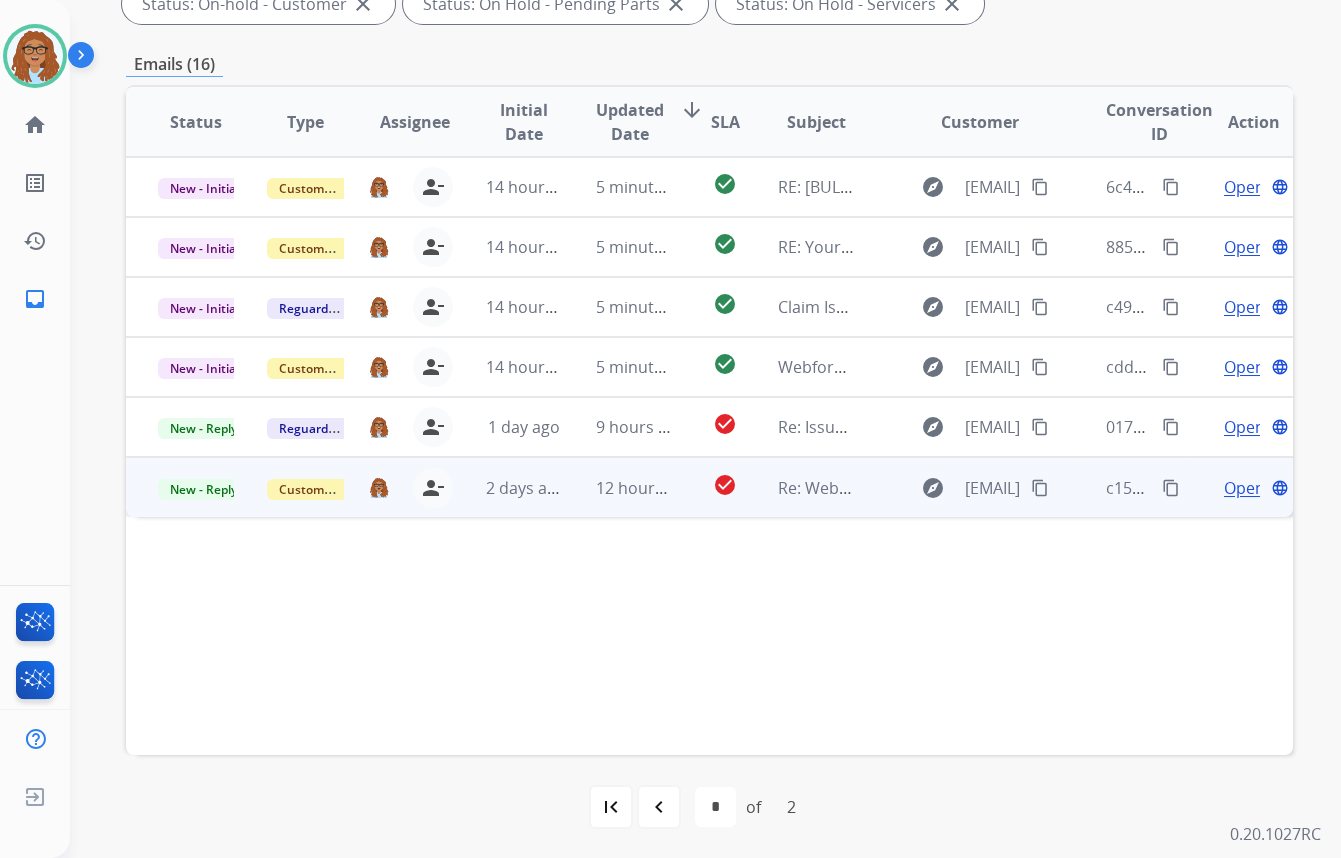 click on "content_copy" at bounding box center (1171, 488) 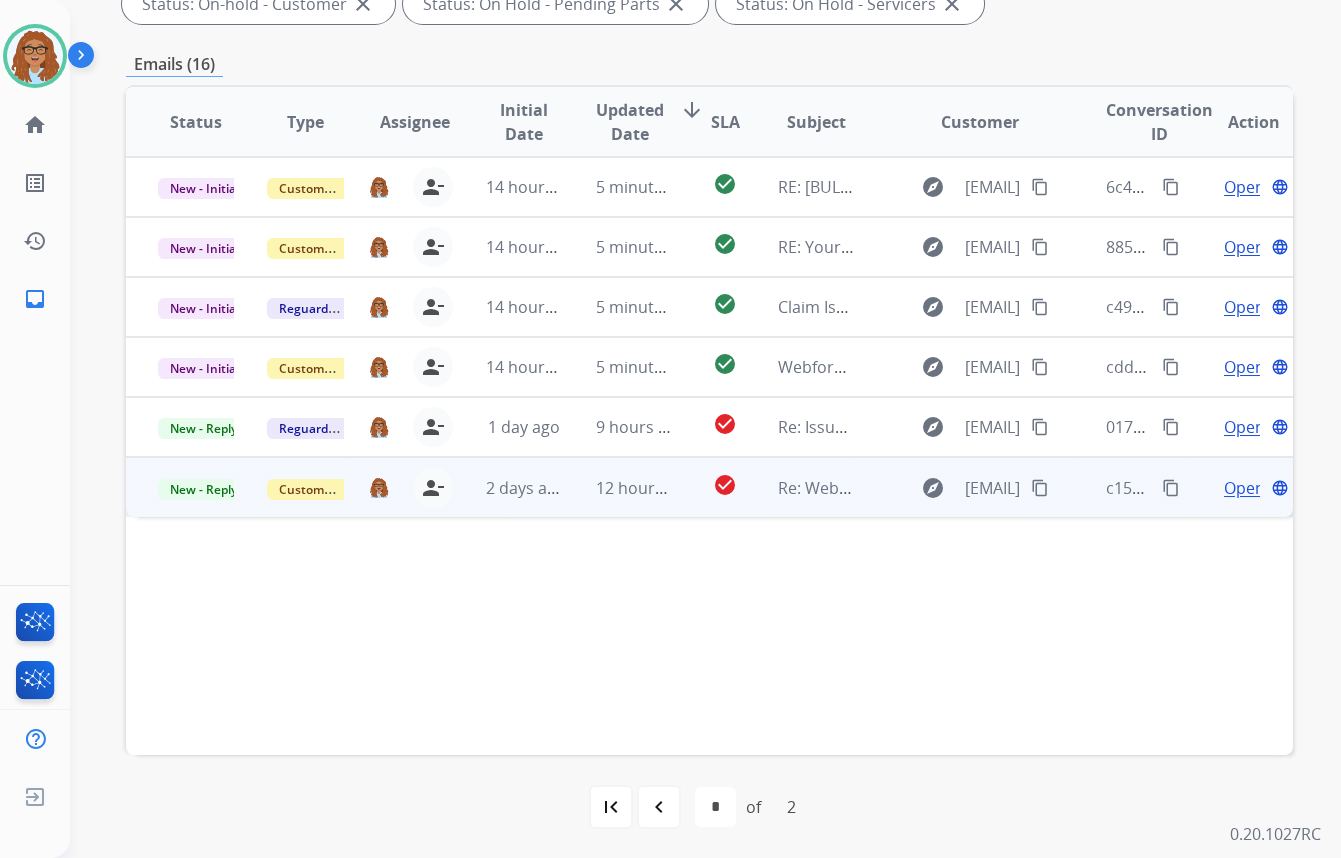 click on "Open" at bounding box center [1244, 488] 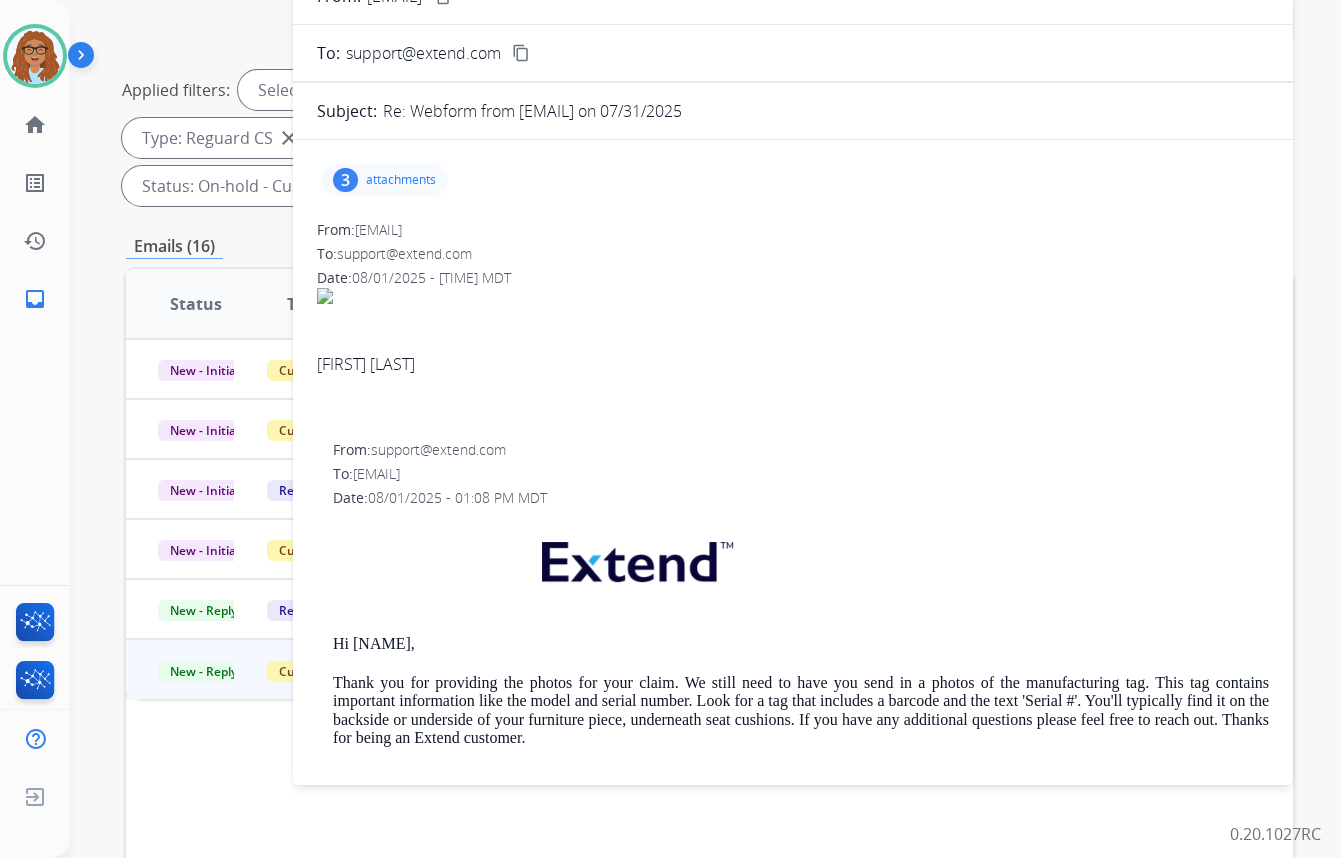 scroll, scrollTop: 150, scrollLeft: 0, axis: vertical 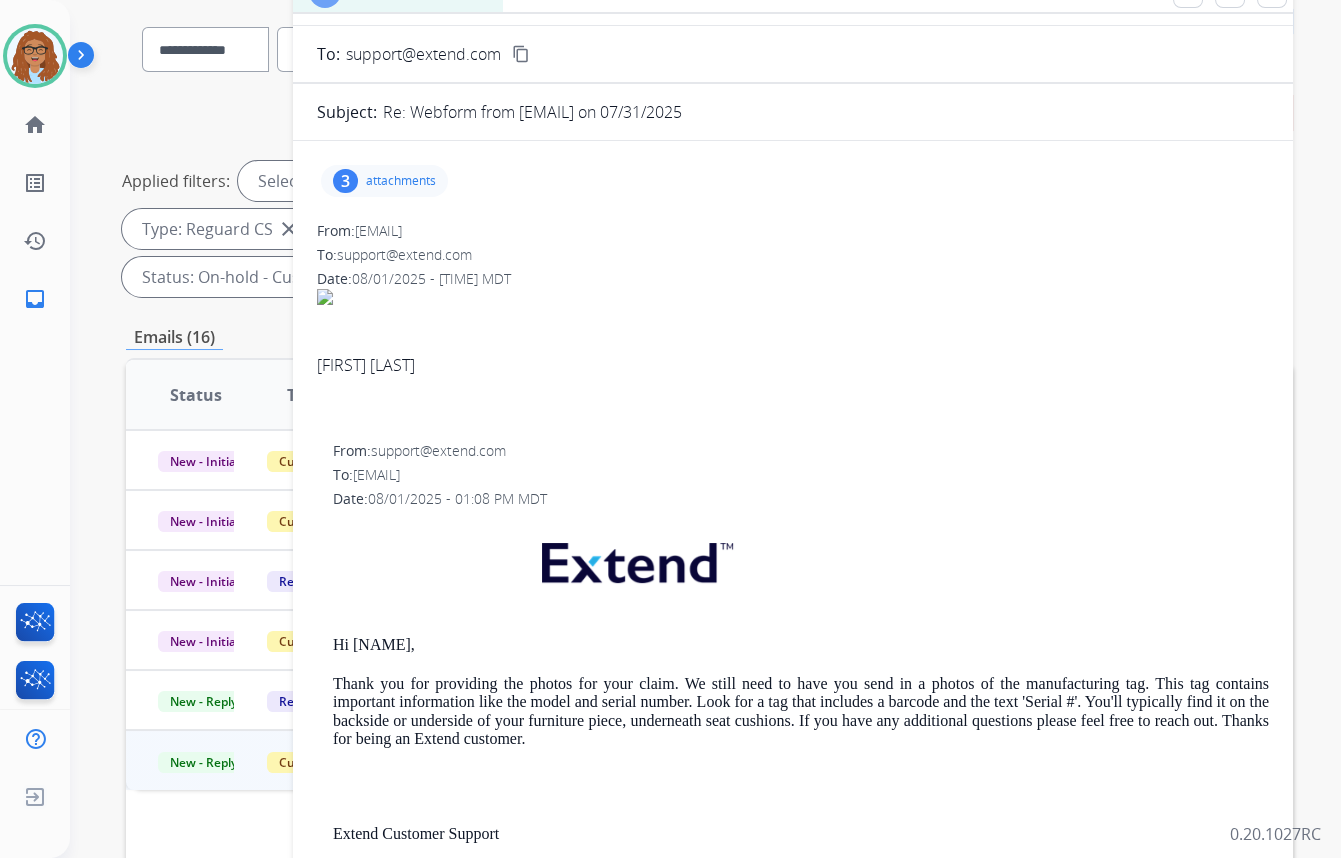 click on "3" at bounding box center (345, 181) 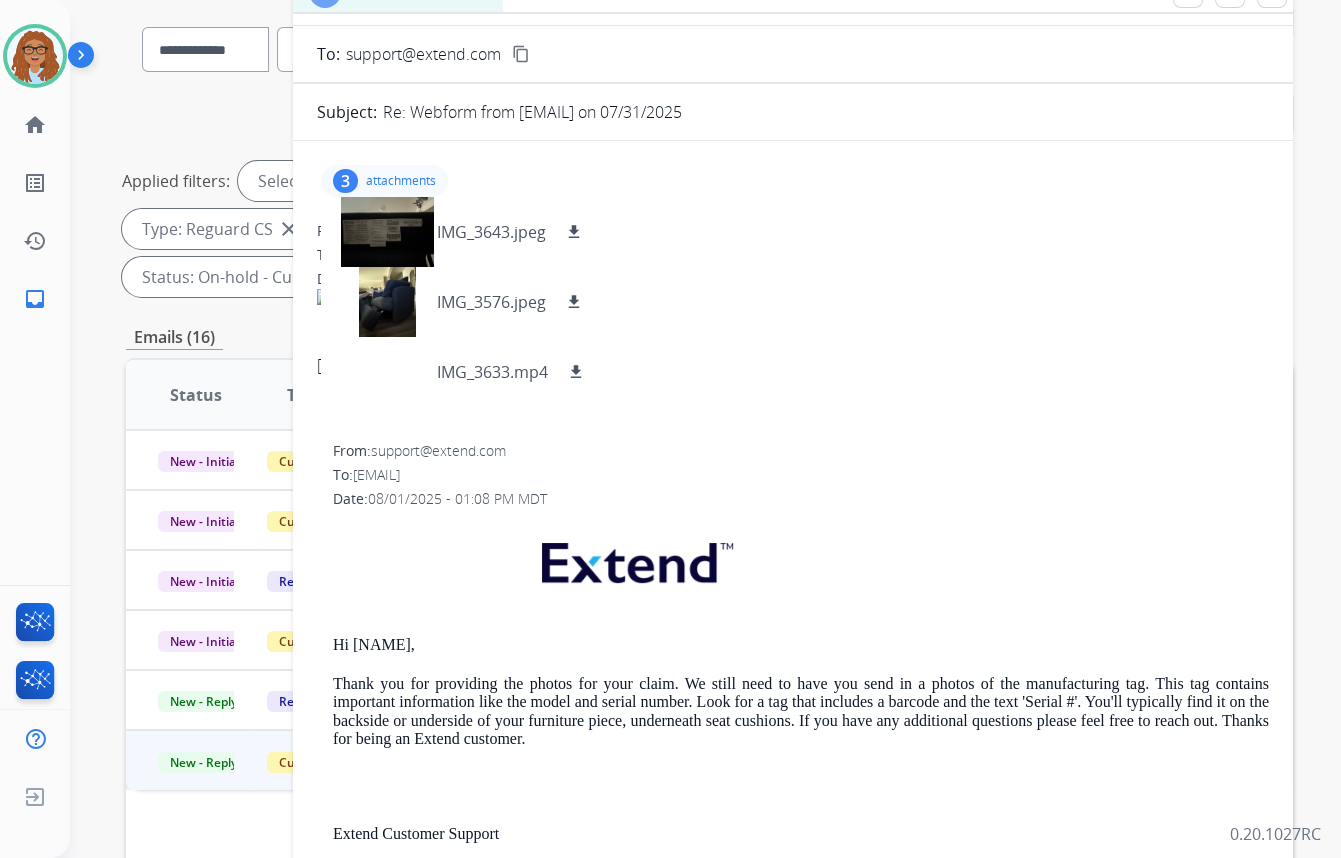 drag, startPoint x: 747, startPoint y: 173, endPoint x: 590, endPoint y: 181, distance: 157.20369 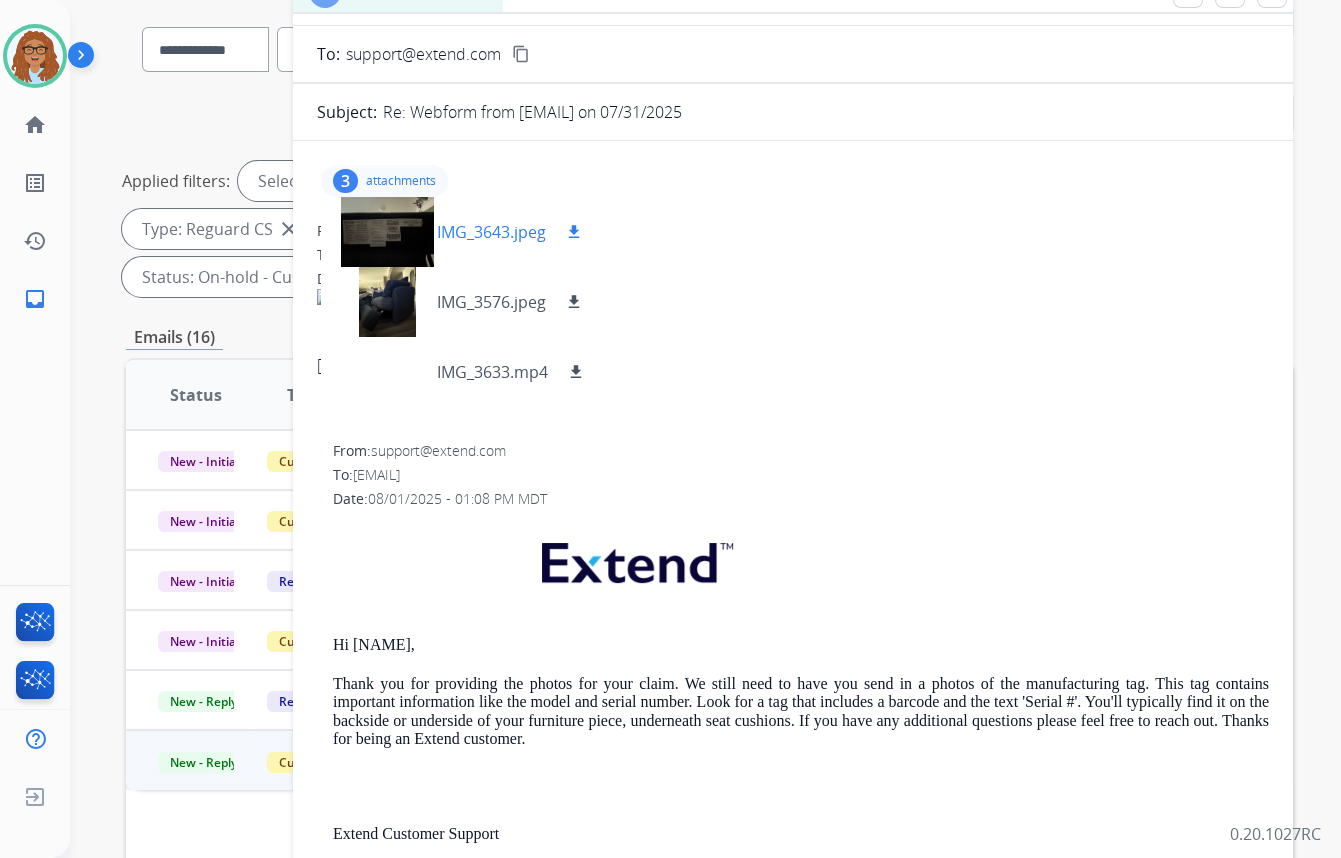 click on "download" at bounding box center [574, 232] 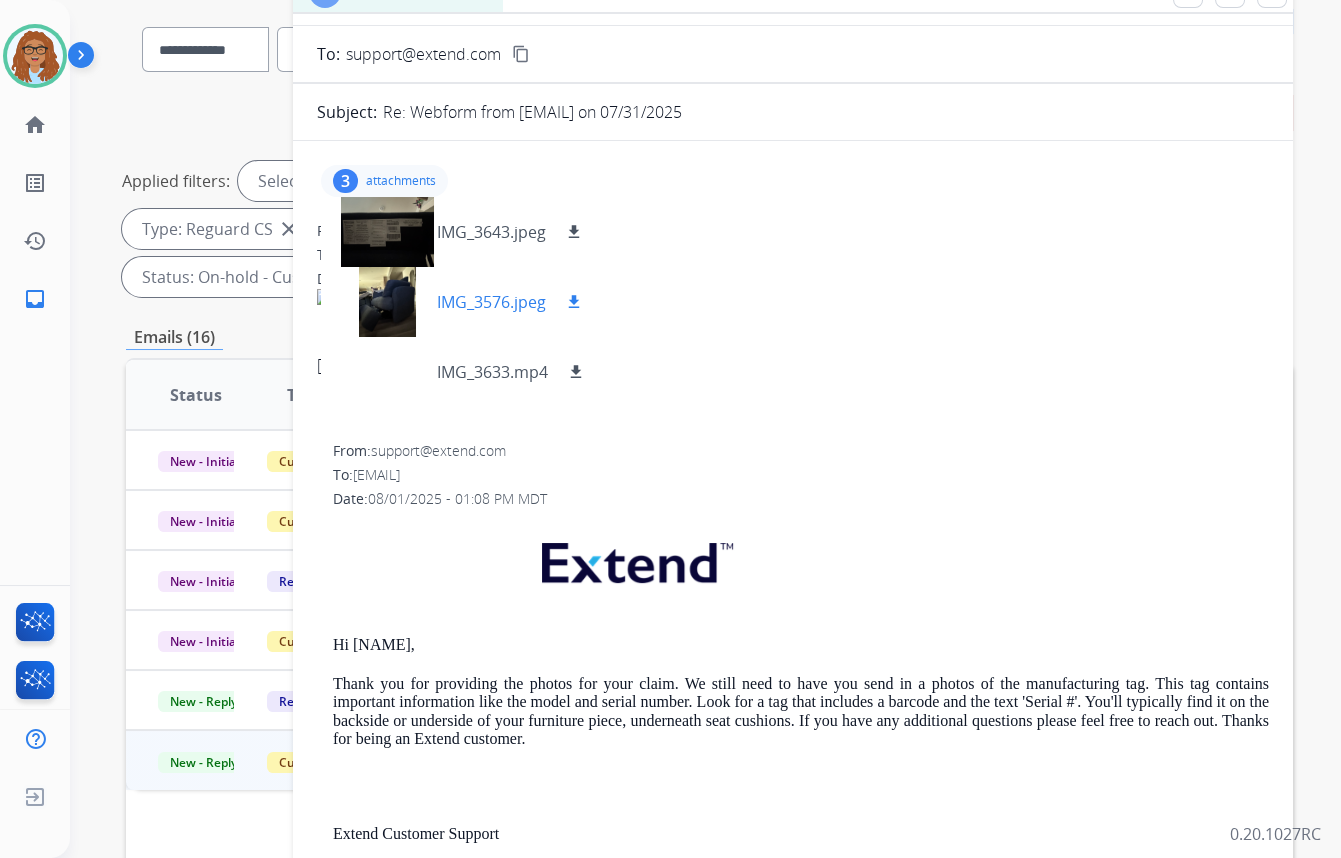 click on "download" at bounding box center [574, 302] 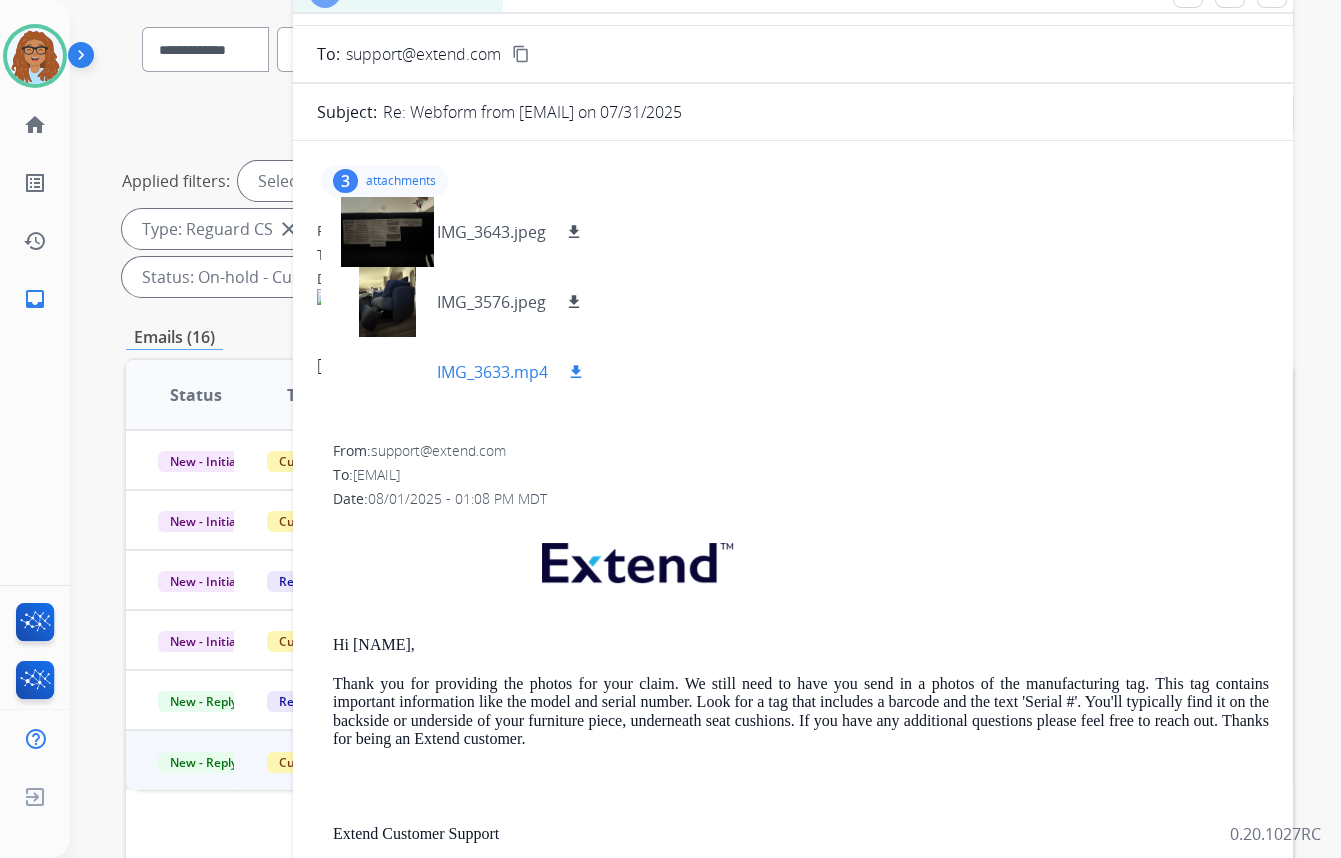 click on "download" at bounding box center (576, 372) 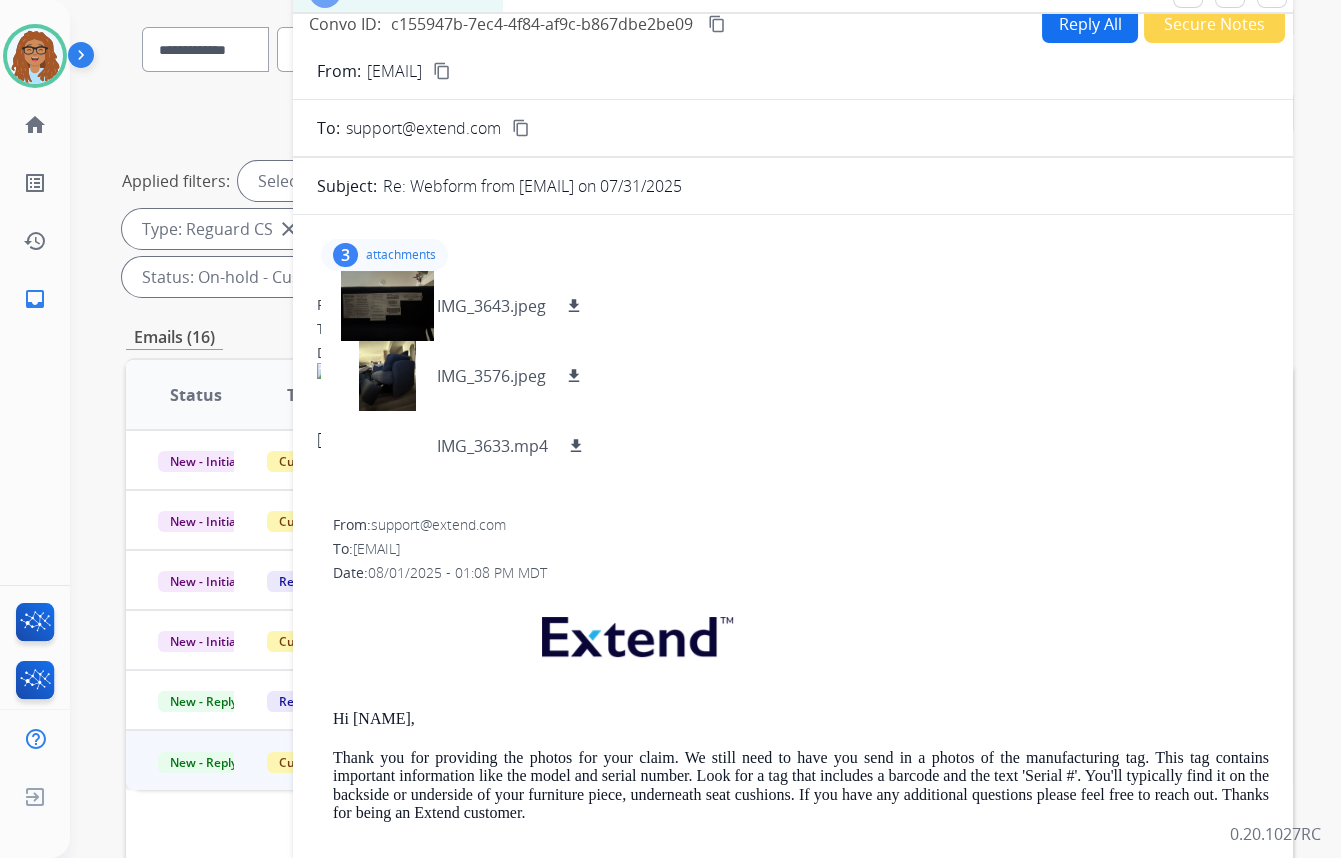 scroll, scrollTop: 0, scrollLeft: 0, axis: both 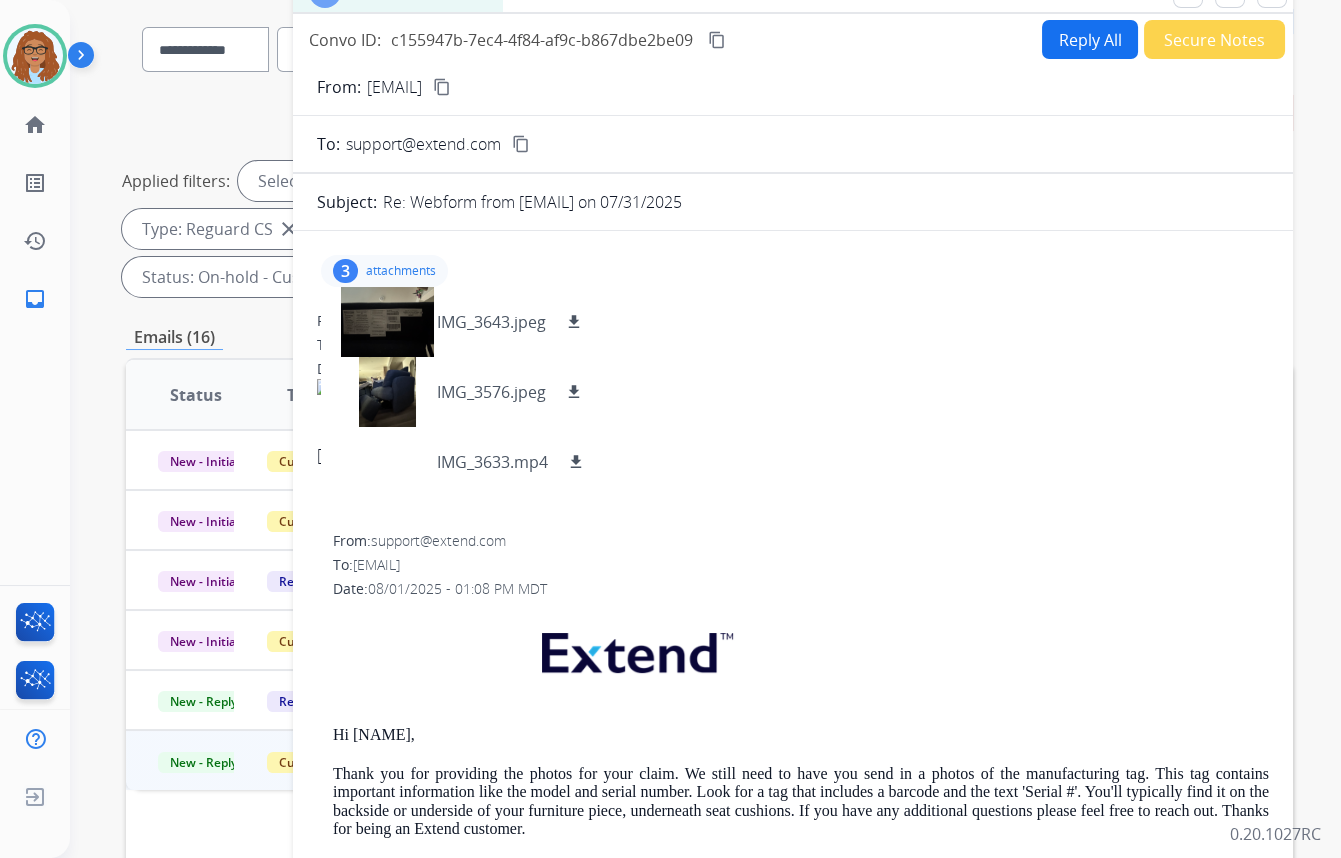 click on "3" at bounding box center (345, 271) 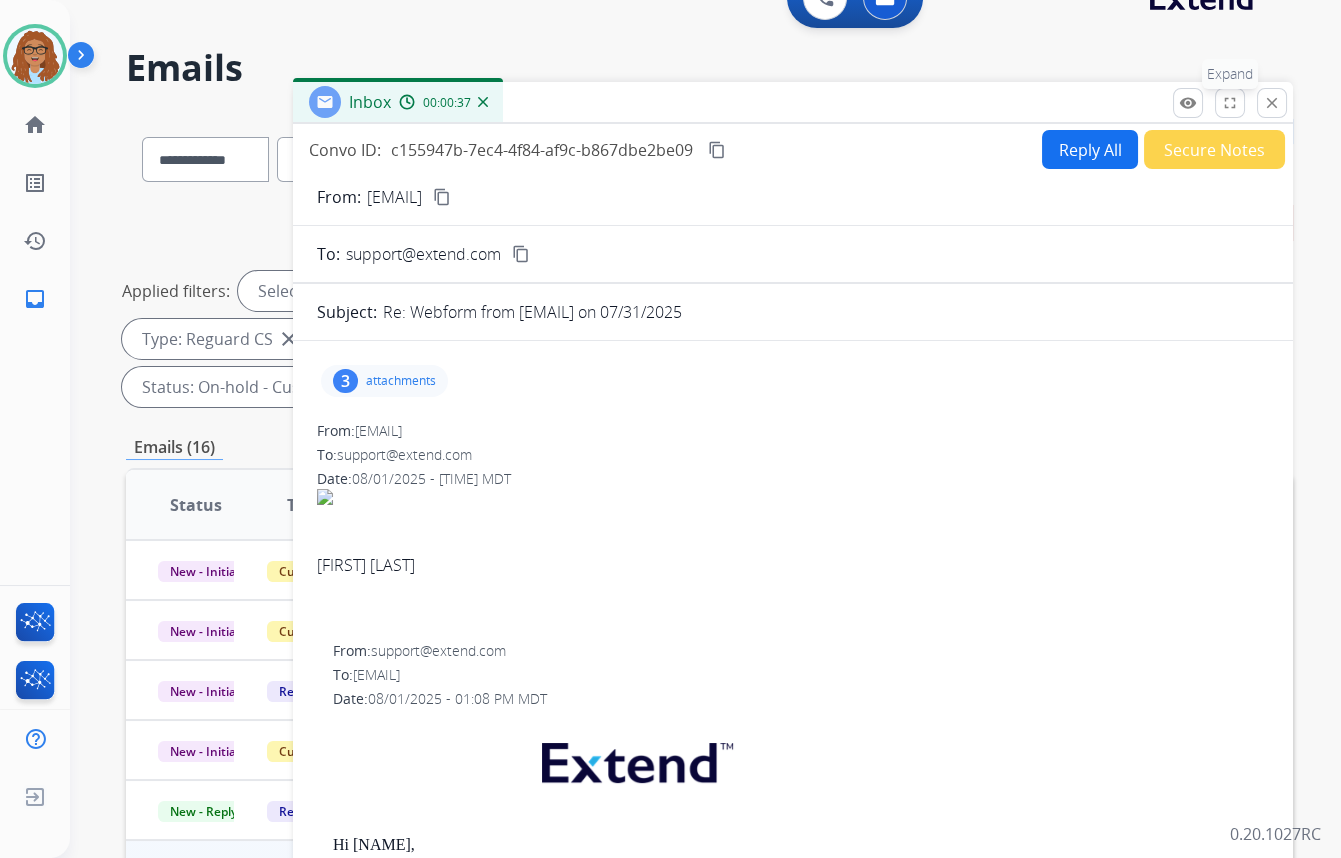 scroll, scrollTop: 0, scrollLeft: 0, axis: both 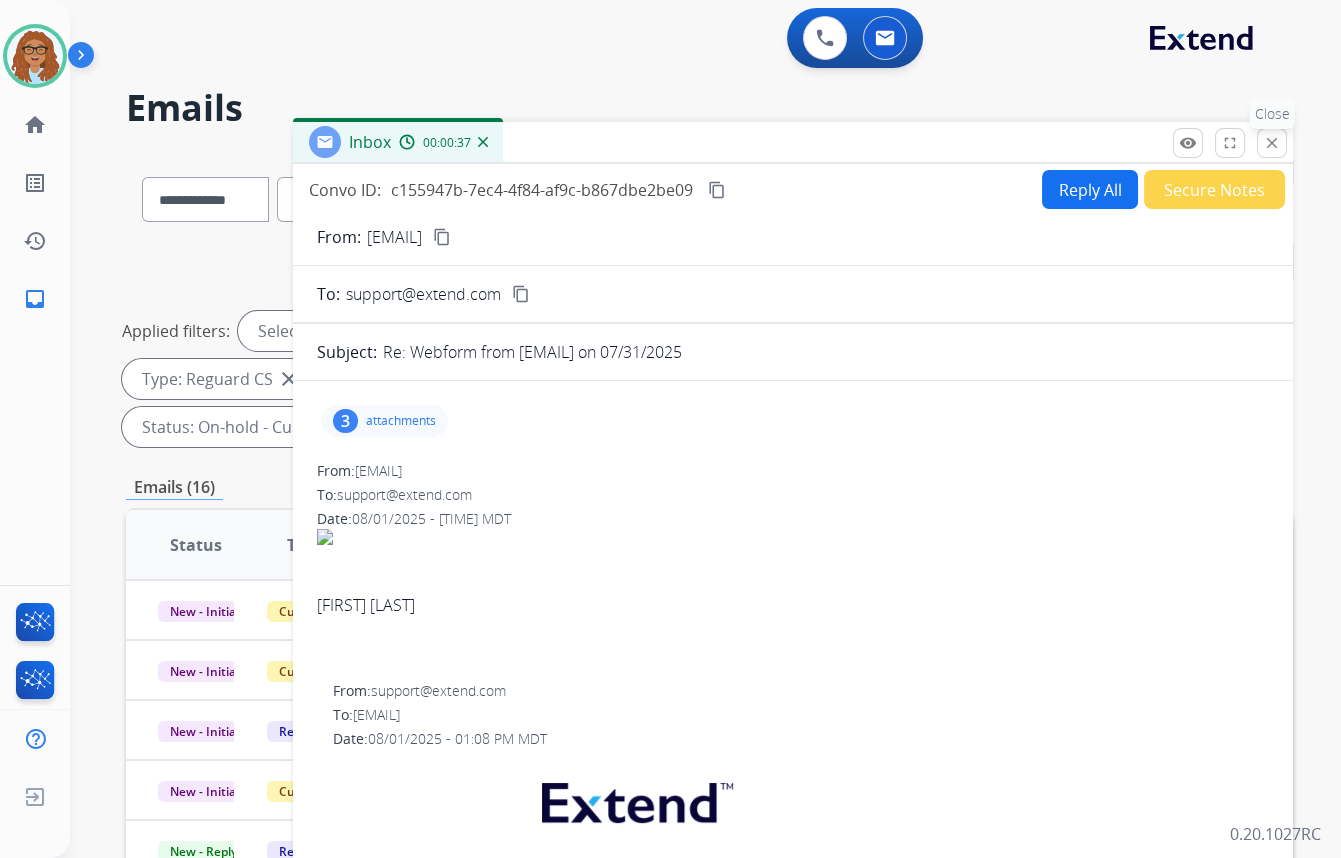 click on "close Close" at bounding box center [1272, 143] 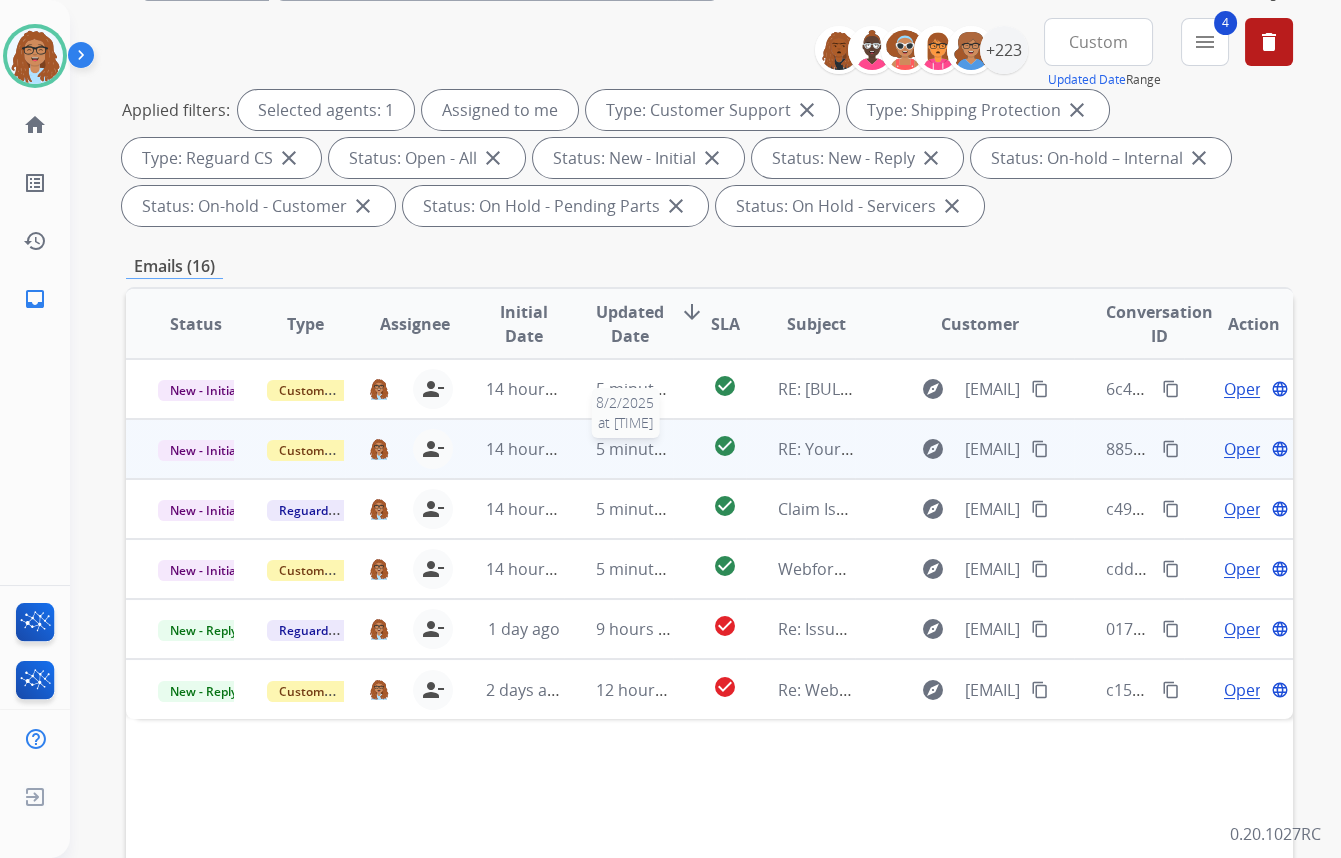 scroll, scrollTop: 423, scrollLeft: 0, axis: vertical 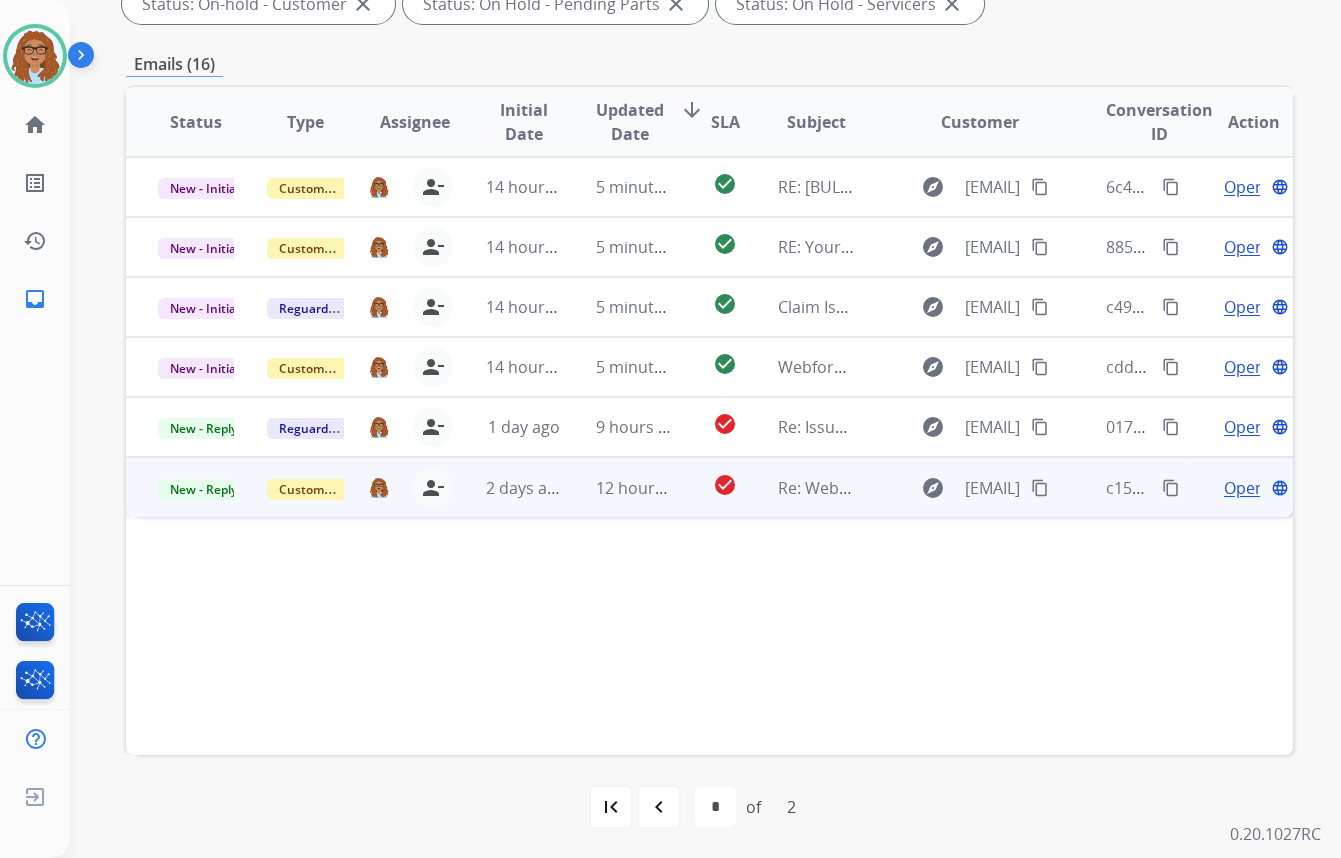 click on "Open" at bounding box center (1244, 488) 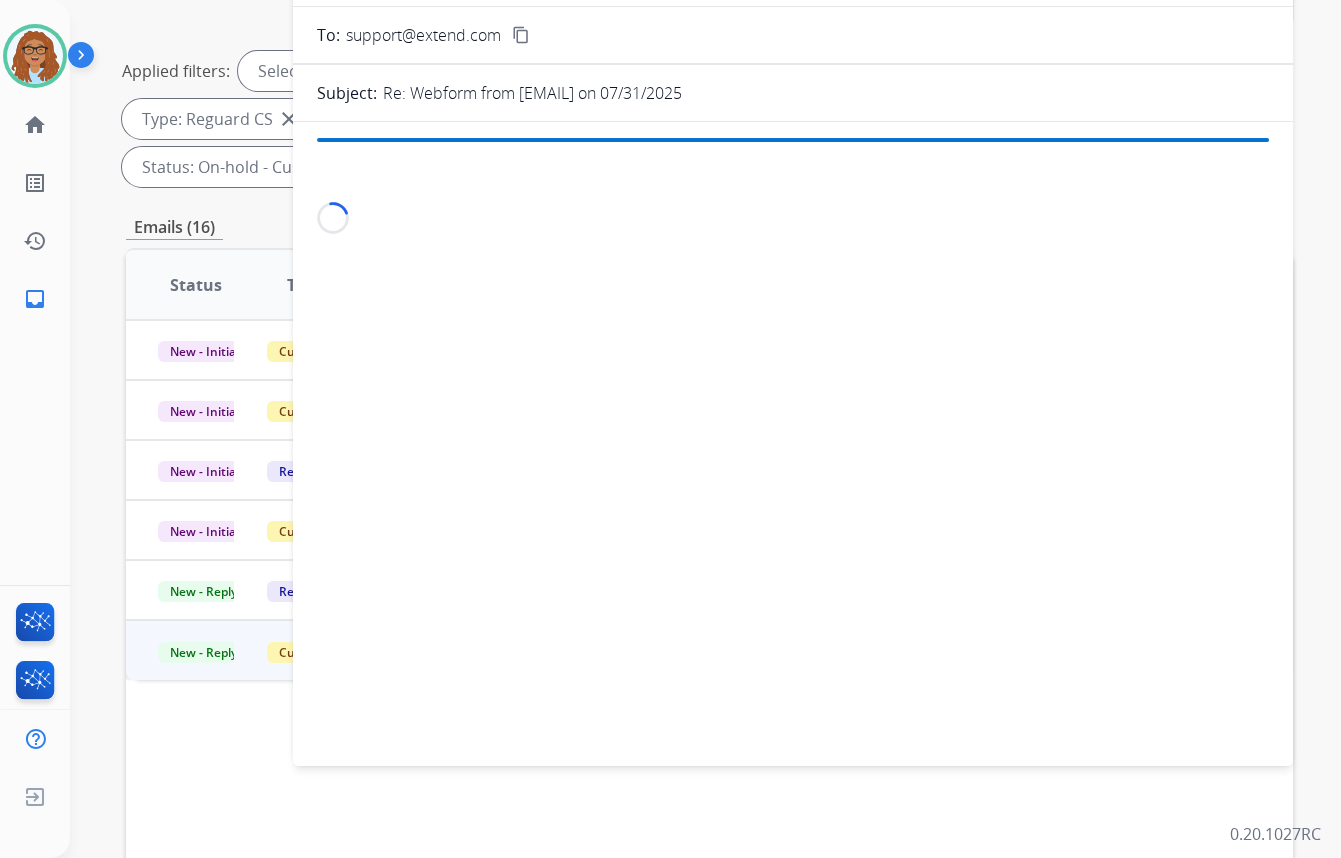 scroll, scrollTop: 0, scrollLeft: 0, axis: both 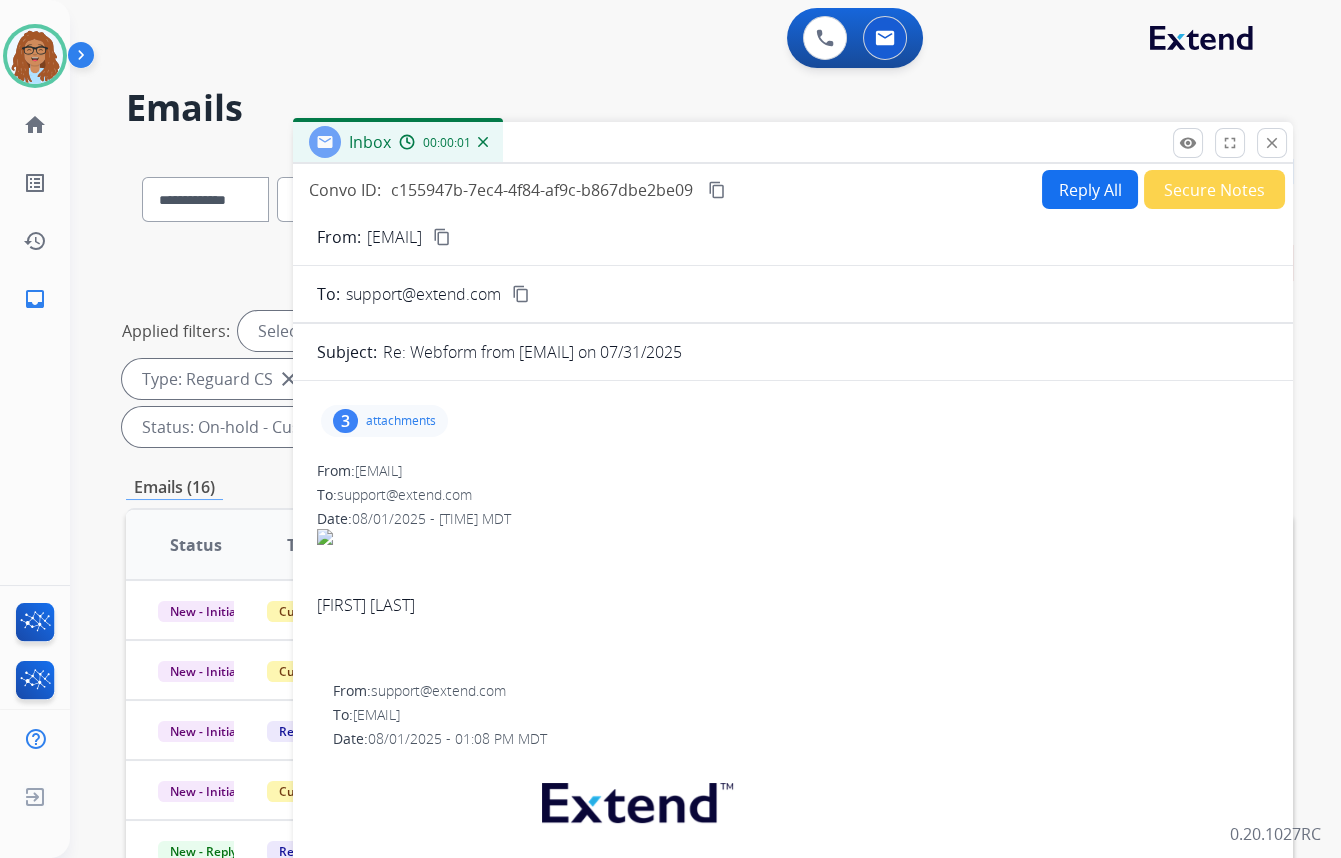 click on "3" at bounding box center (345, 421) 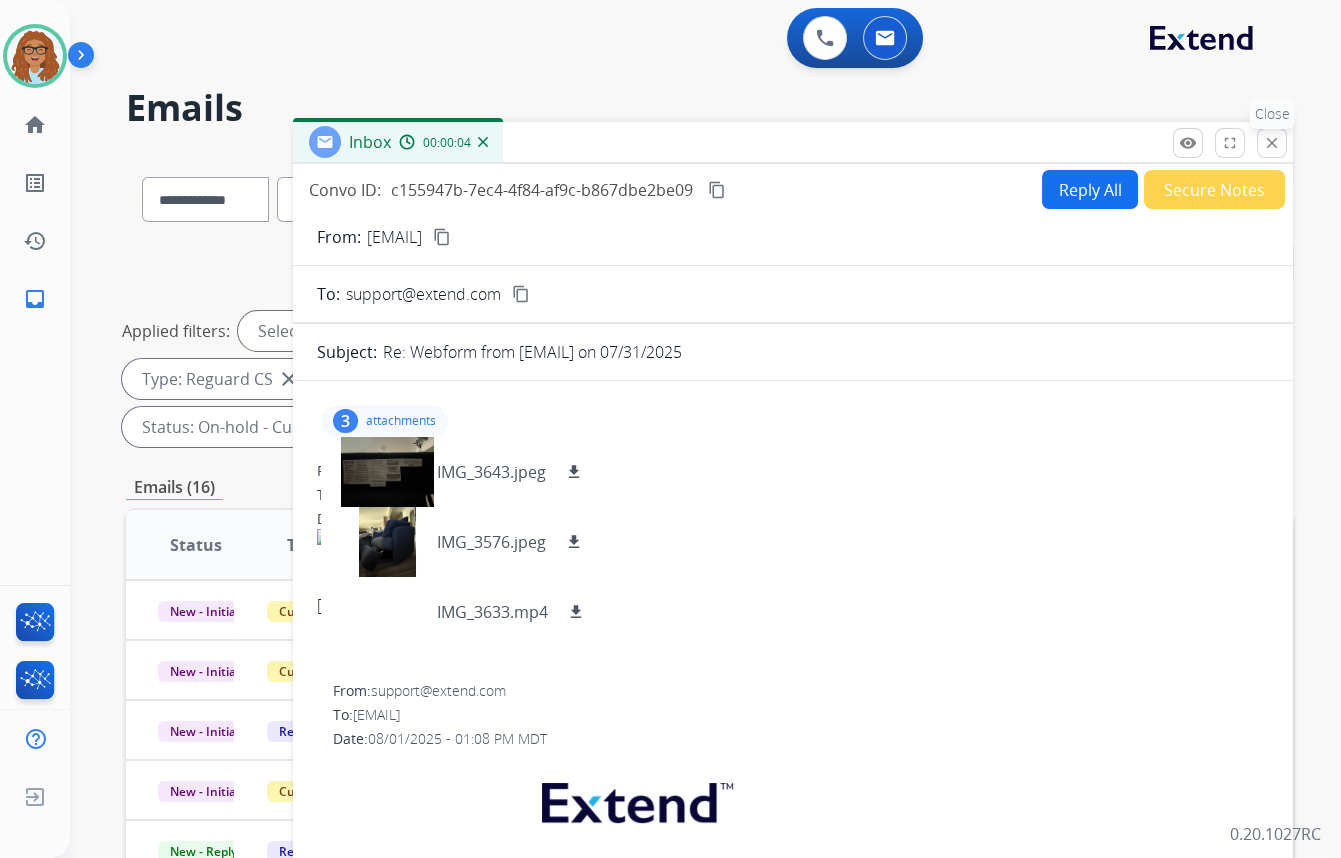 click on "close Close" at bounding box center (1272, 143) 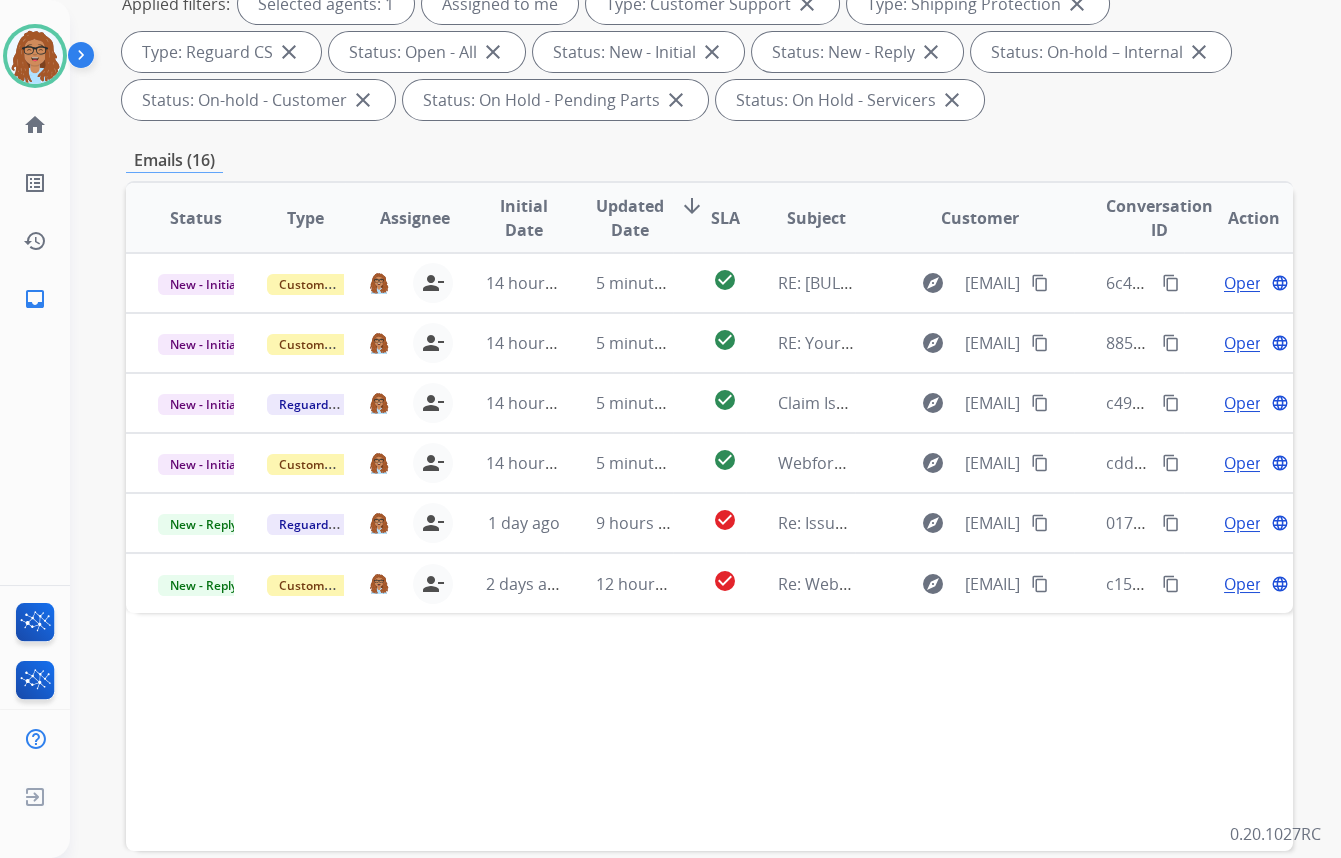 scroll, scrollTop: 363, scrollLeft: 0, axis: vertical 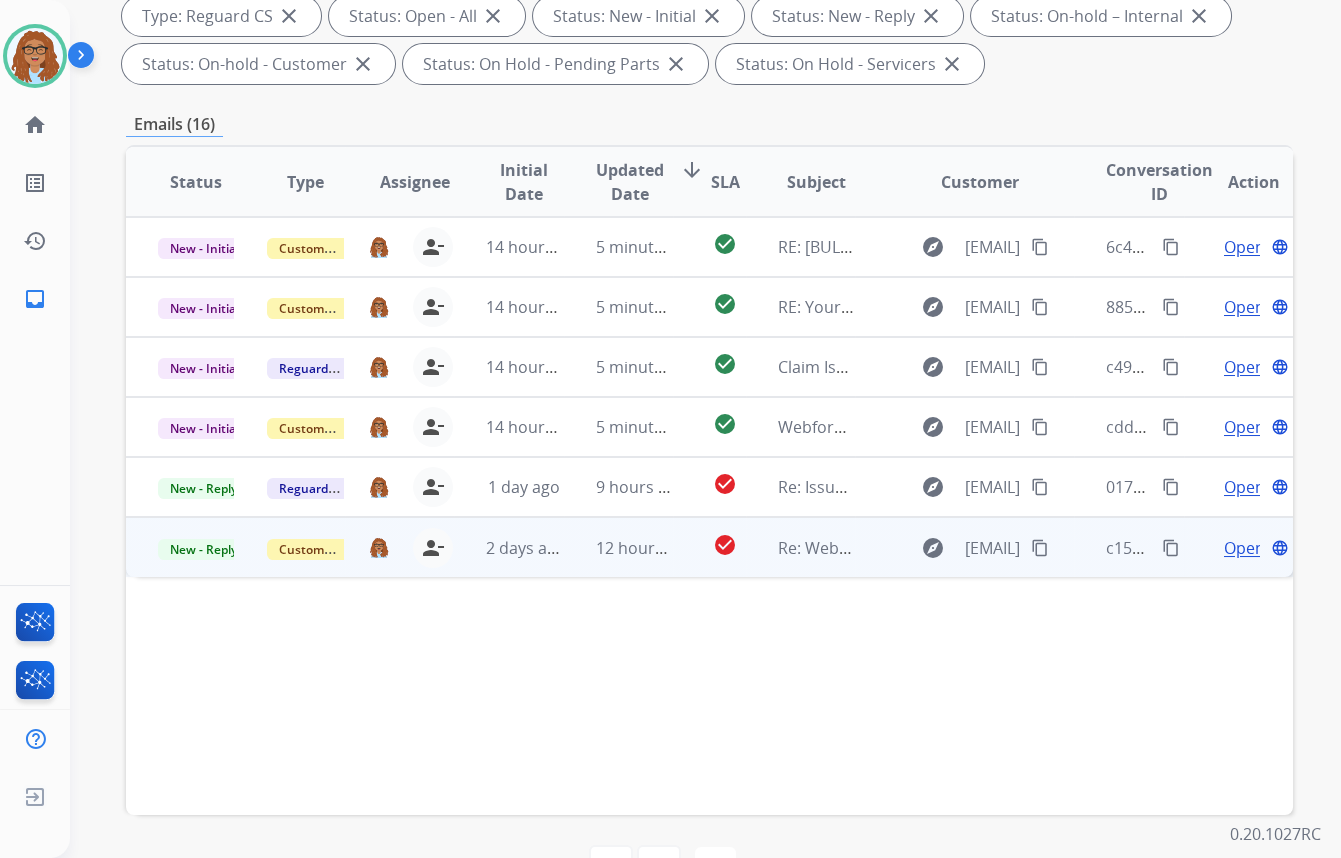 click on "Open" at bounding box center [1244, 548] 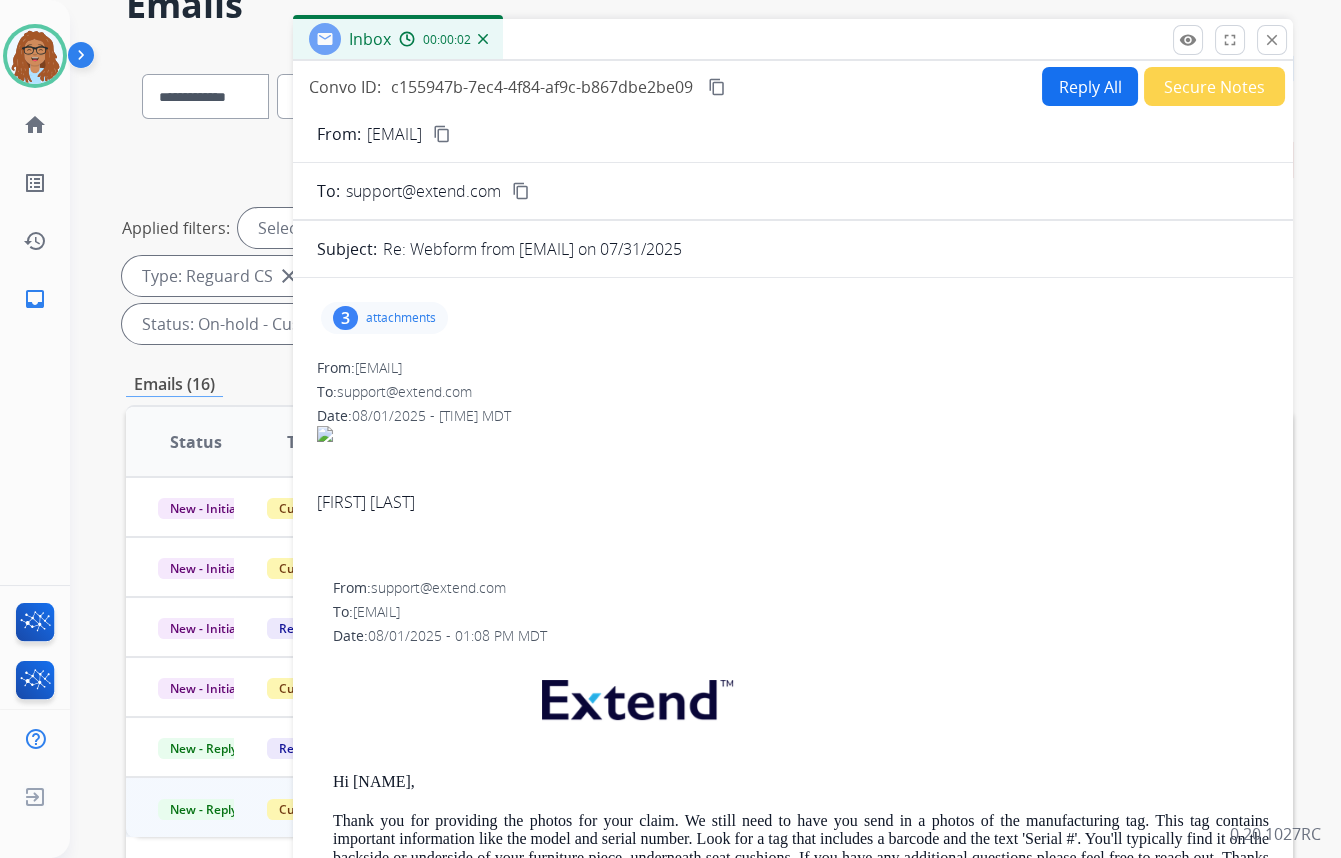 scroll, scrollTop: 0, scrollLeft: 0, axis: both 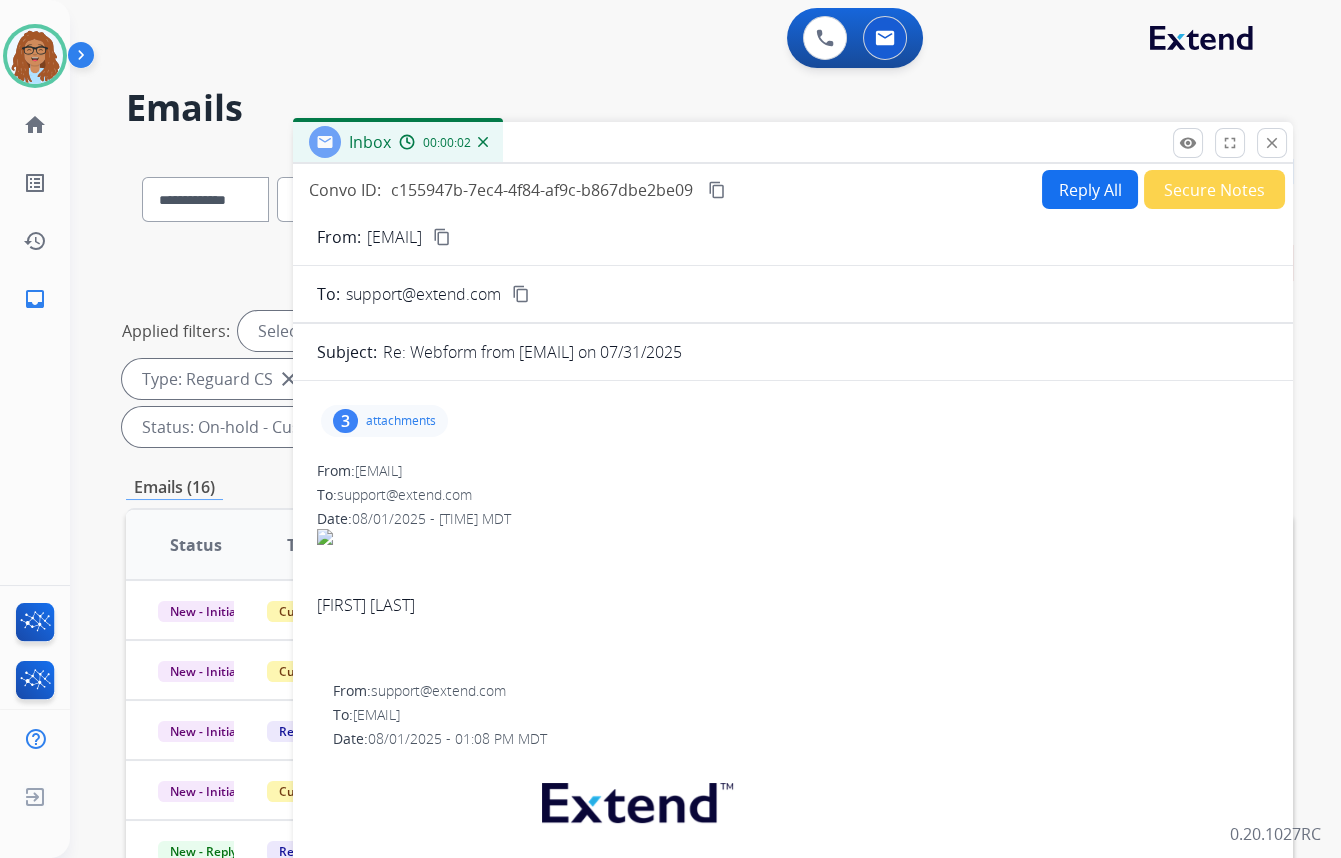 click on "Reply All" at bounding box center [1090, 189] 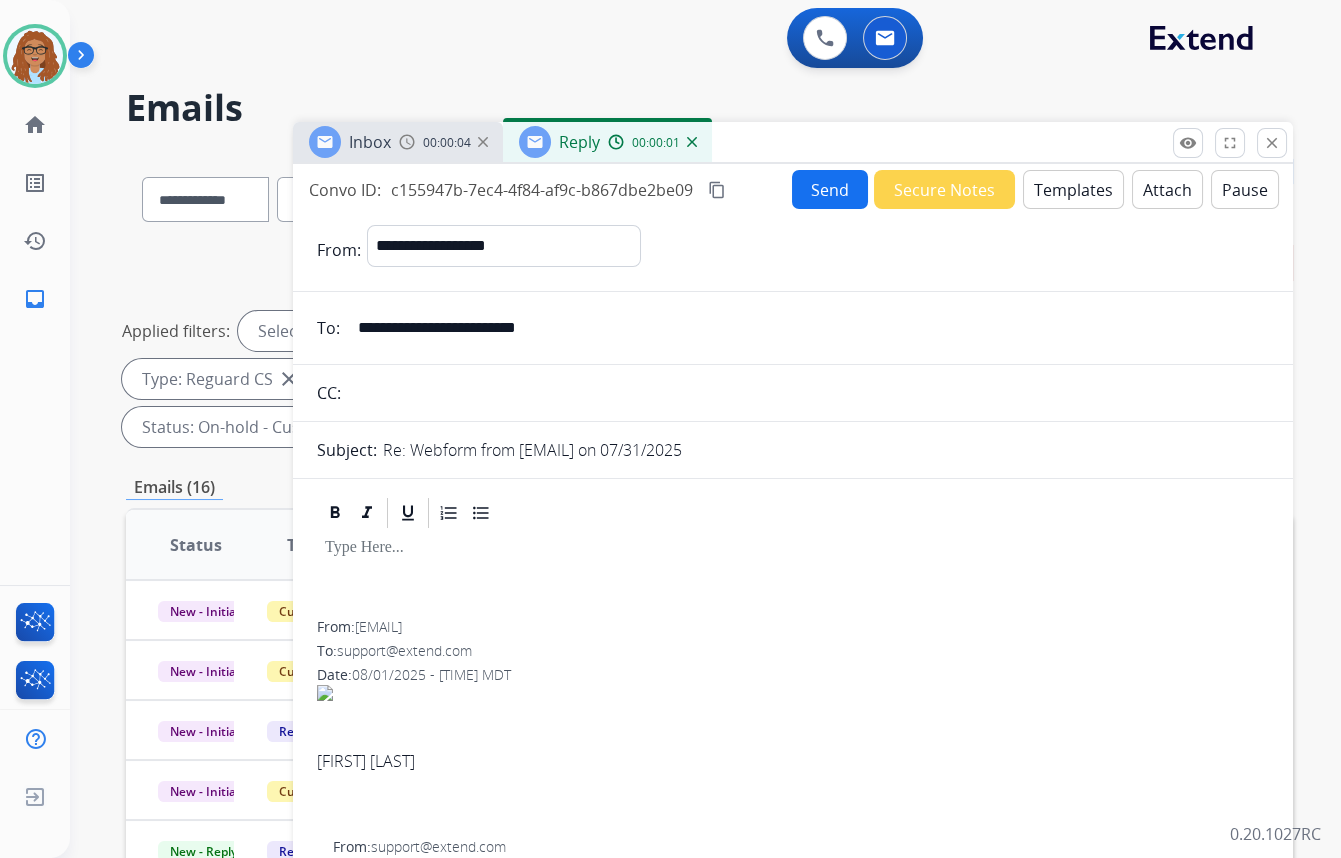 drag, startPoint x: 585, startPoint y: 330, endPoint x: 330, endPoint y: 333, distance: 255.01764 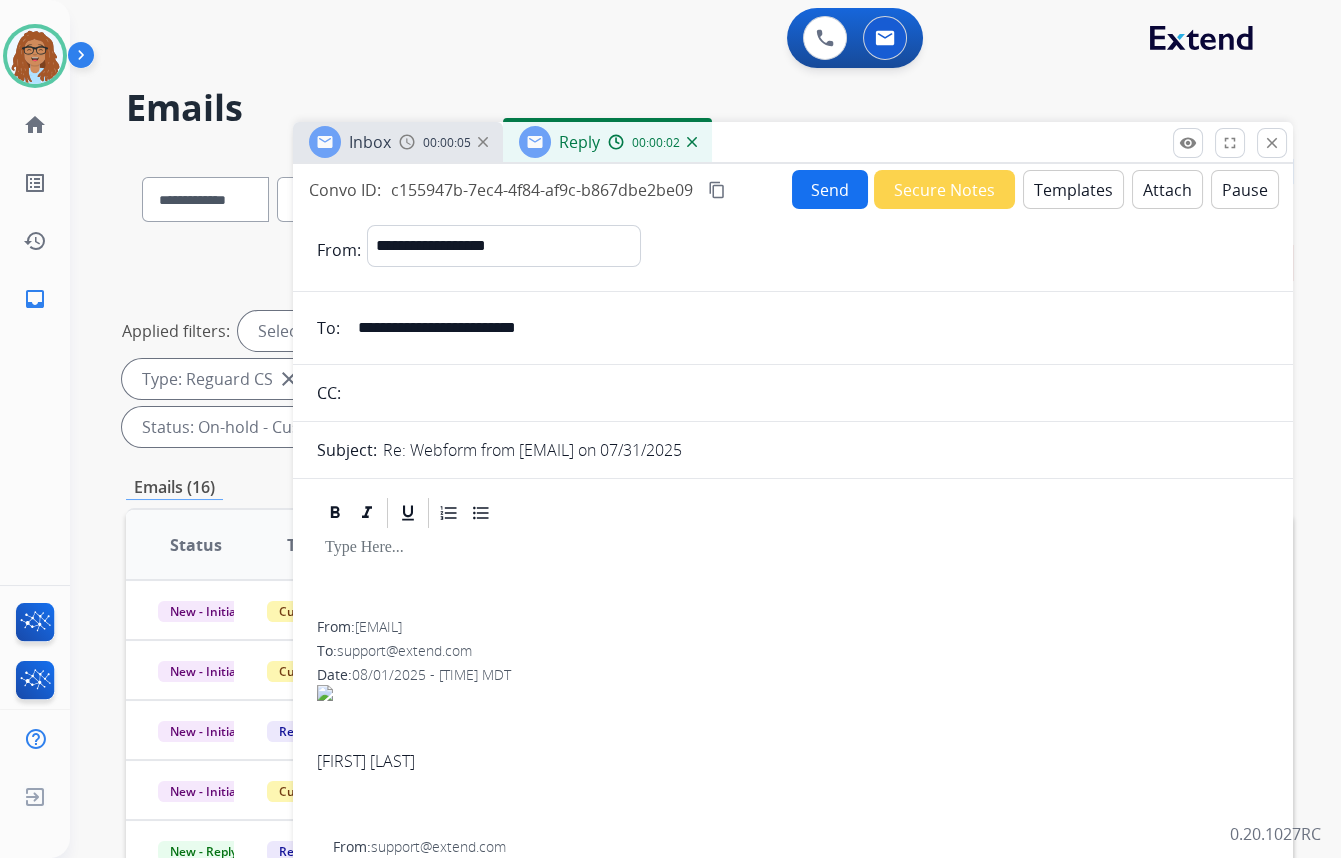 click at bounding box center [808, 393] 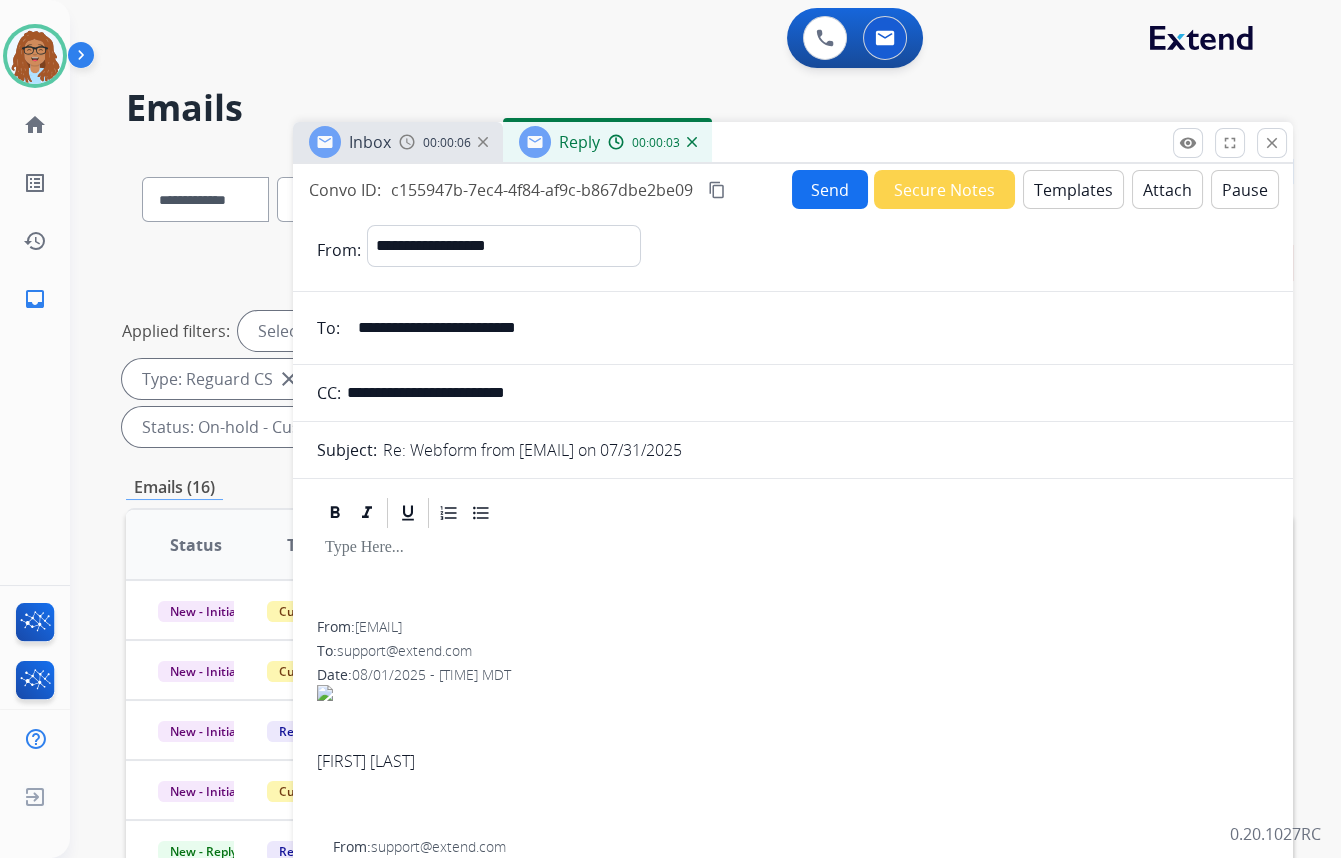 type on "**********" 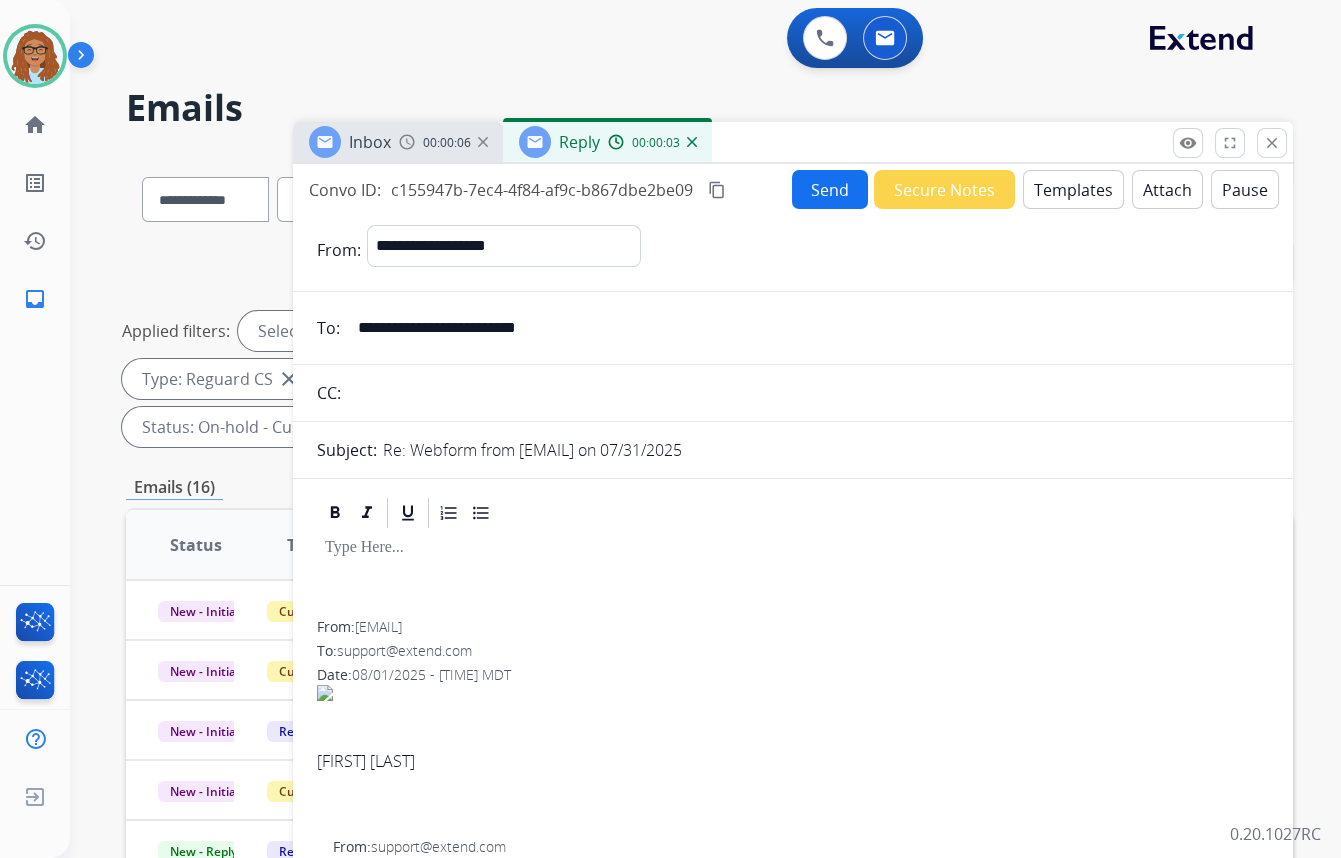 click on "Templates" at bounding box center (1073, 189) 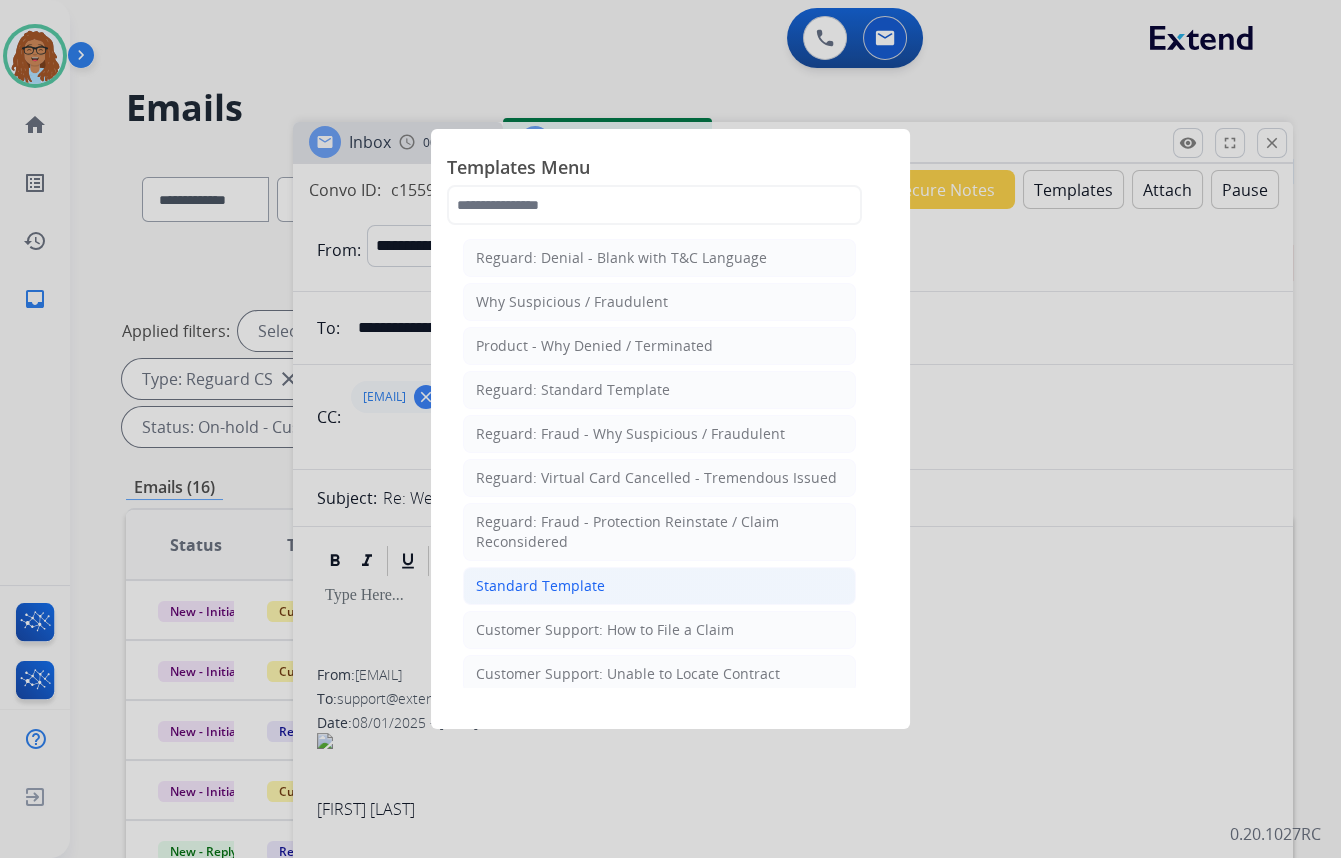 click on "Standard Template" 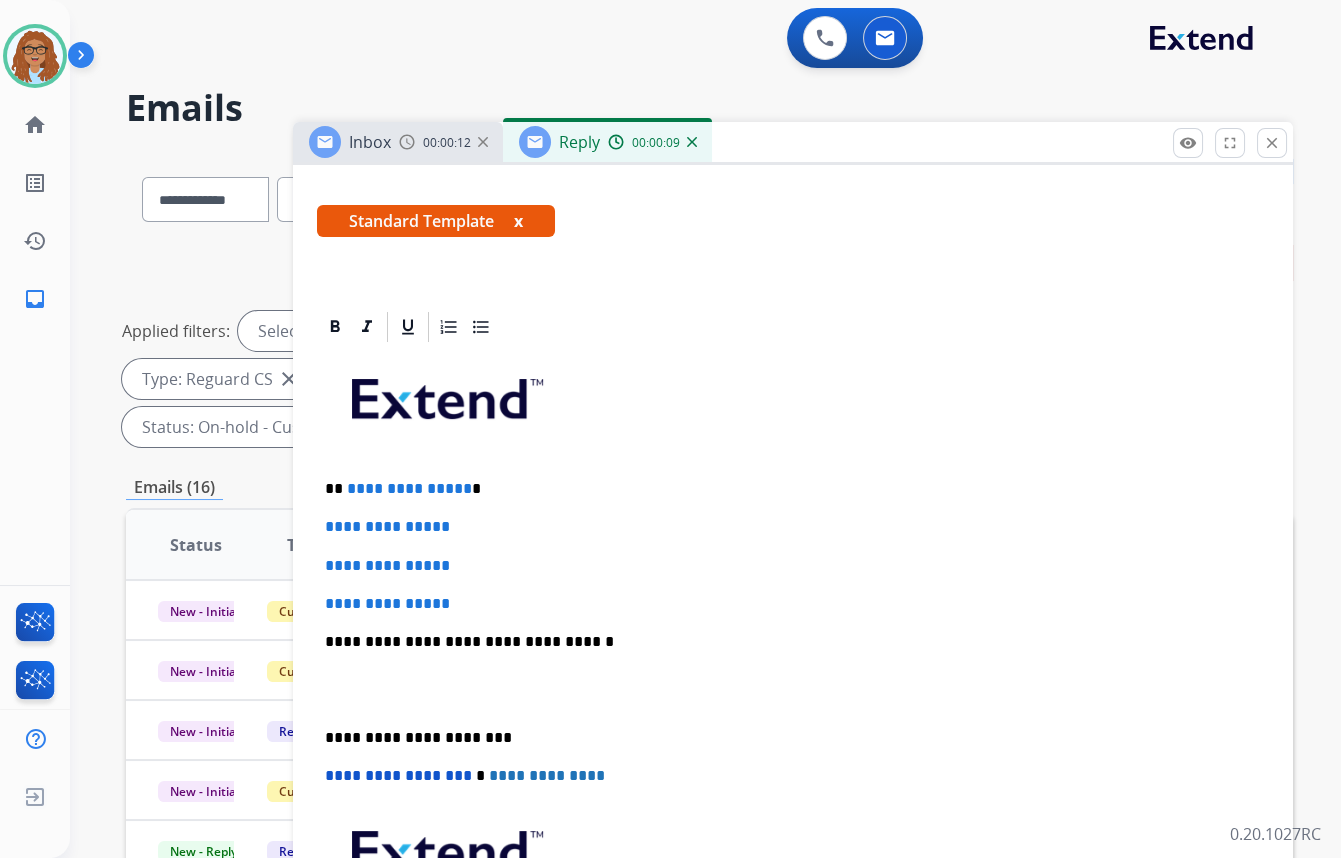 scroll, scrollTop: 363, scrollLeft: 0, axis: vertical 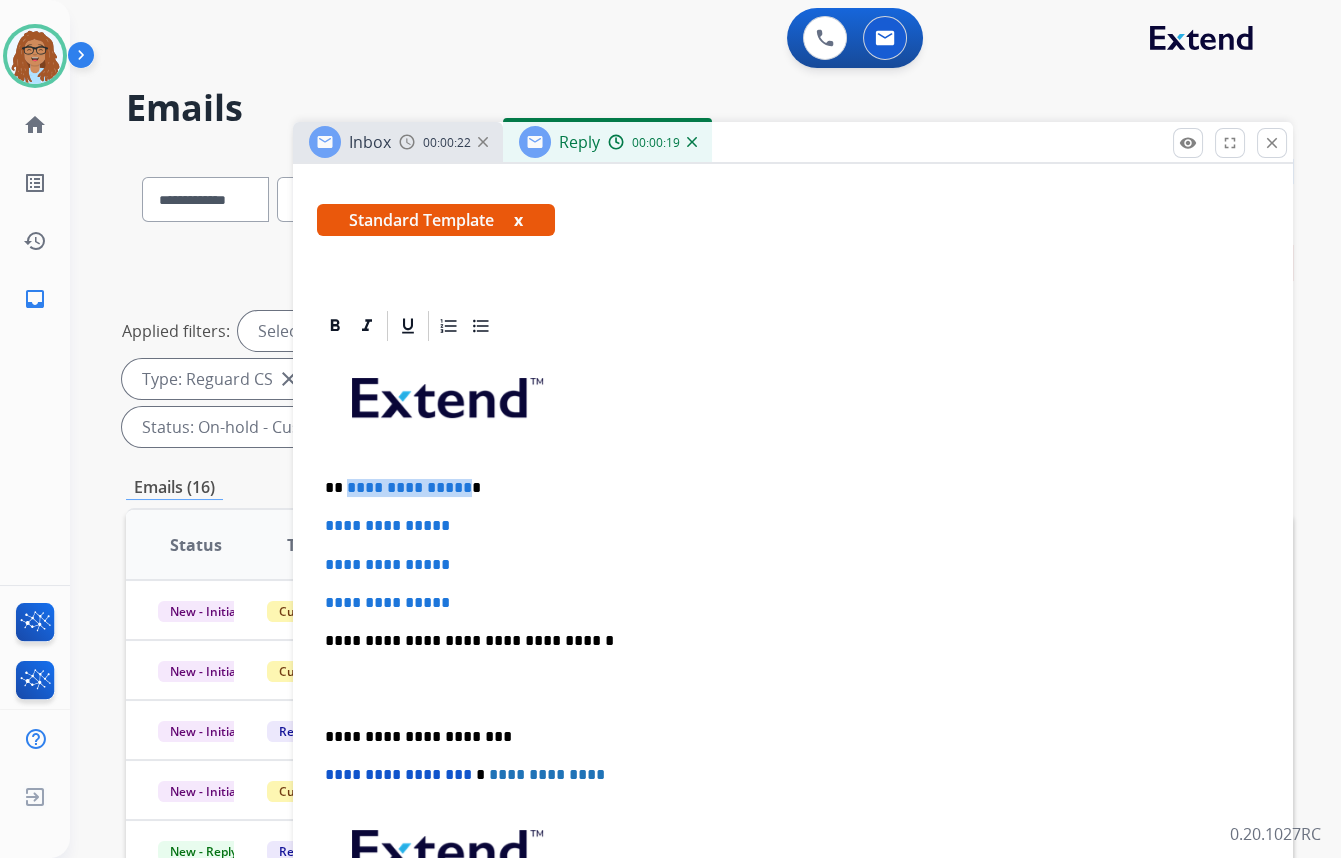 drag, startPoint x: 461, startPoint y: 475, endPoint x: 346, endPoint y: 486, distance: 115.52489 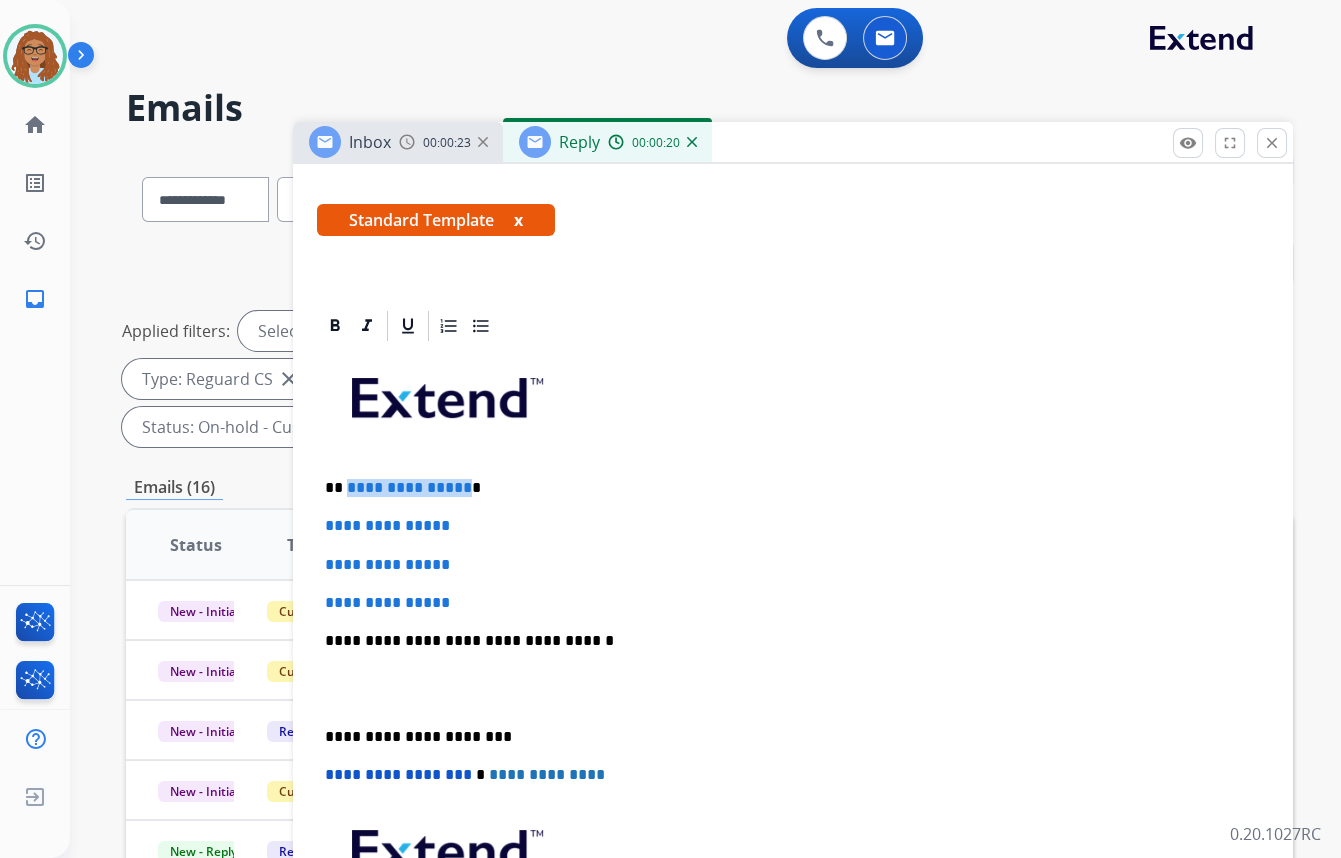 paste 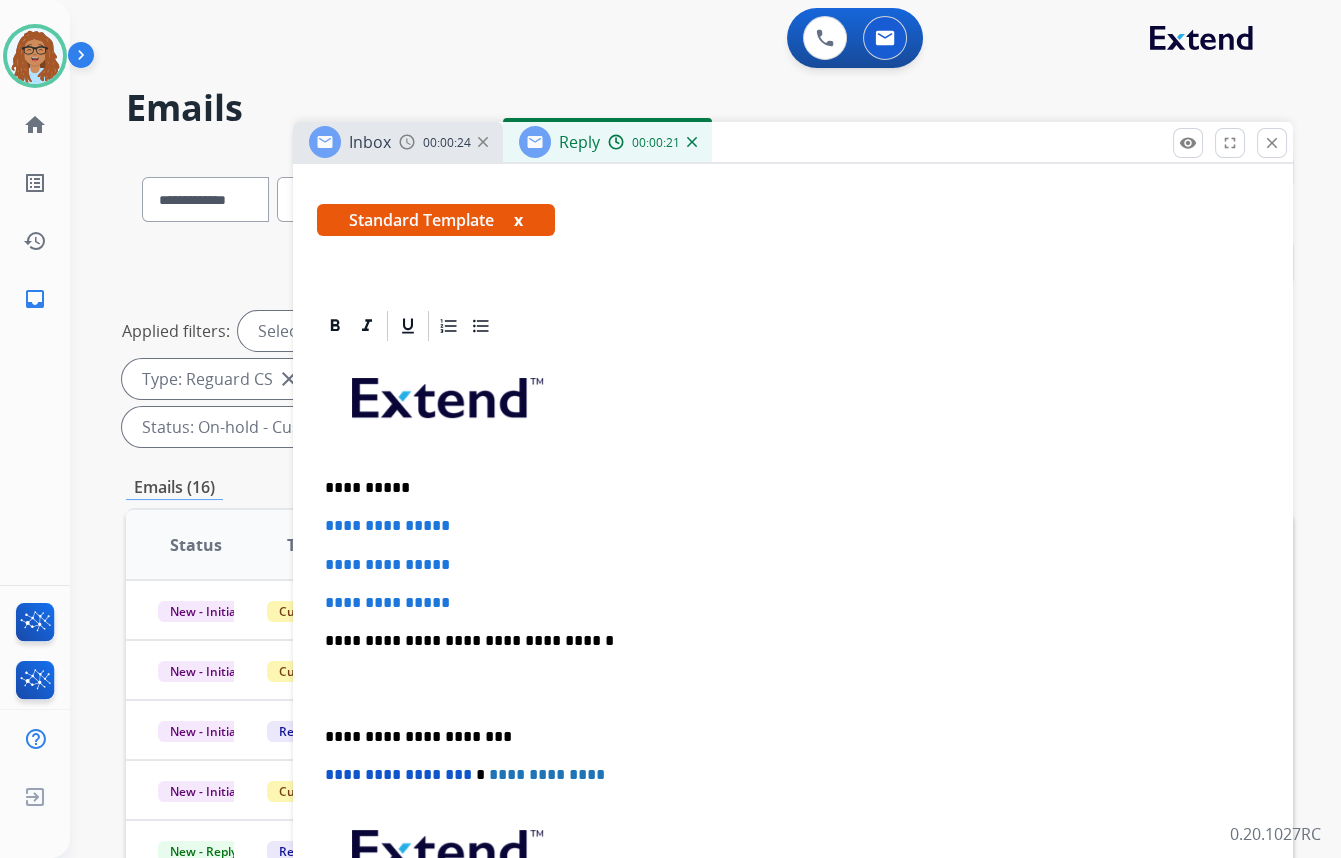 type 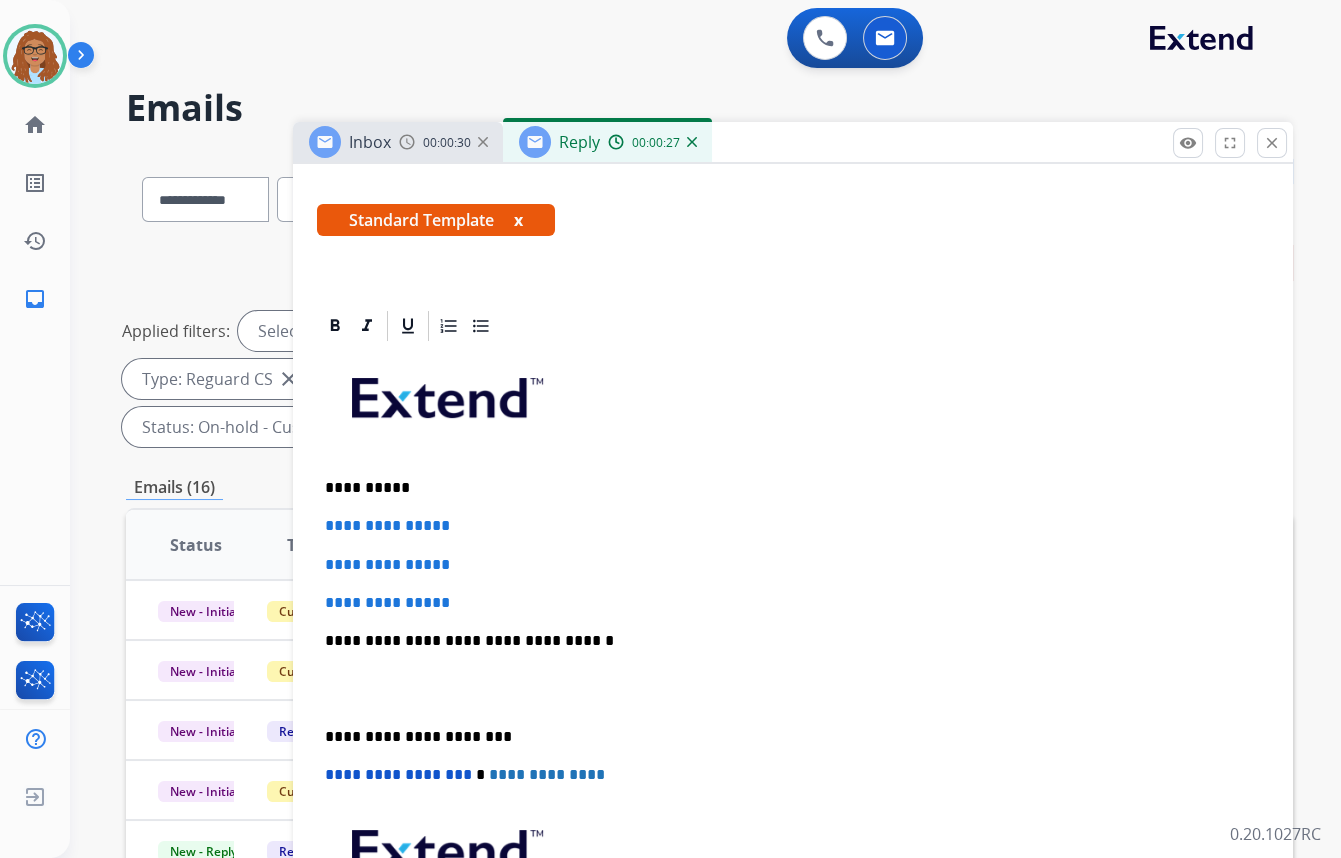 click on "**********" at bounding box center (785, 488) 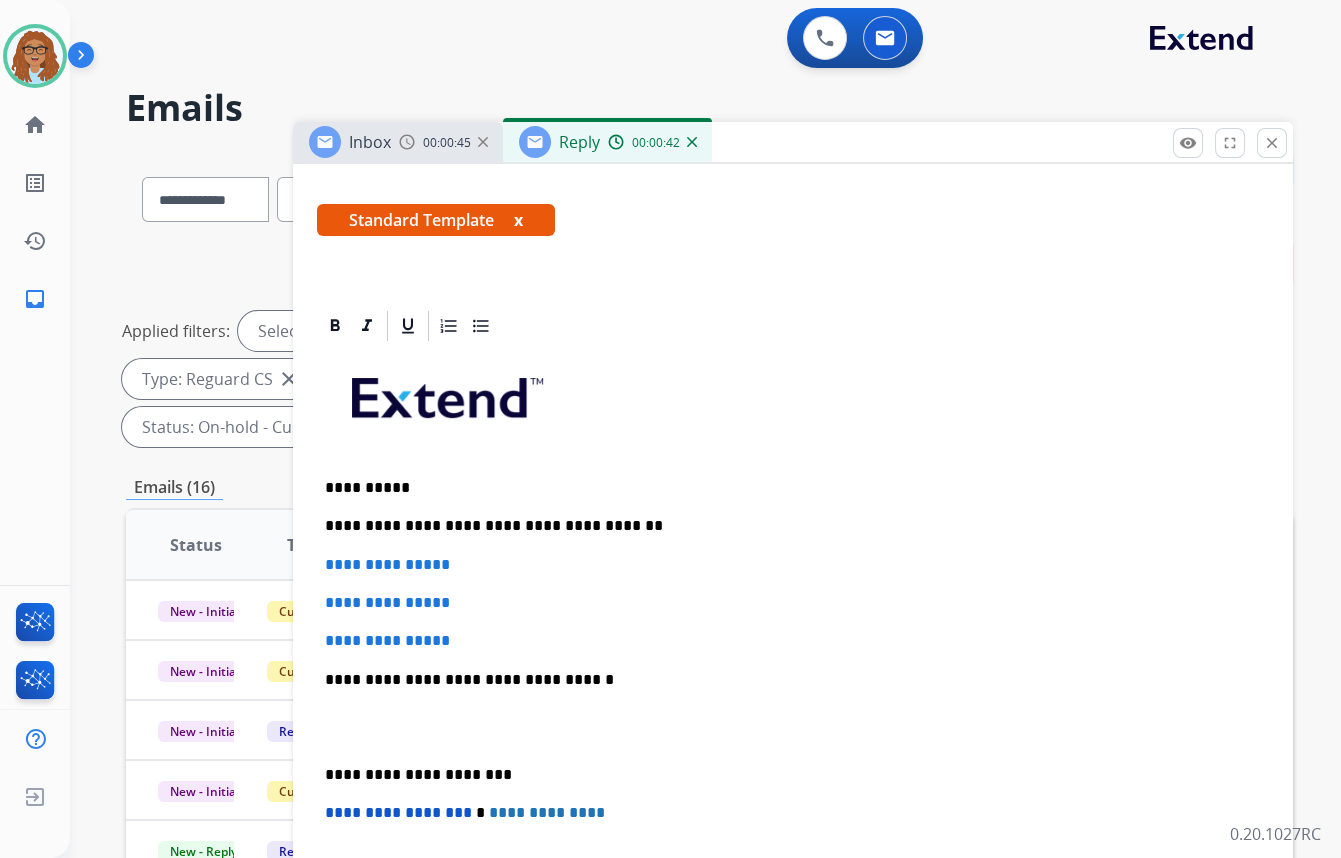 click on "**********" at bounding box center (785, 526) 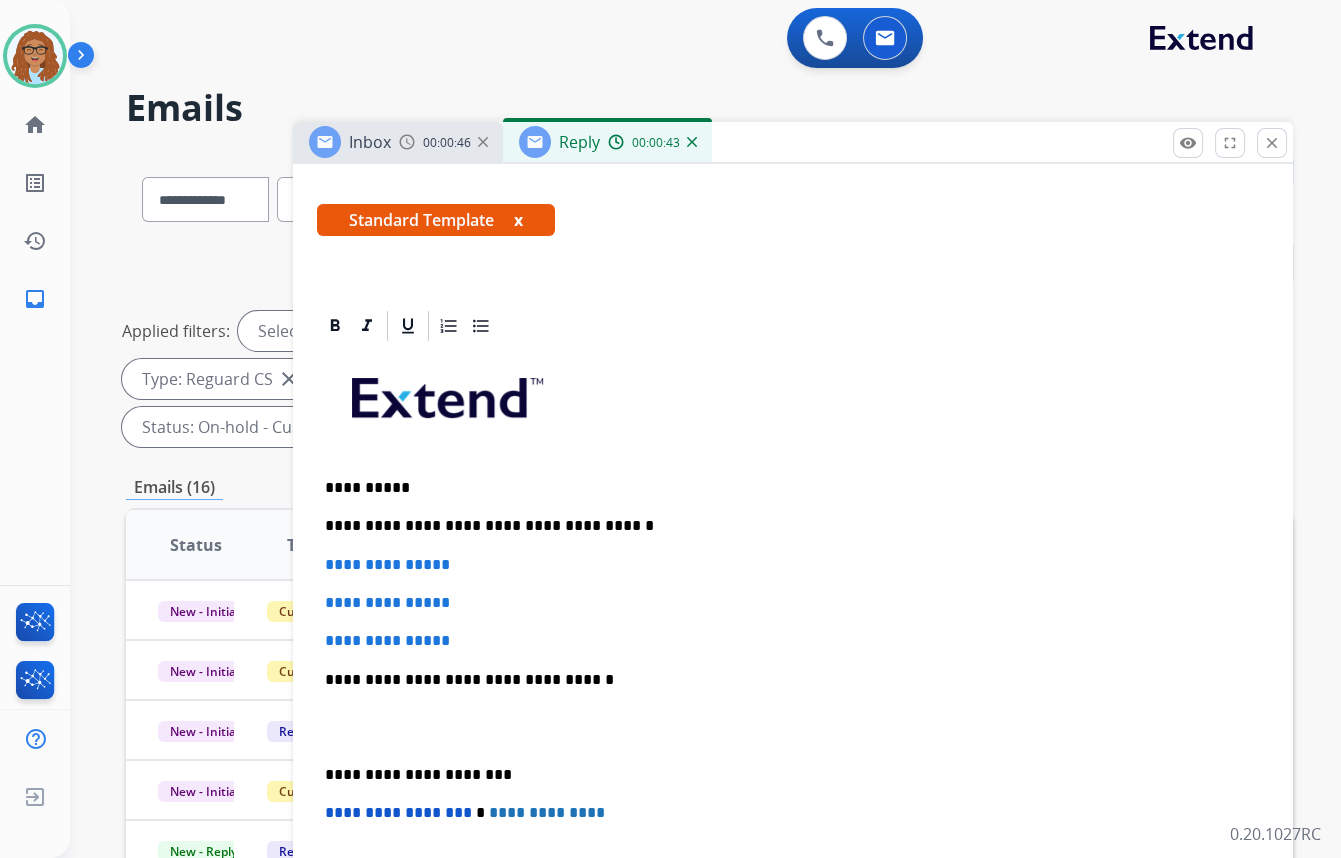 click on "**********" at bounding box center [785, 526] 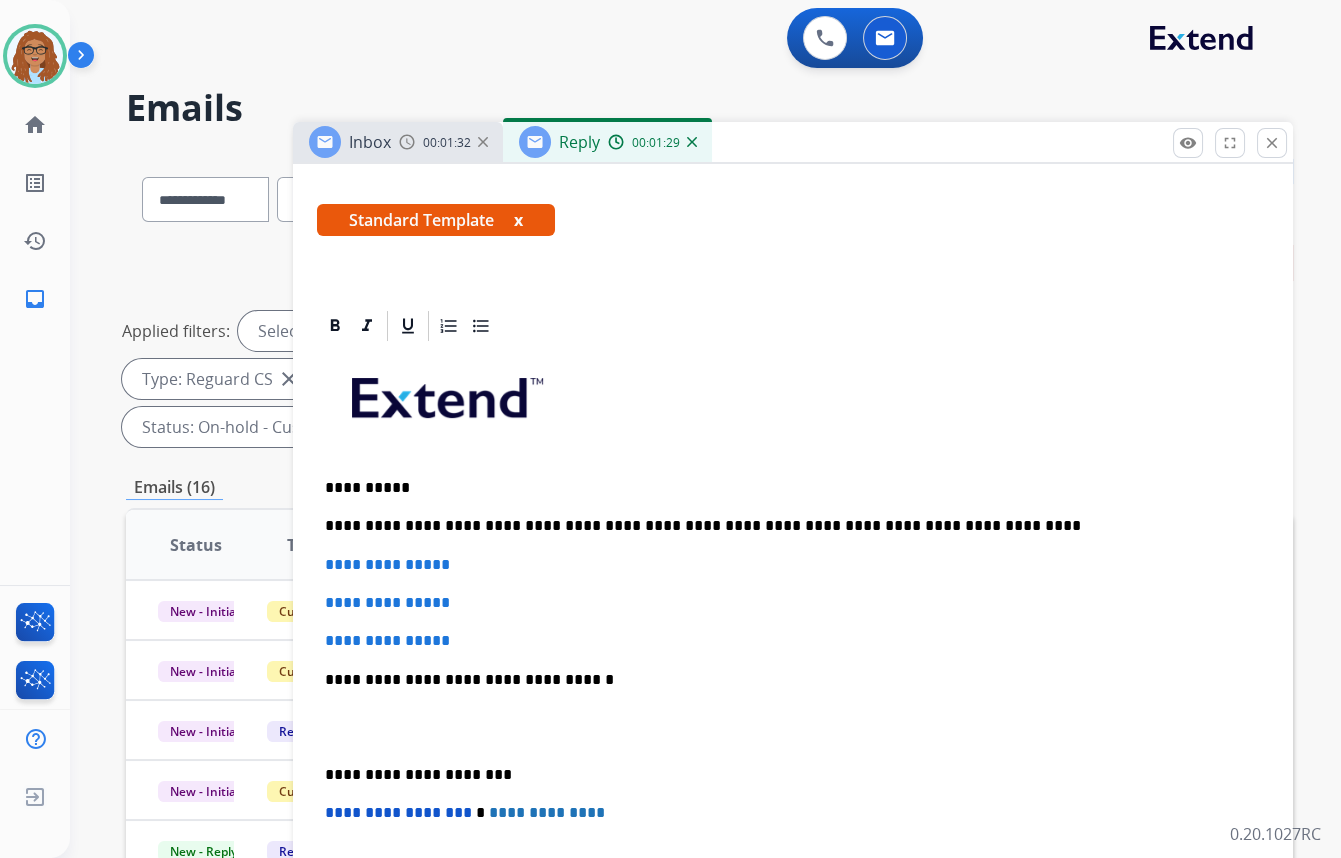 click on "**********" at bounding box center (785, 526) 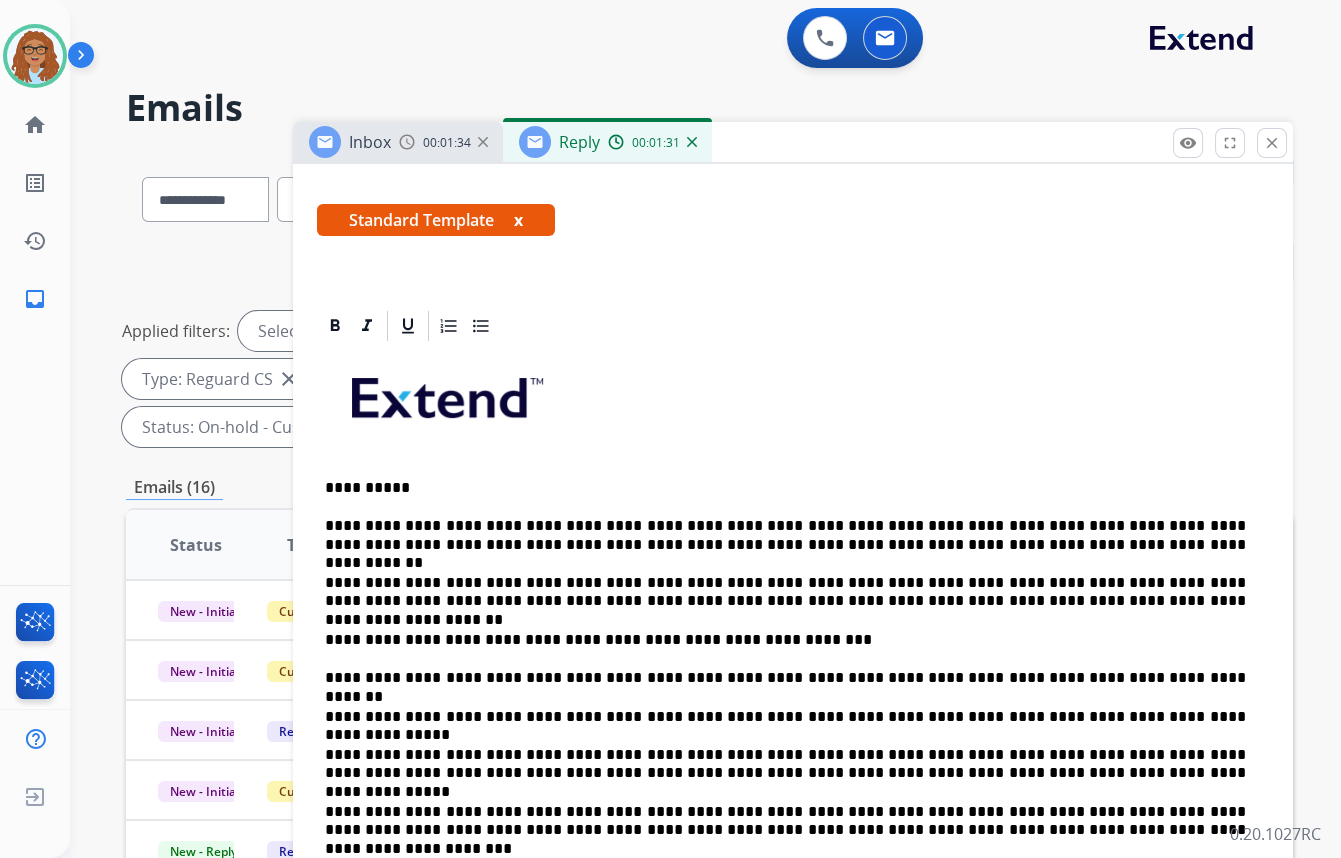 scroll, scrollTop: 454, scrollLeft: 0, axis: vertical 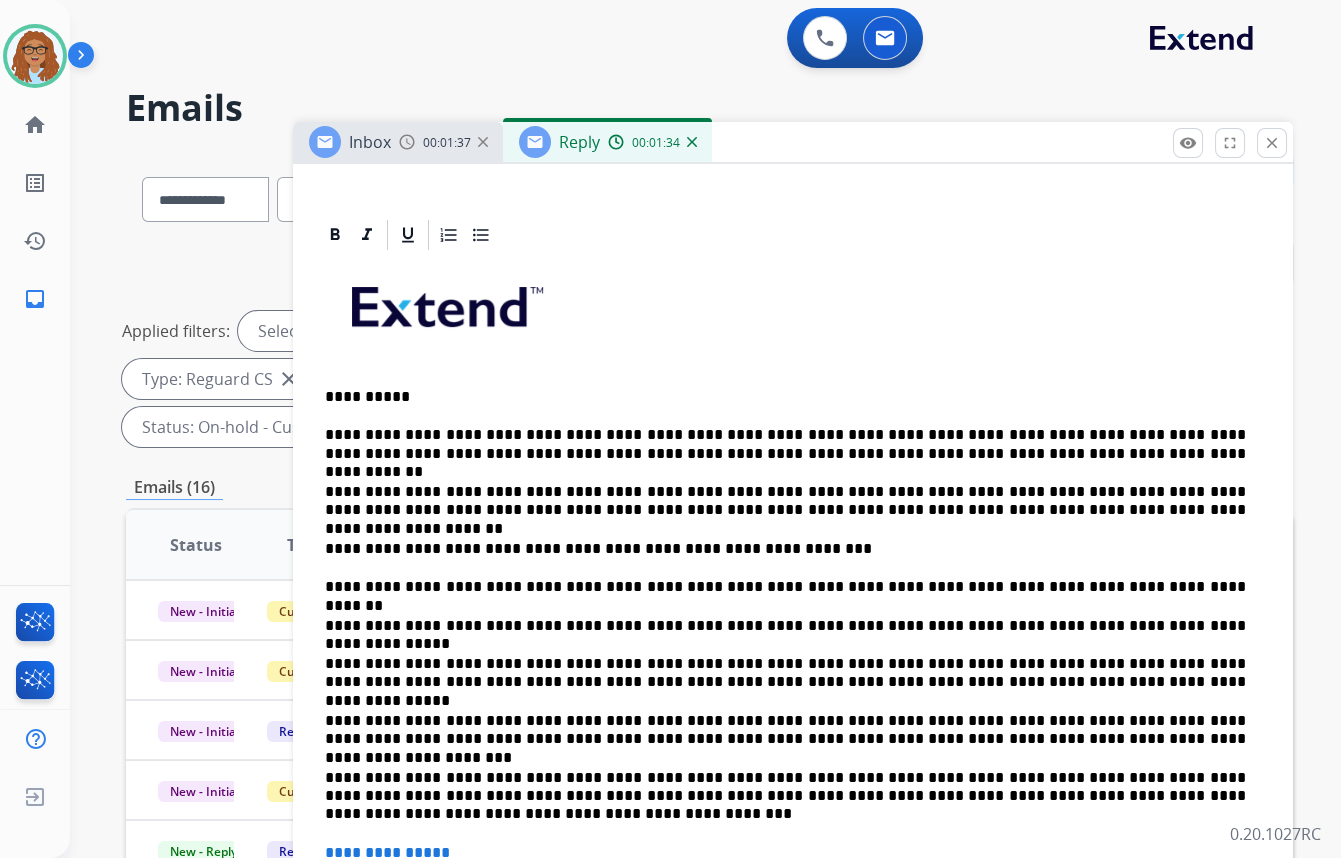 click on "**********" at bounding box center (785, 501) 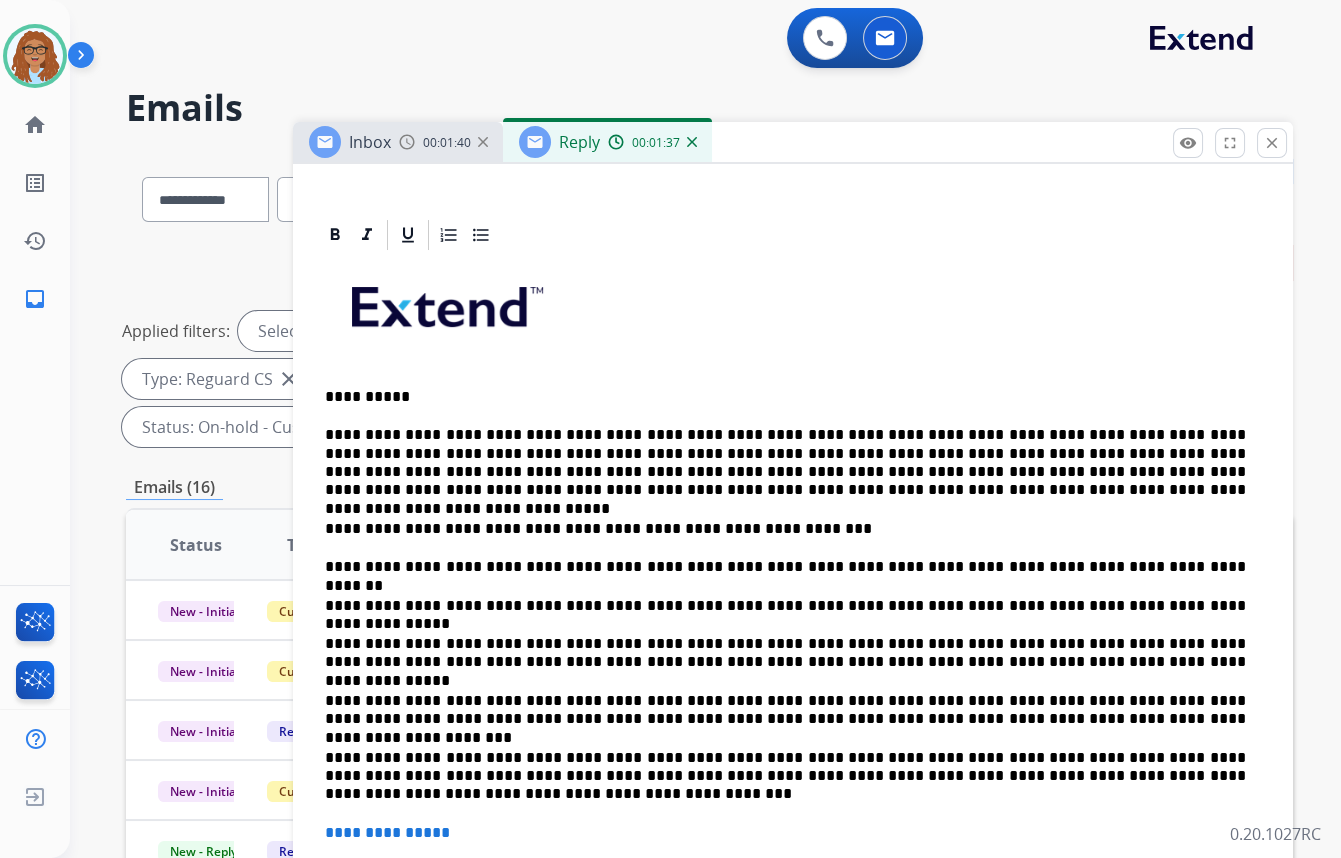 click on "**********" at bounding box center [785, 529] 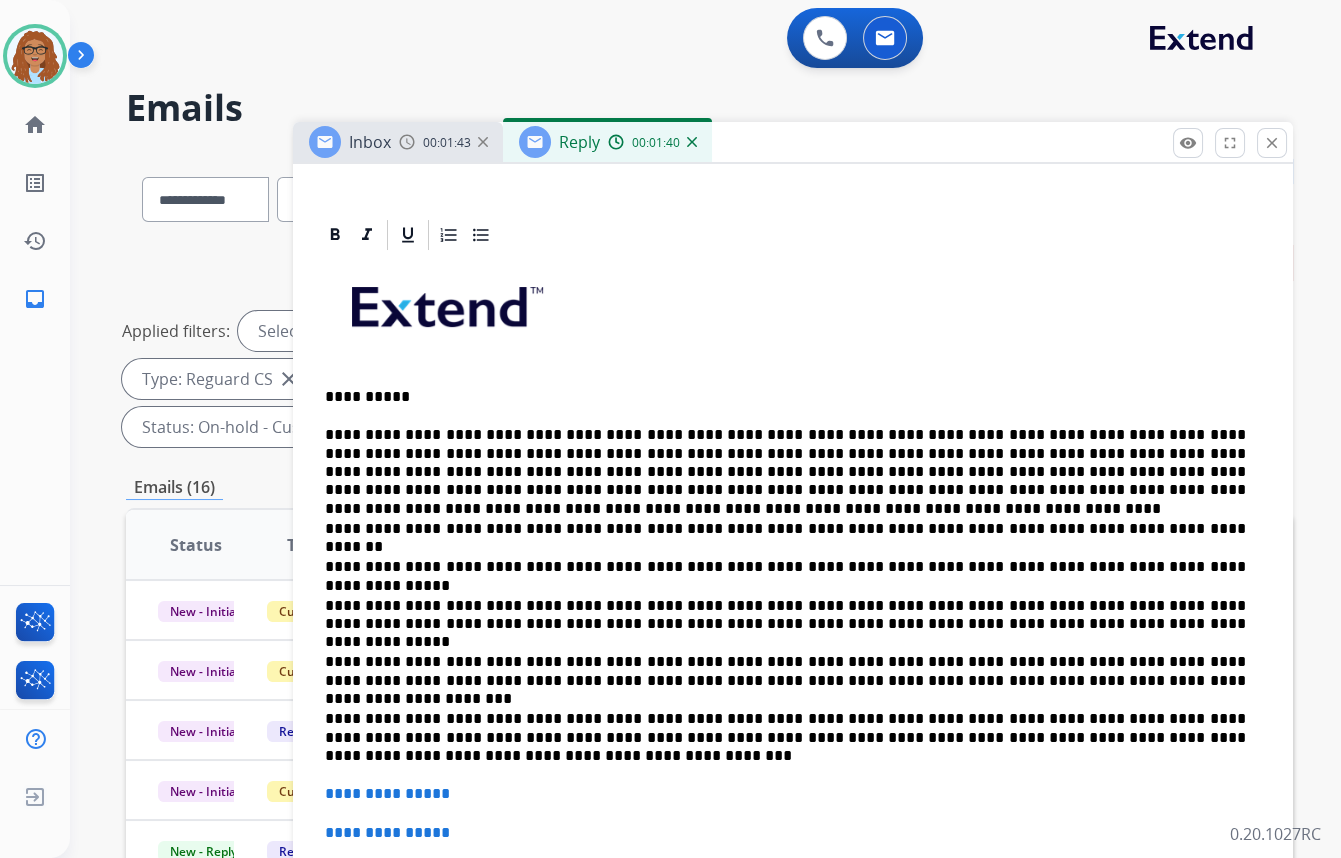 click on "**********" at bounding box center (785, 529) 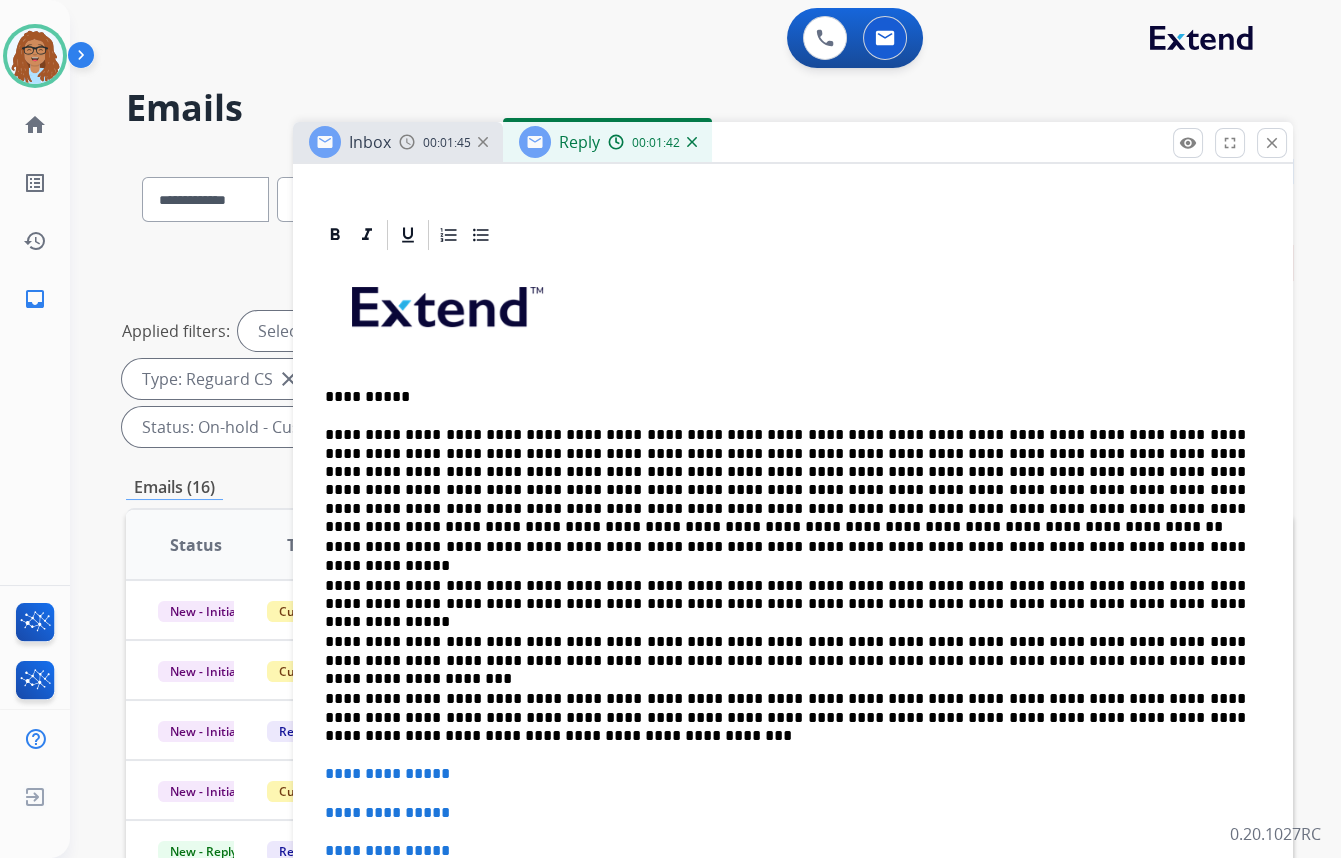 click on "**********" at bounding box center (785, 547) 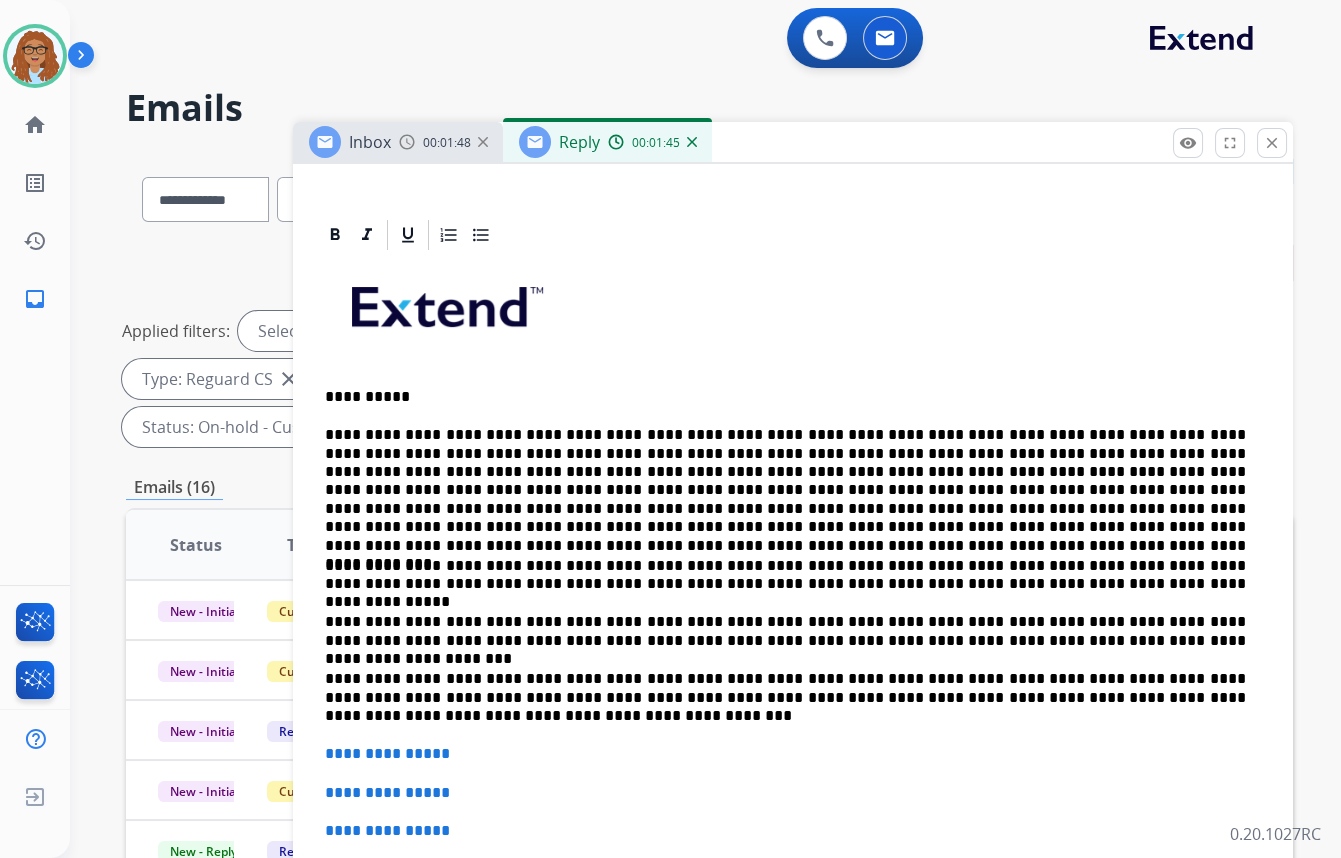 click on "**********" at bounding box center (793, 756) 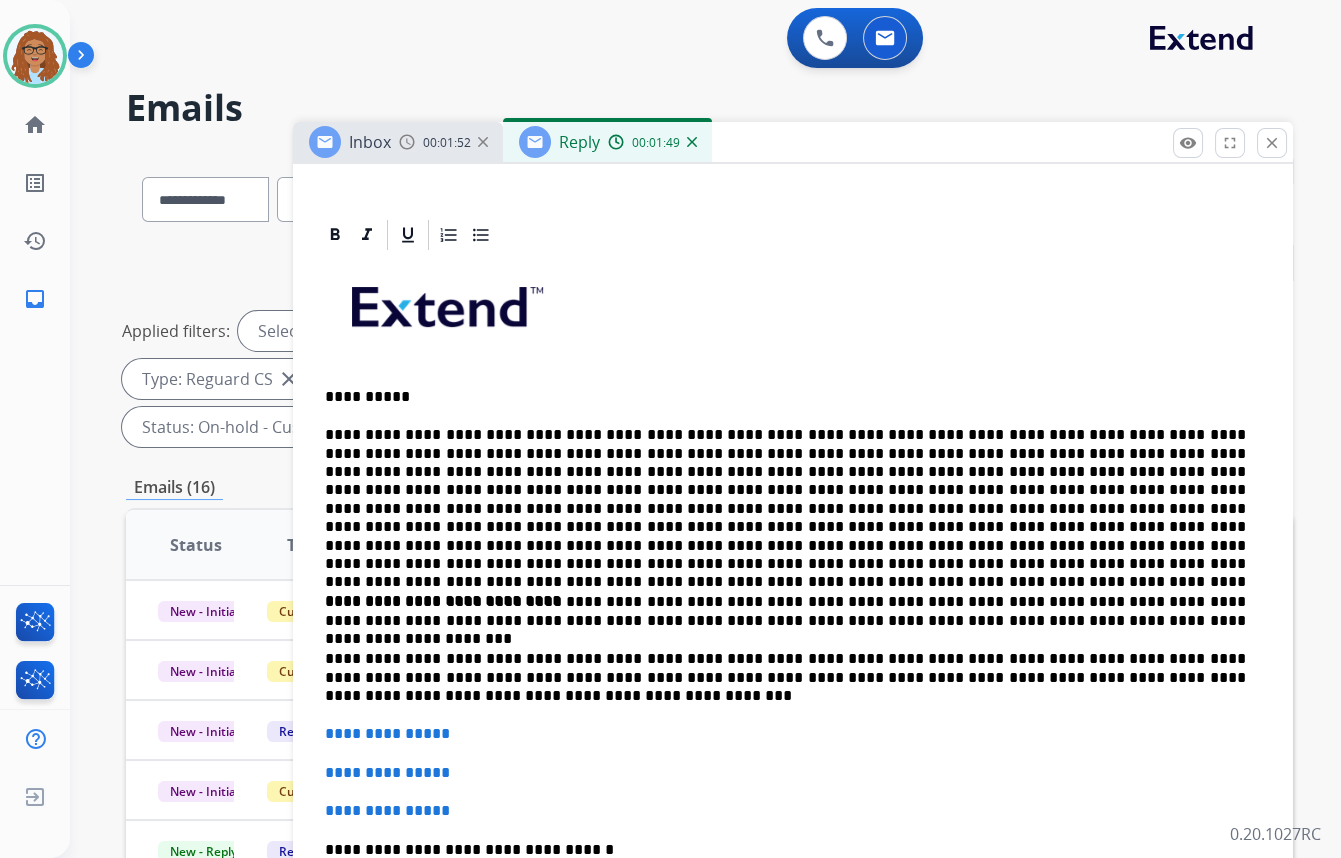 click on "**********" at bounding box center (785, 611) 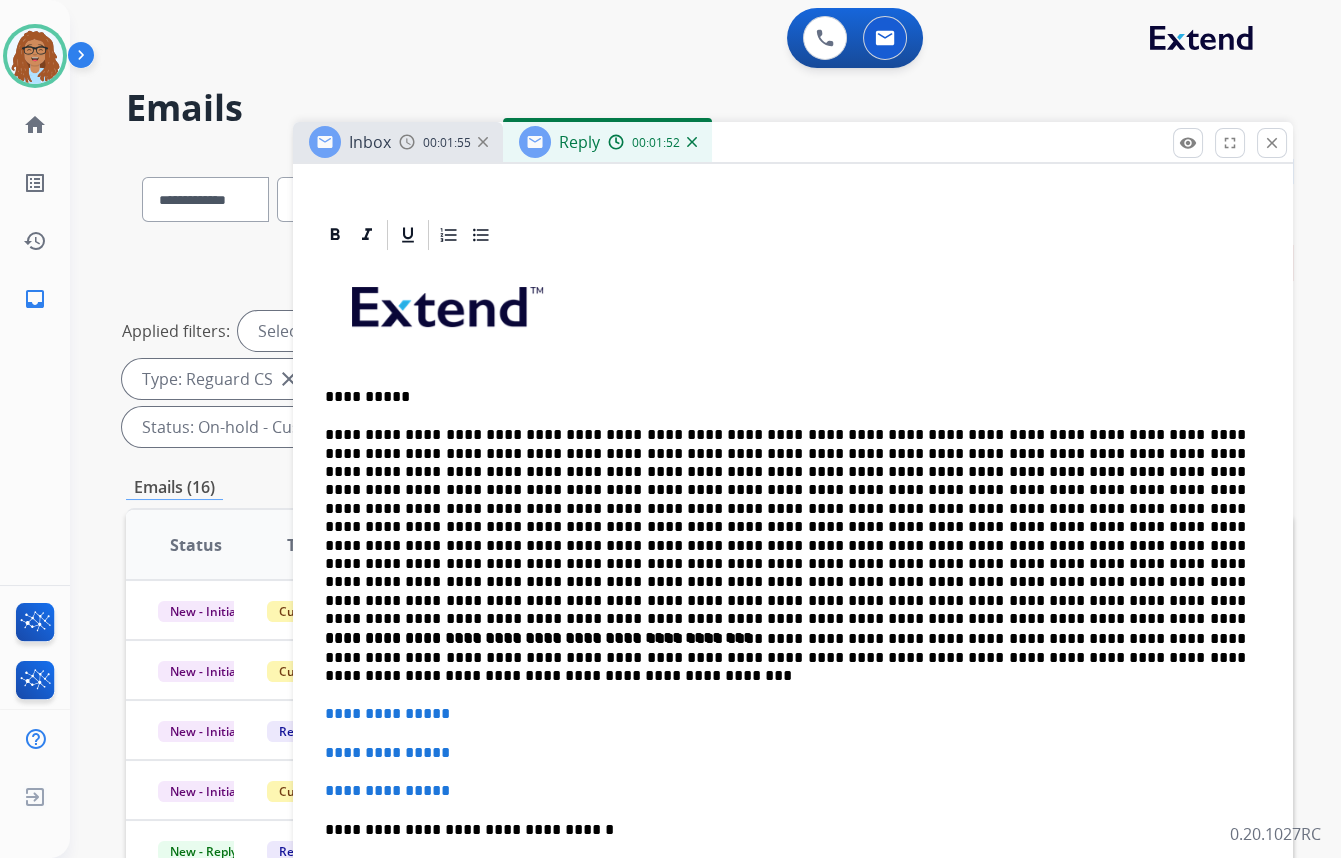 click on "**********" at bounding box center [785, 657] 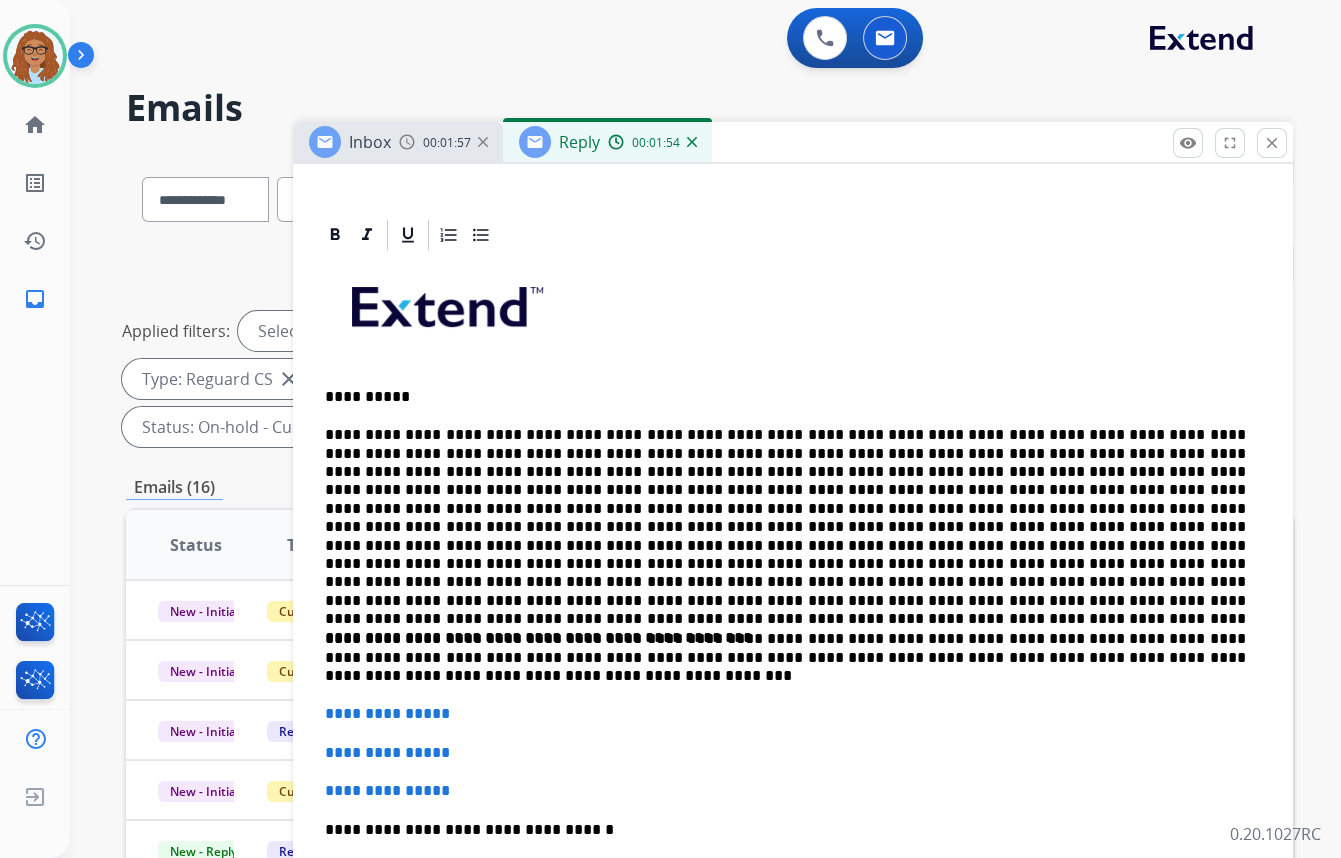 click on "**********" at bounding box center [785, 657] 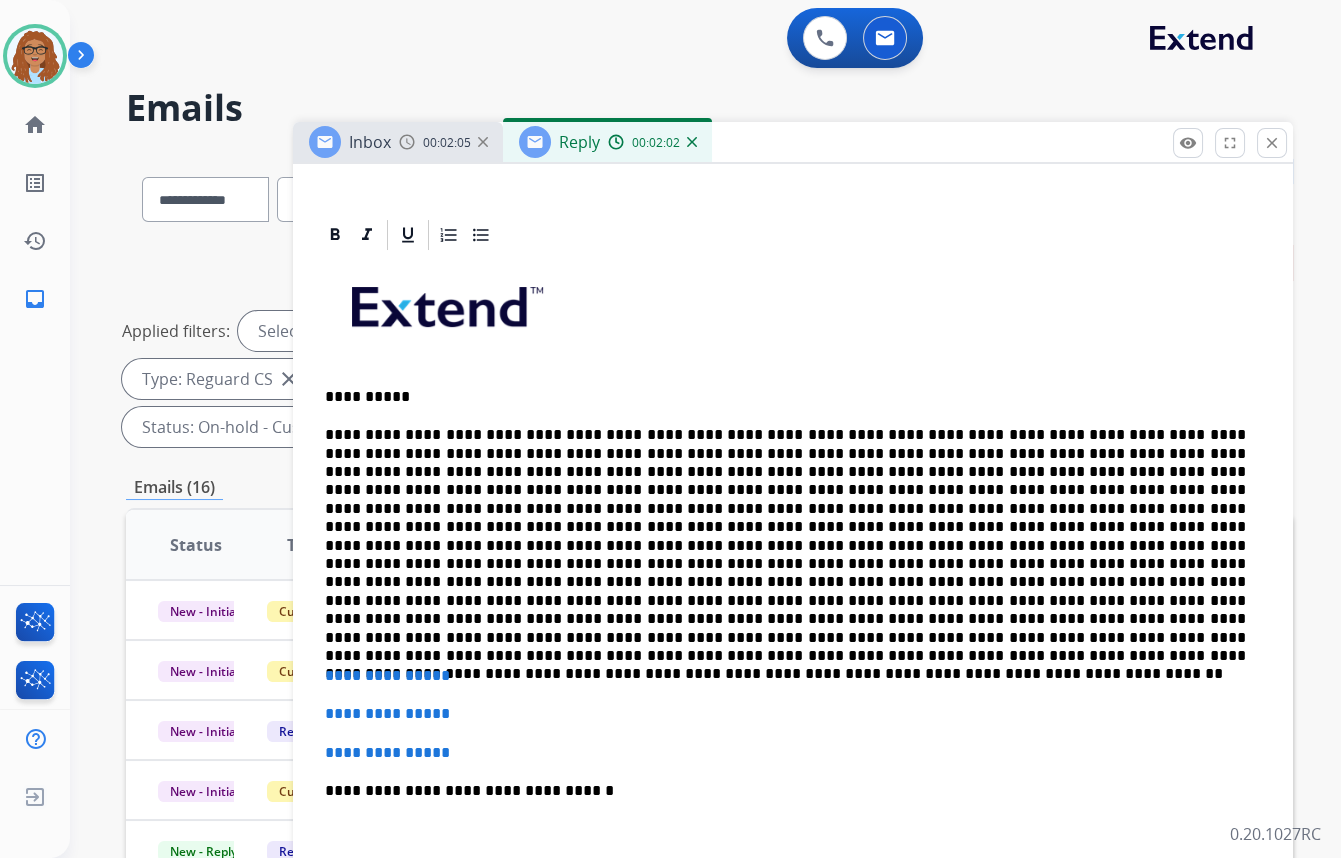 click at bounding box center [785, 536] 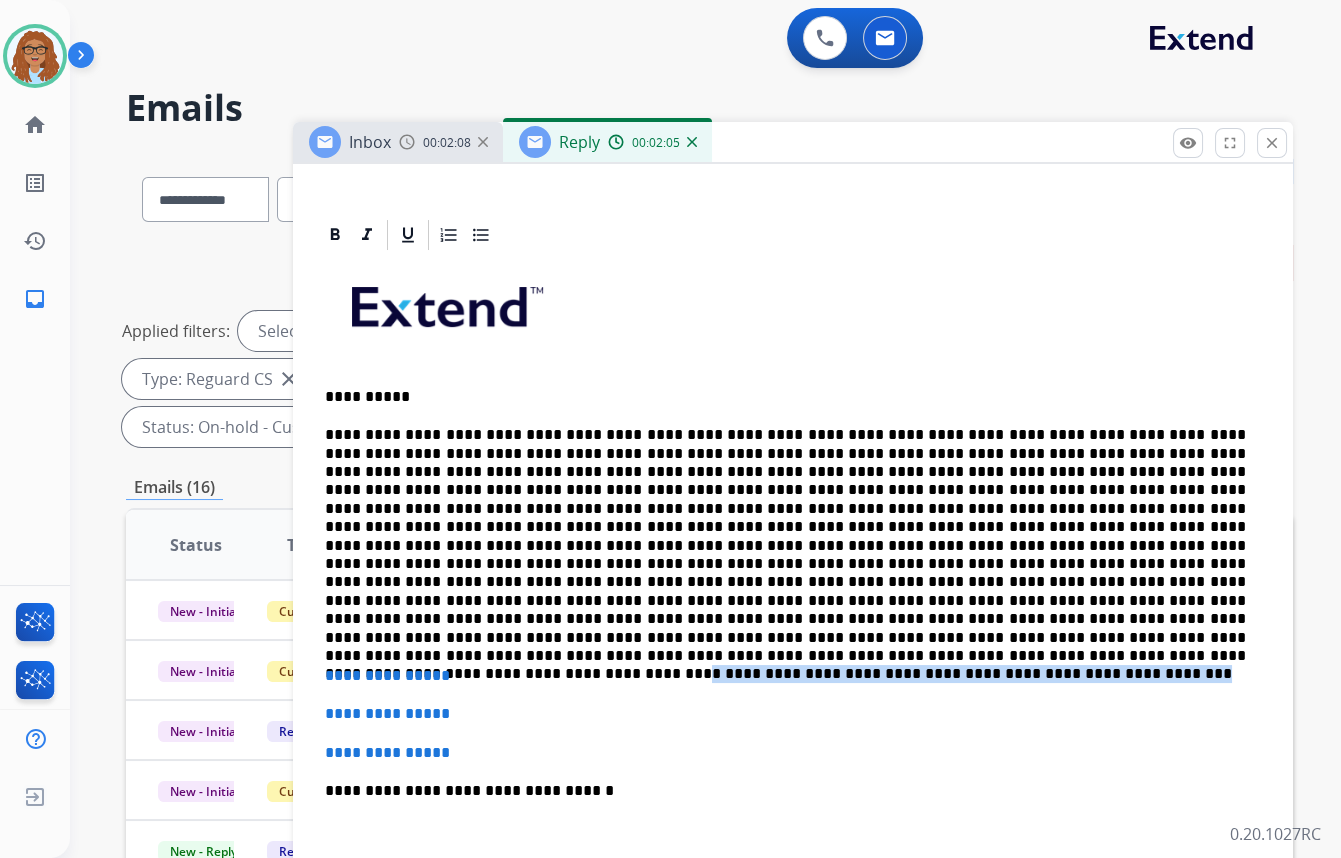 drag, startPoint x: 1150, startPoint y: 619, endPoint x: 1109, endPoint y: 626, distance: 41.59327 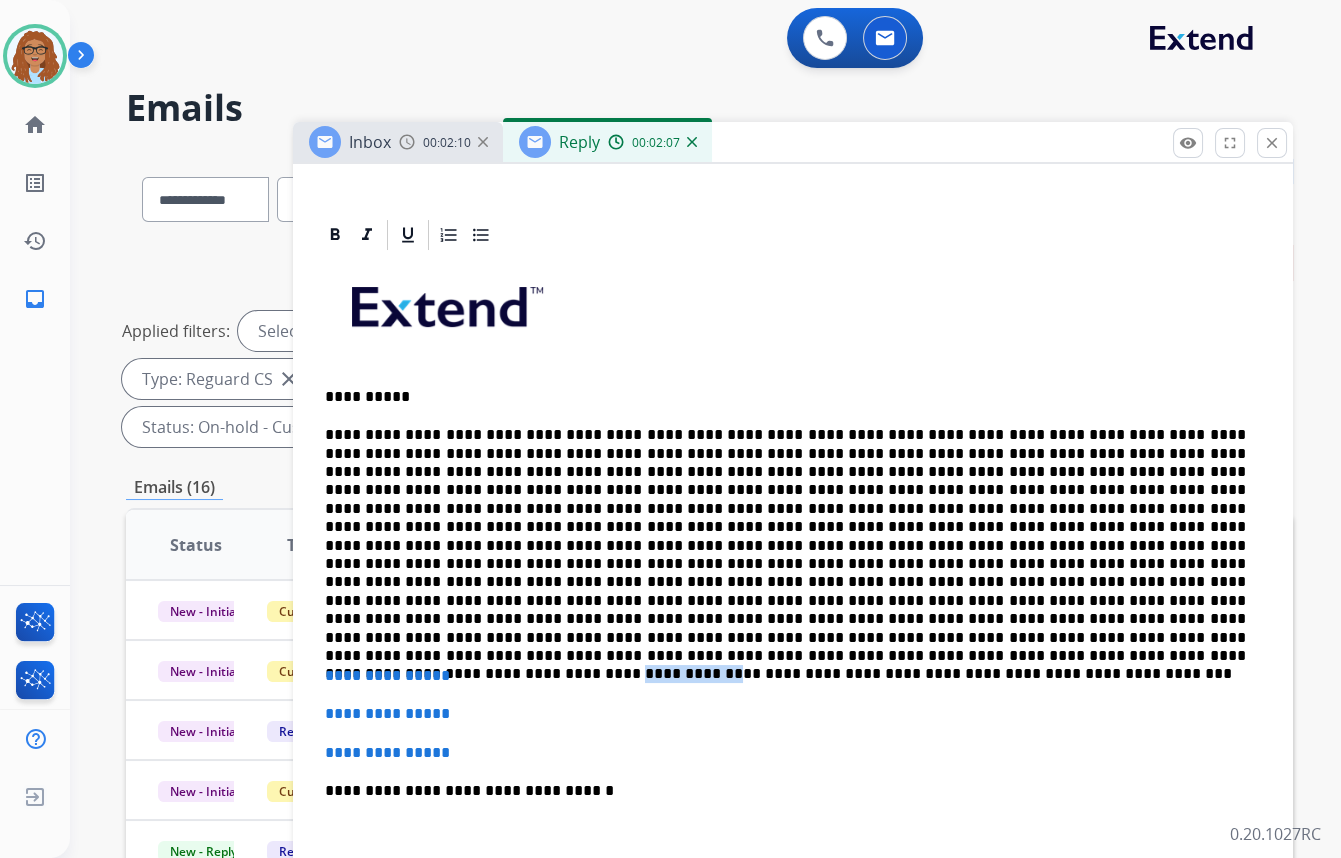 drag, startPoint x: 1180, startPoint y: 622, endPoint x: 1090, endPoint y: 622, distance: 90 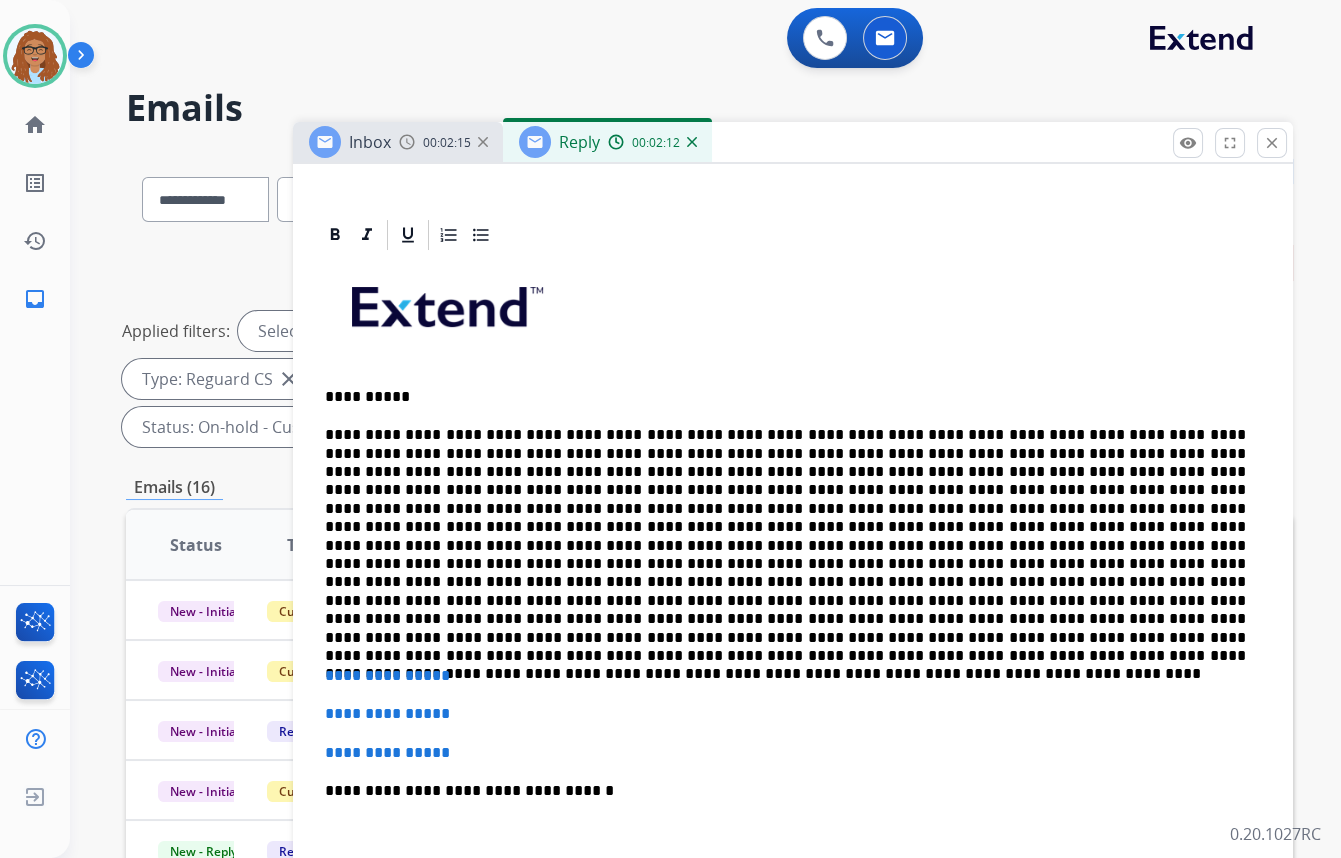 click at bounding box center [785, 536] 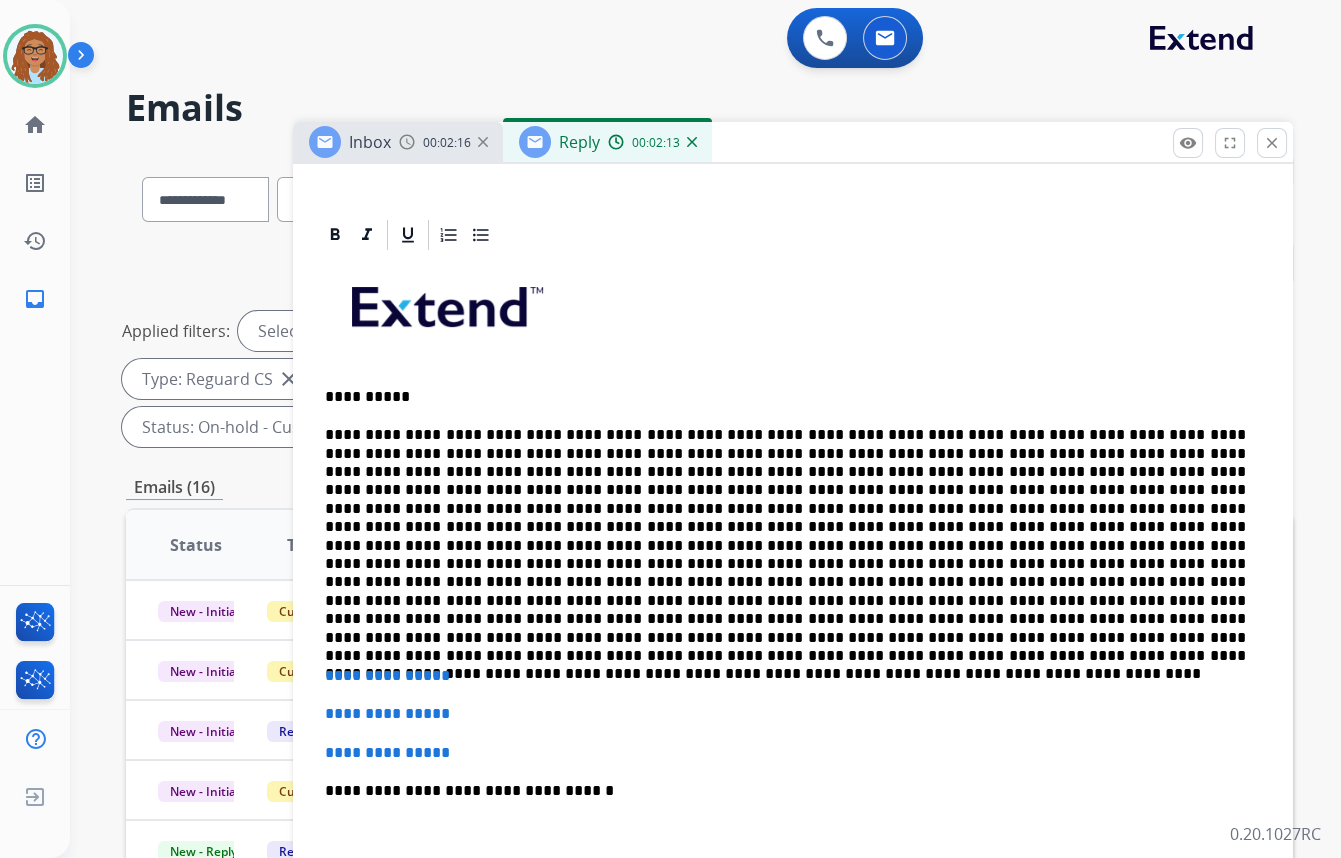 click at bounding box center (785, 536) 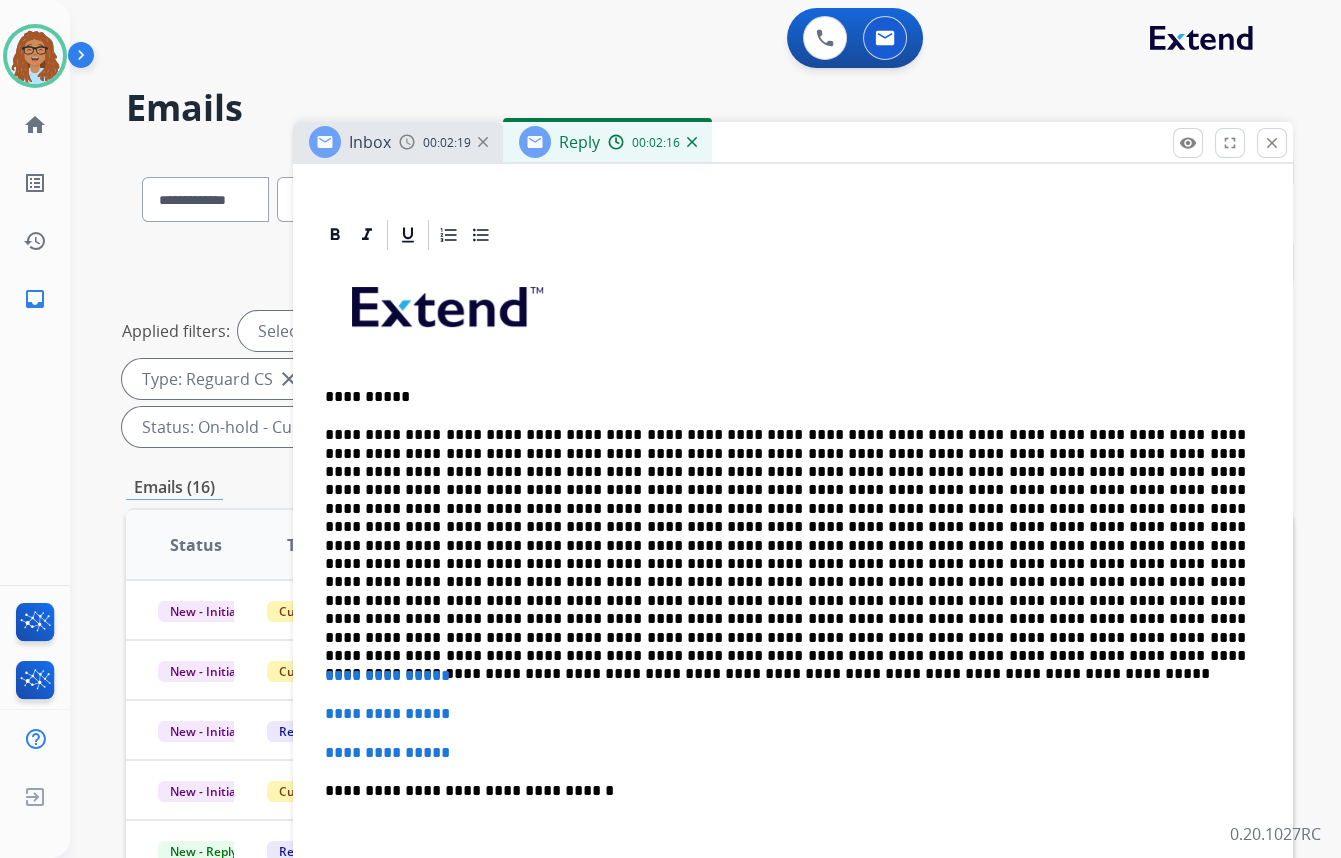 drag, startPoint x: 1174, startPoint y: 614, endPoint x: 1208, endPoint y: 629, distance: 37.161808 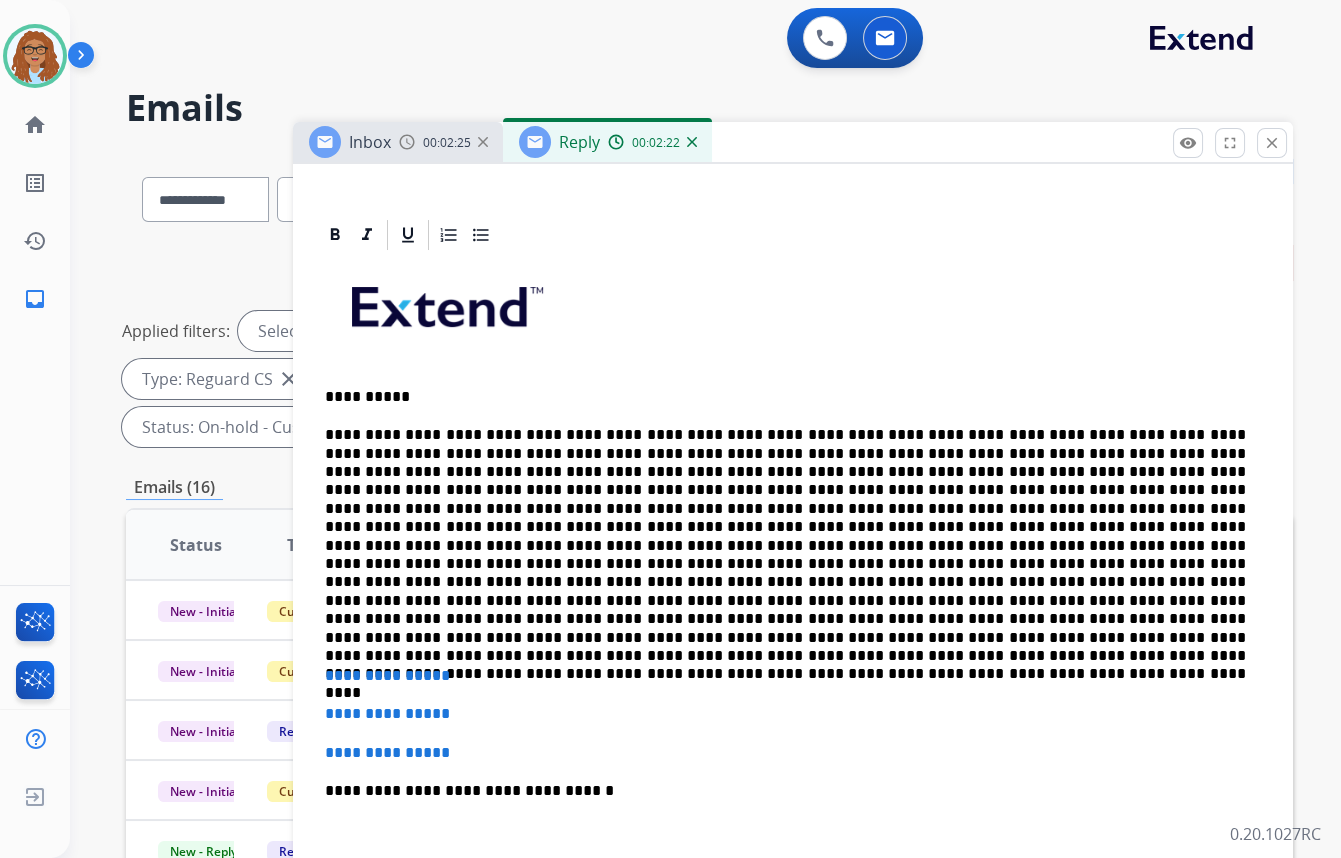 click at bounding box center [785, 536] 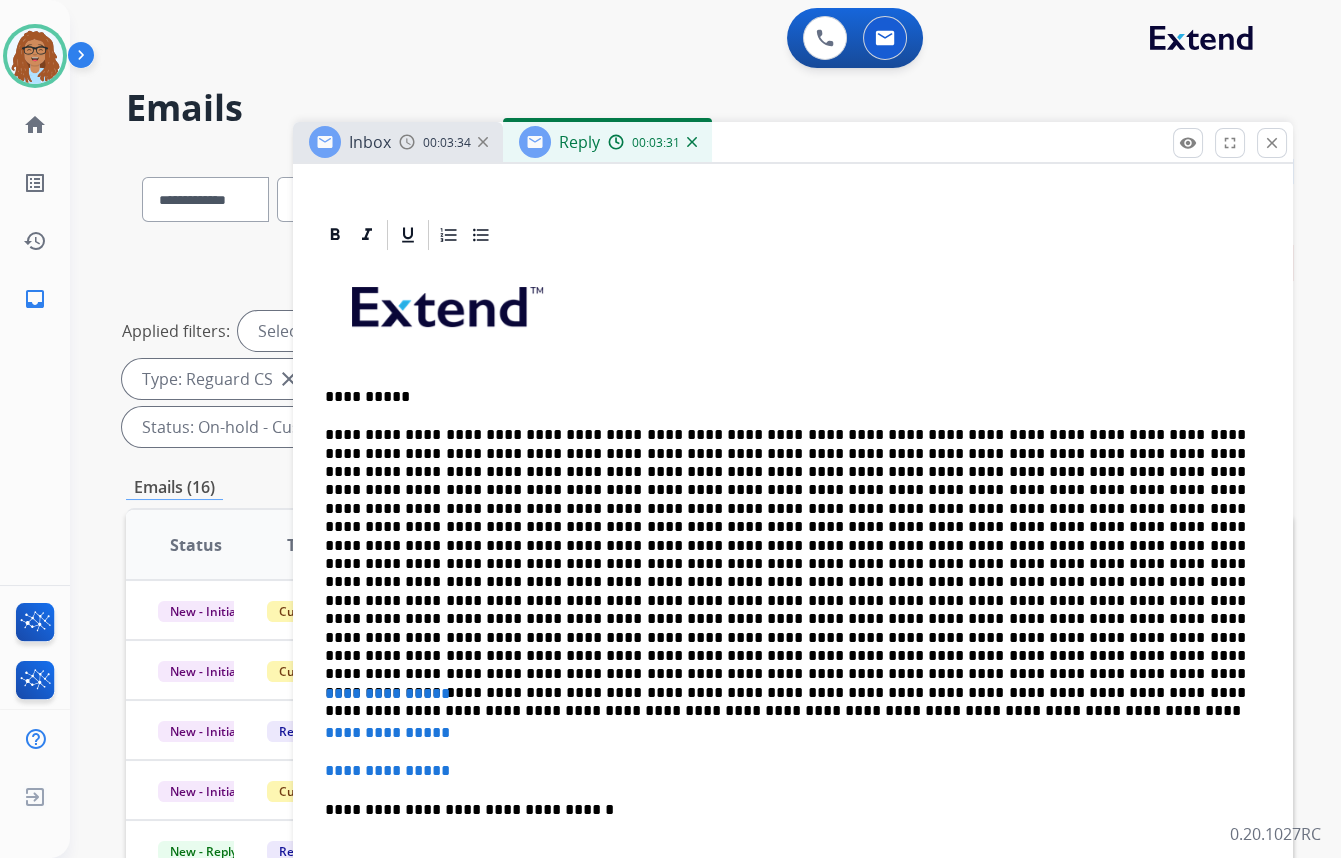 drag, startPoint x: 1060, startPoint y: 648, endPoint x: 1083, endPoint y: 658, distance: 25.079872 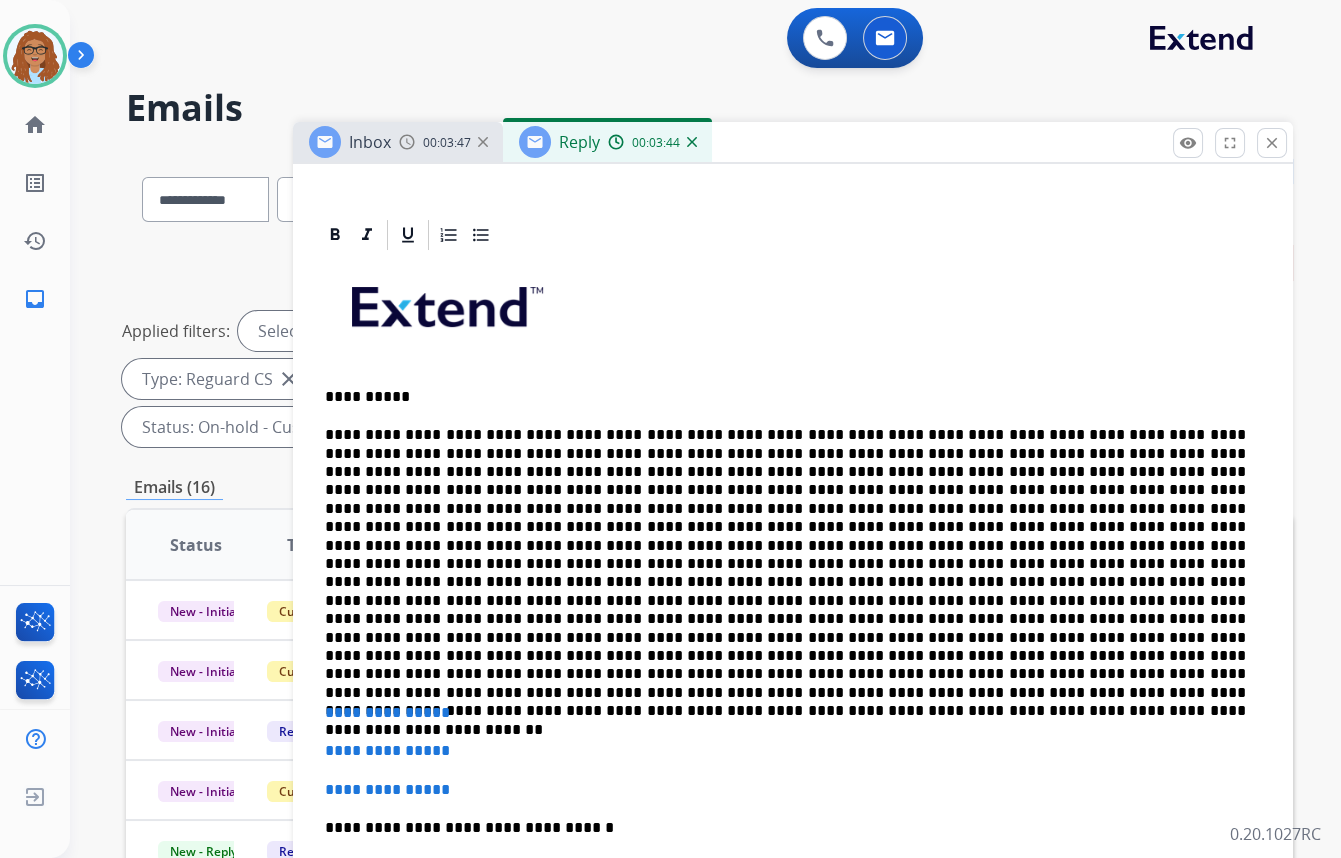 click at bounding box center [785, 555] 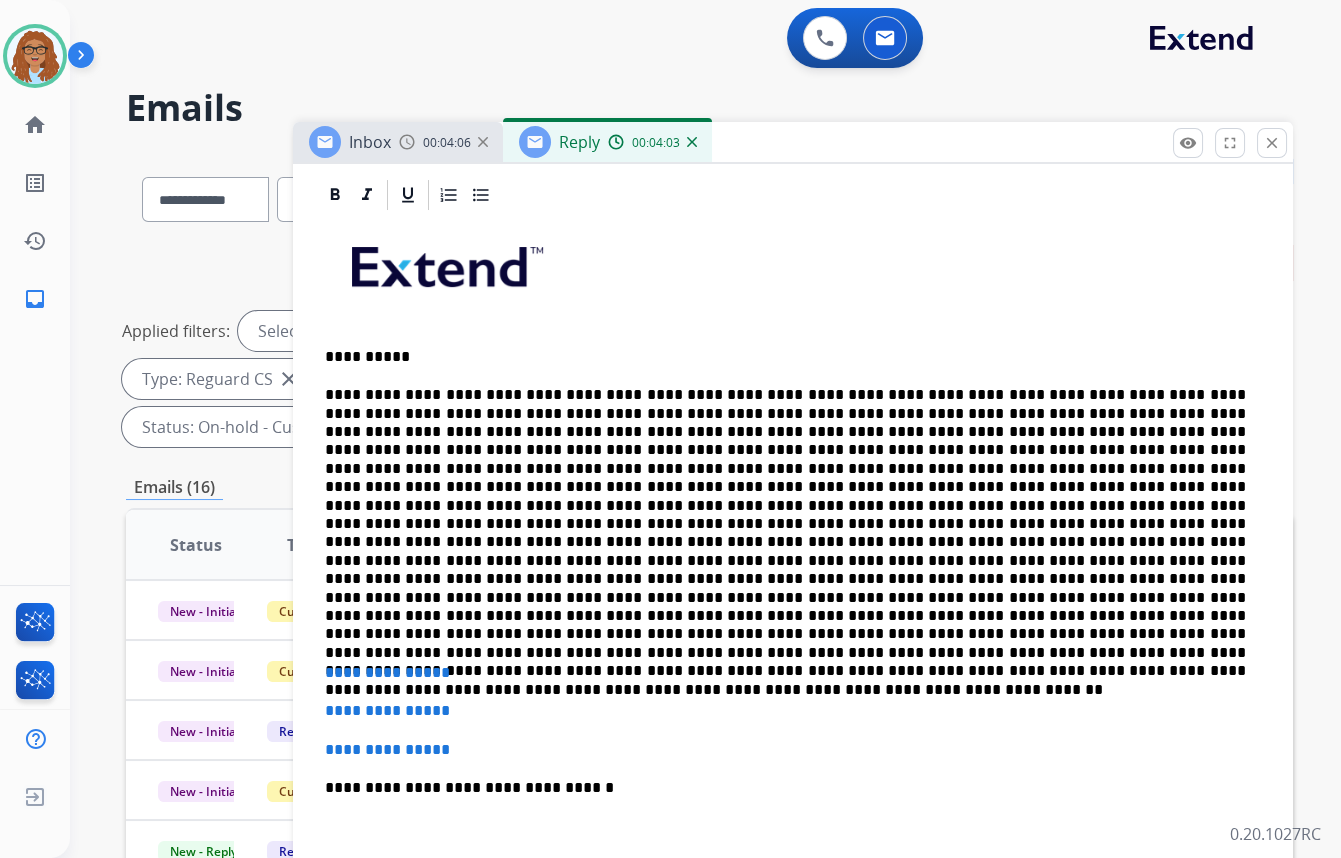 scroll, scrollTop: 545, scrollLeft: 0, axis: vertical 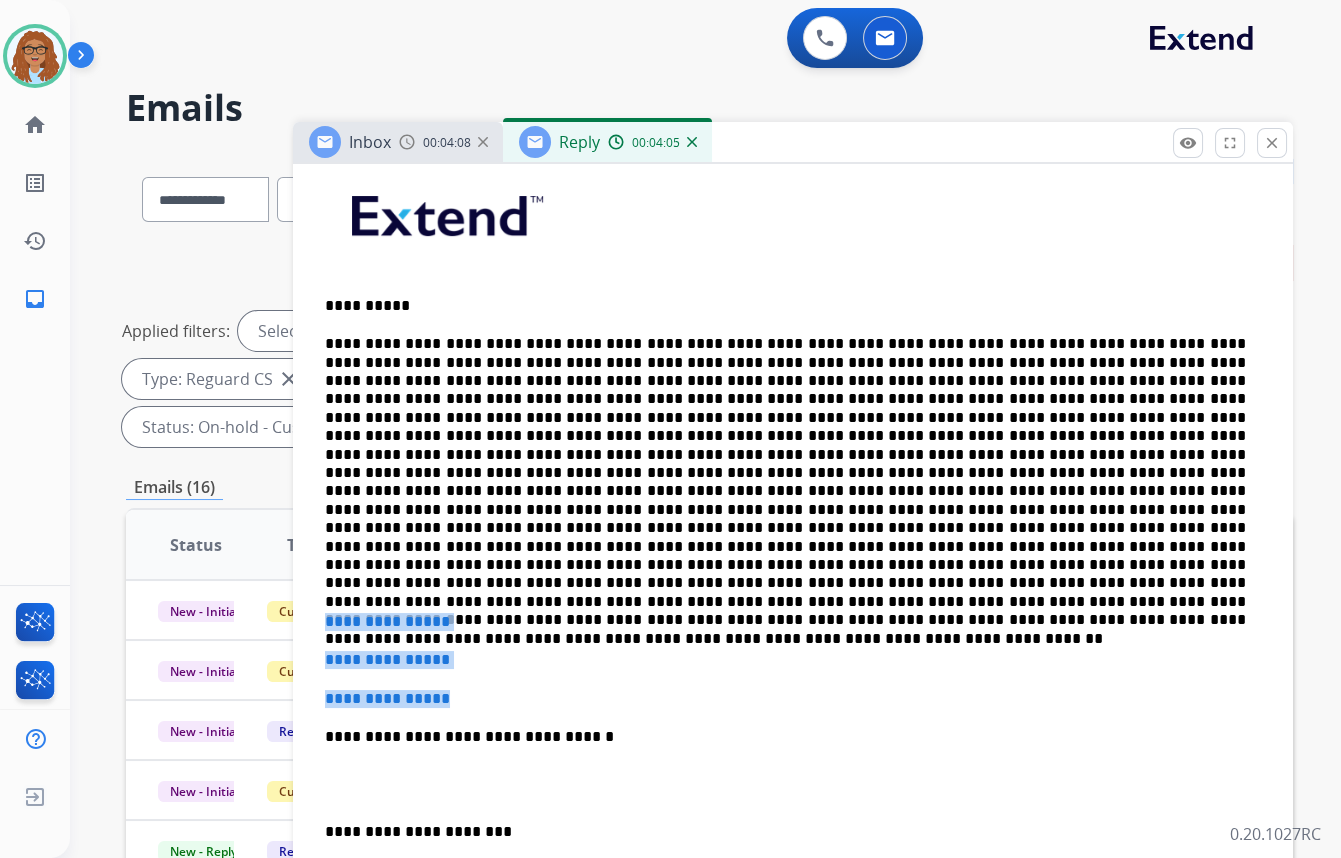 drag, startPoint x: 467, startPoint y: 701, endPoint x: 310, endPoint y: 624, distance: 174.86566 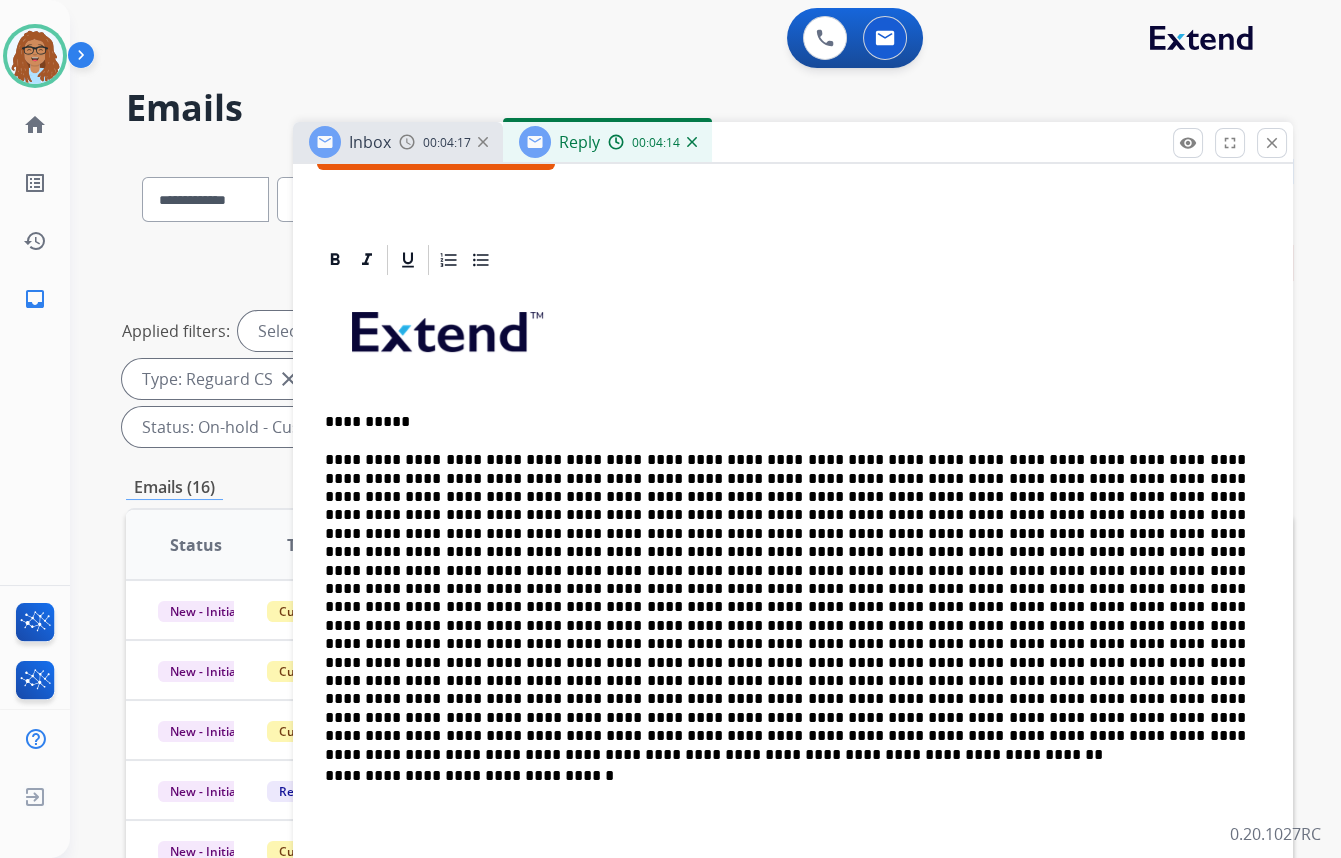 scroll, scrollTop: 469, scrollLeft: 0, axis: vertical 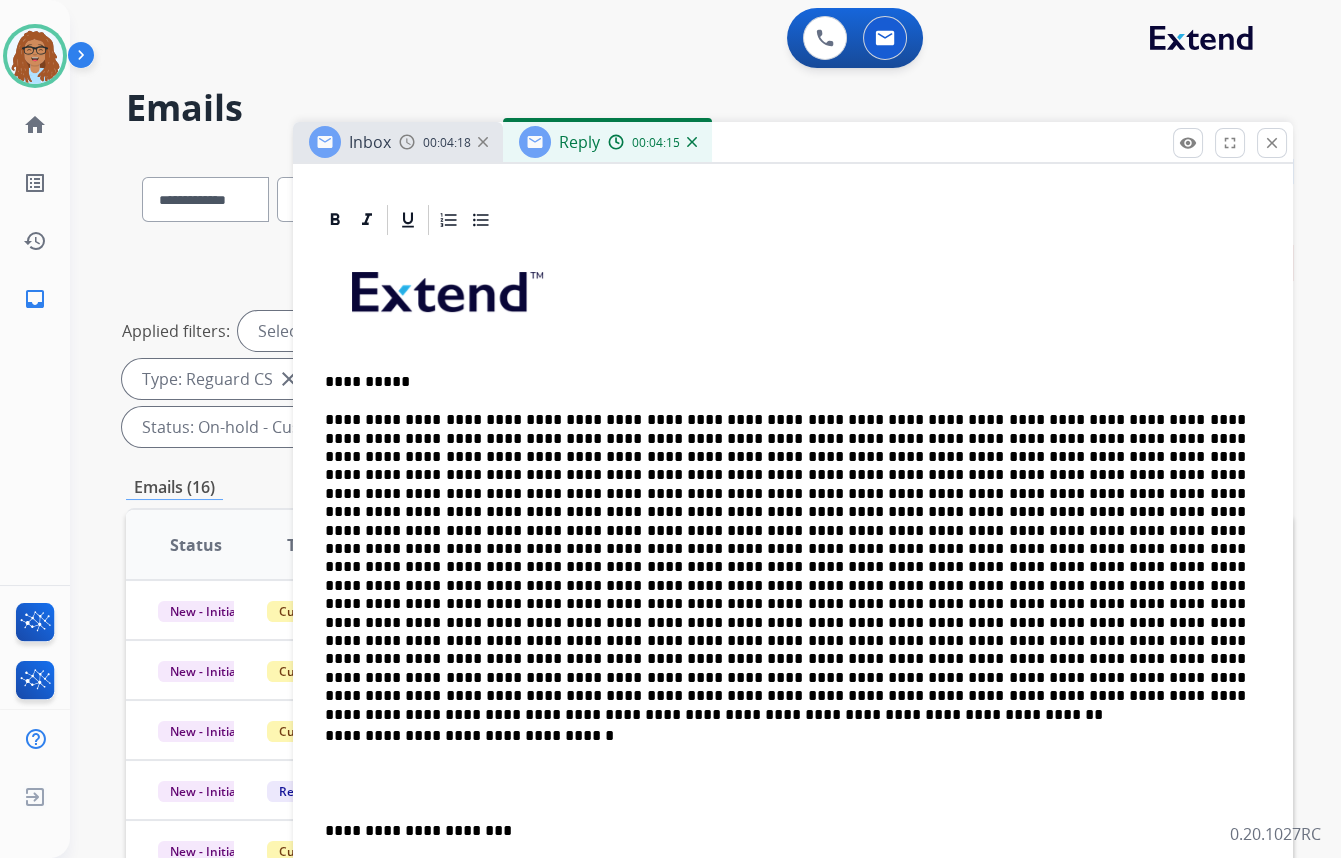 click on "**********" at bounding box center (785, 736) 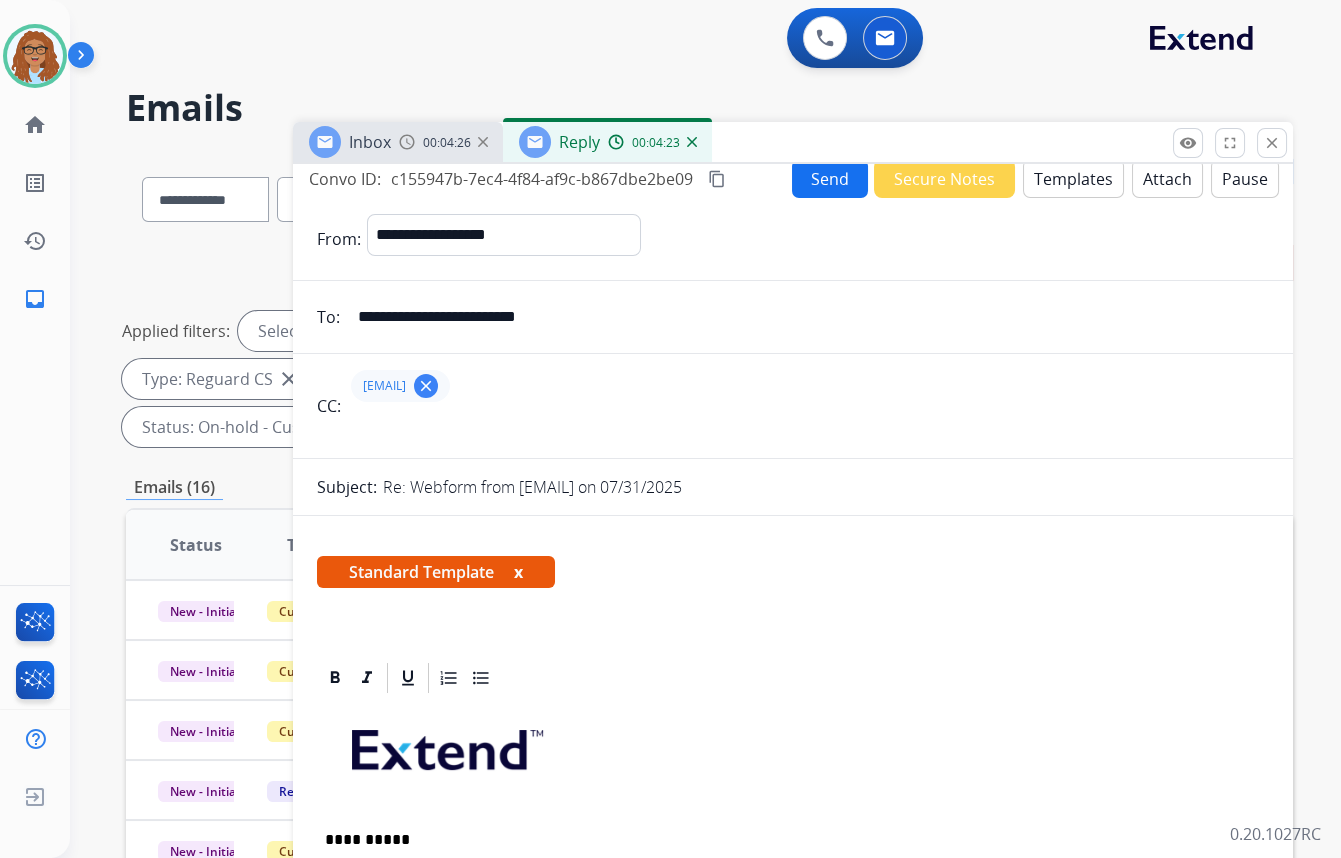 scroll, scrollTop: 0, scrollLeft: 0, axis: both 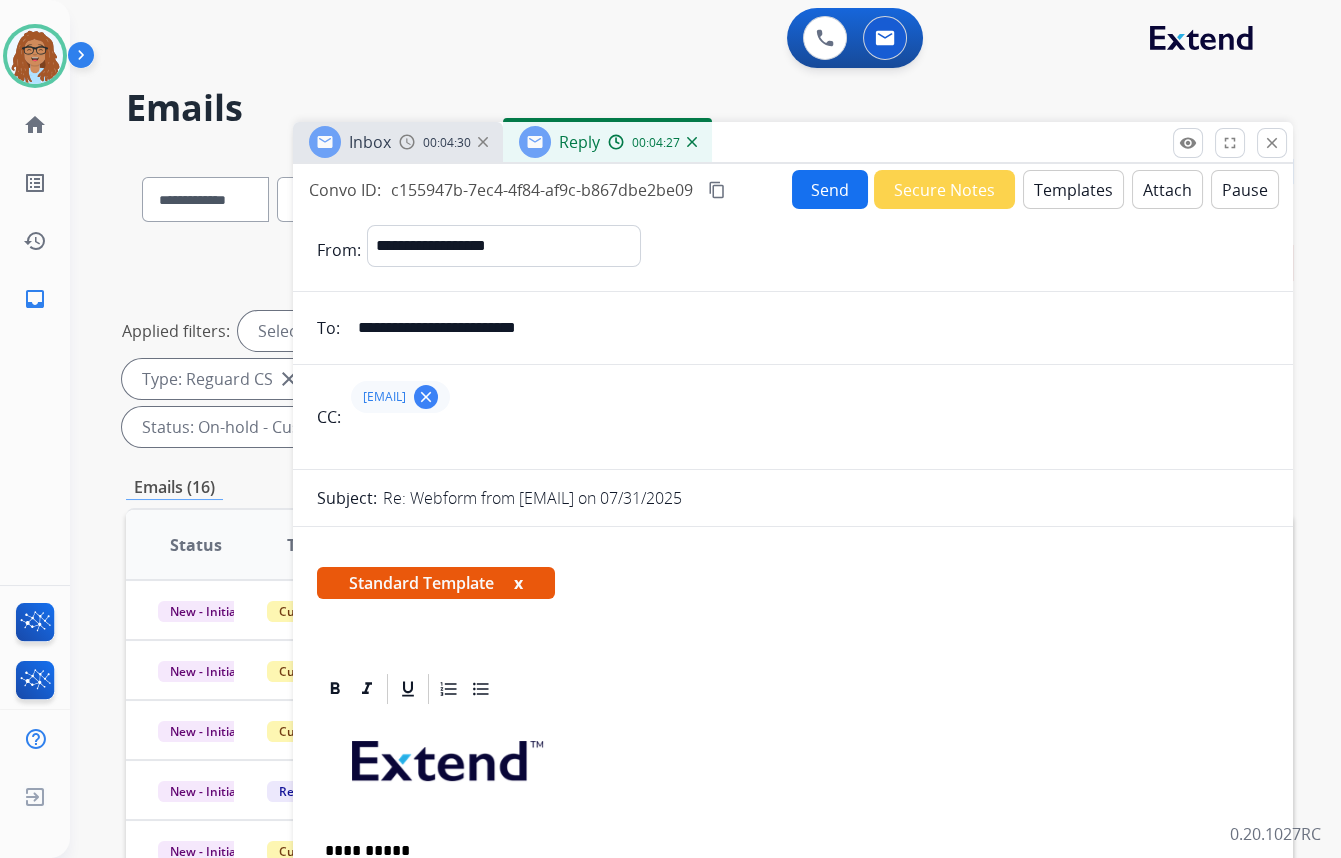 click on "Attach" at bounding box center (1167, 189) 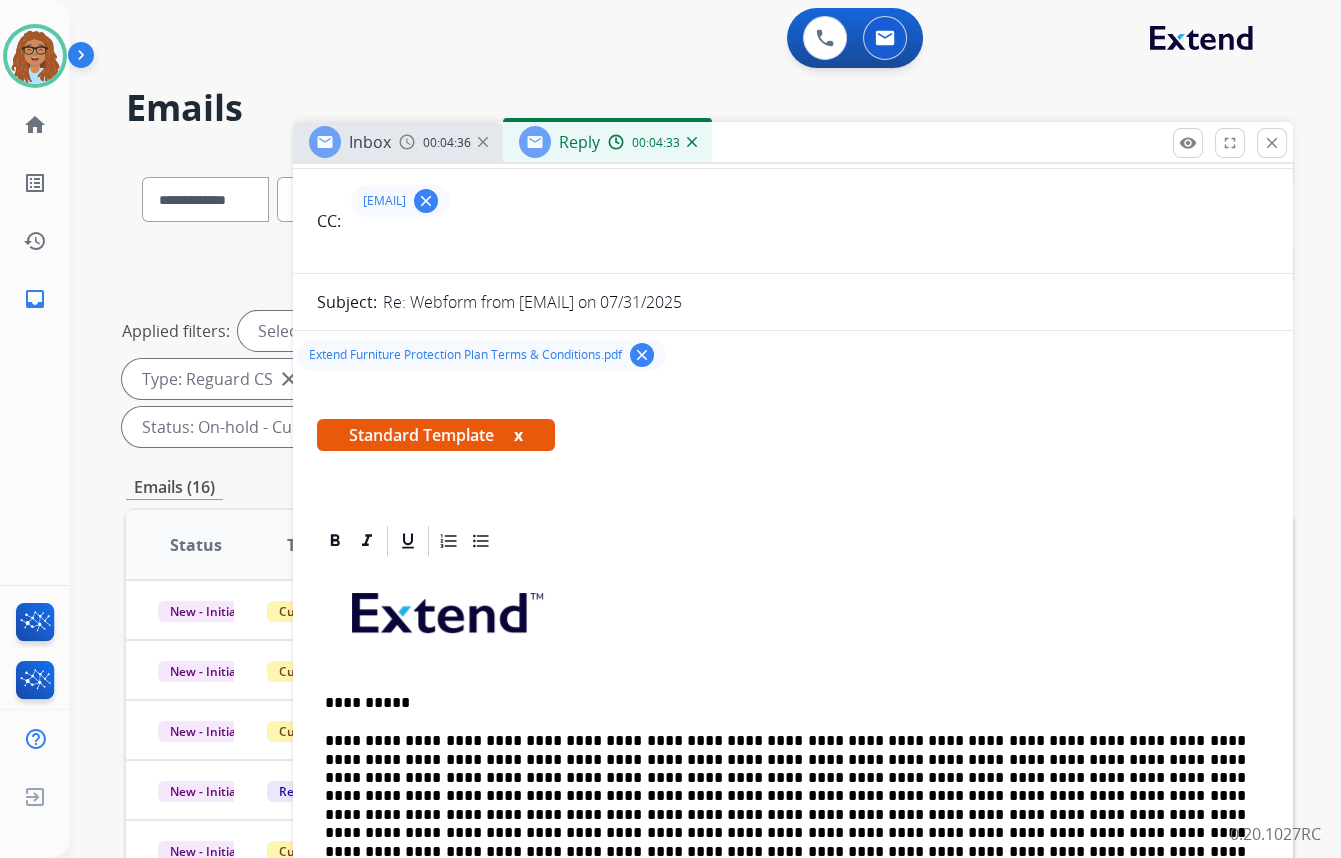 scroll, scrollTop: 0, scrollLeft: 0, axis: both 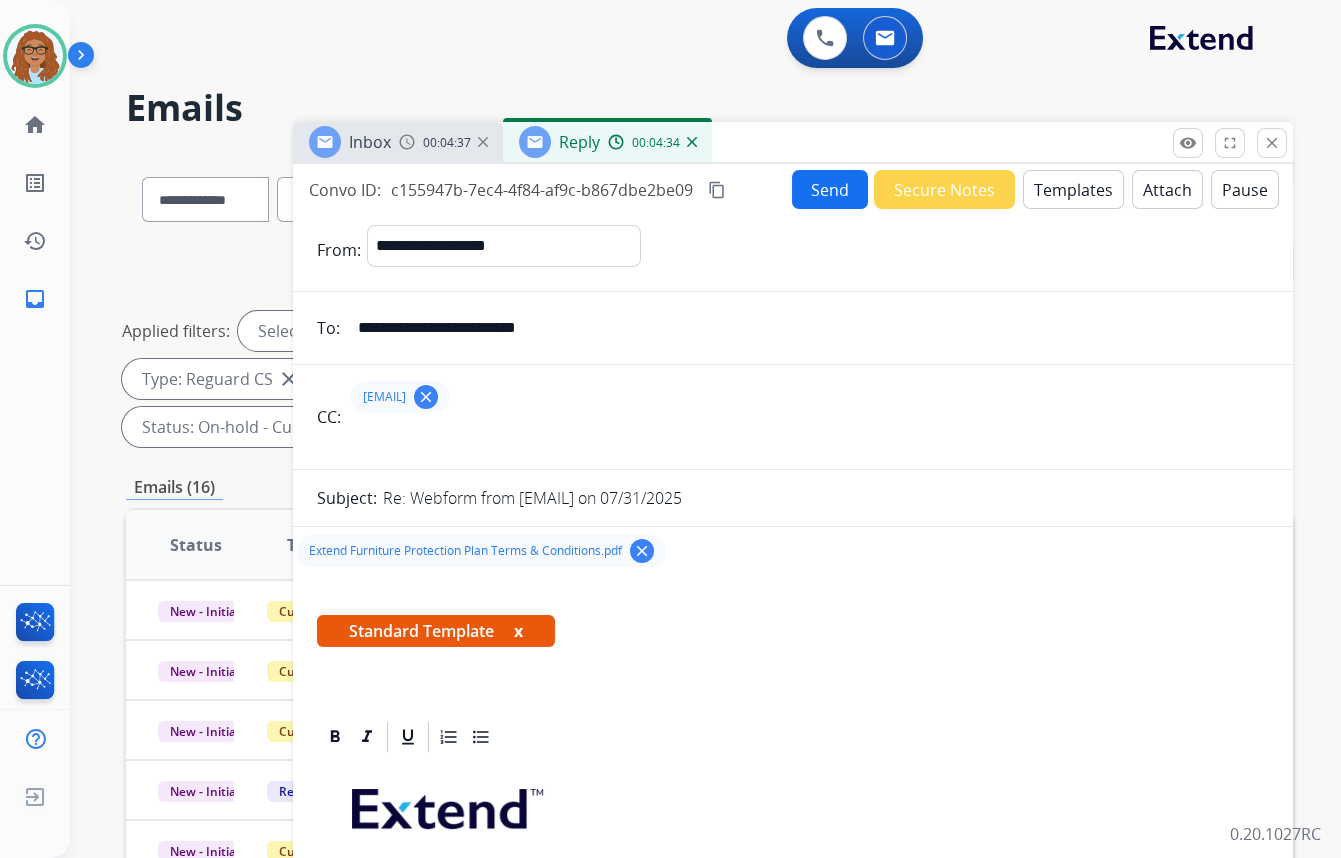click on "Send" at bounding box center [830, 189] 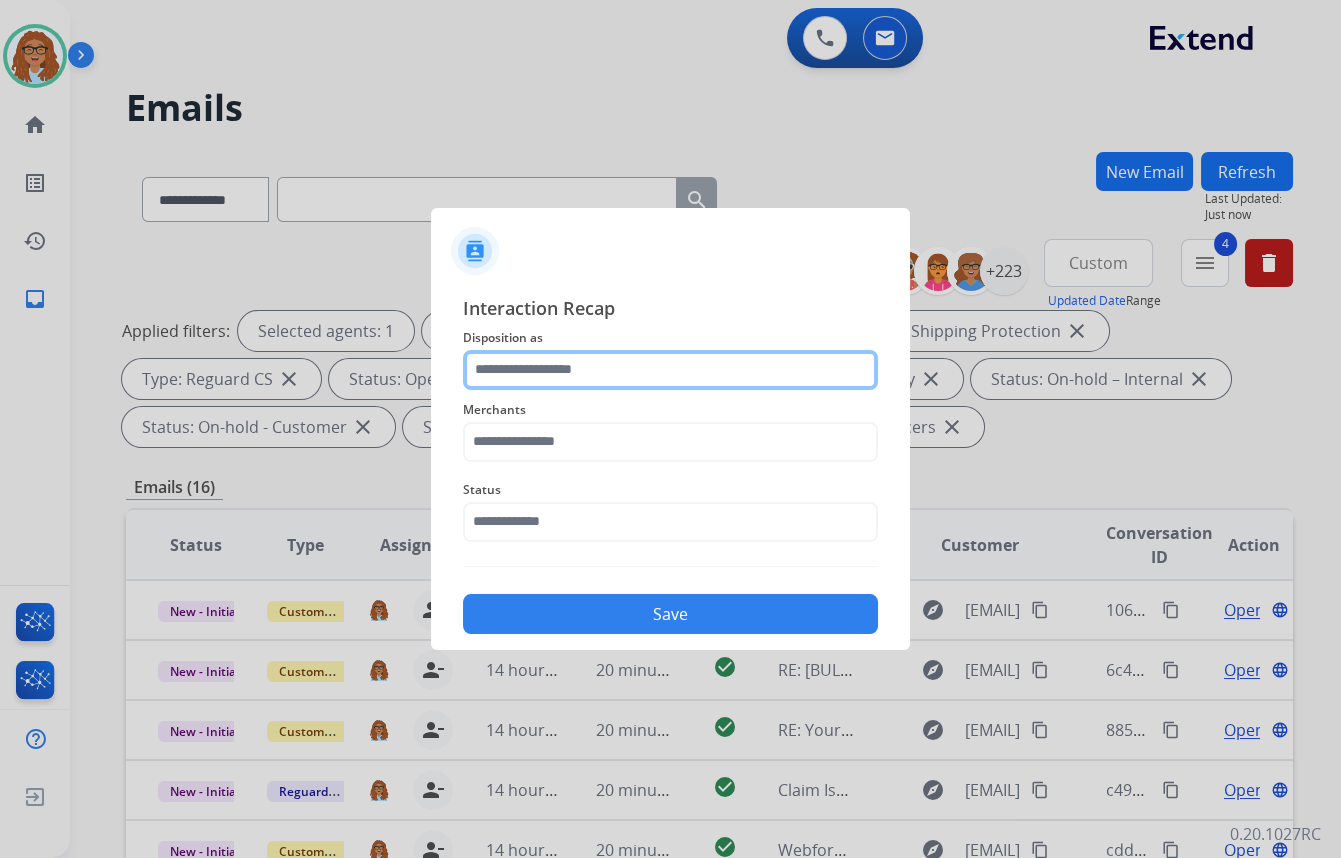 click 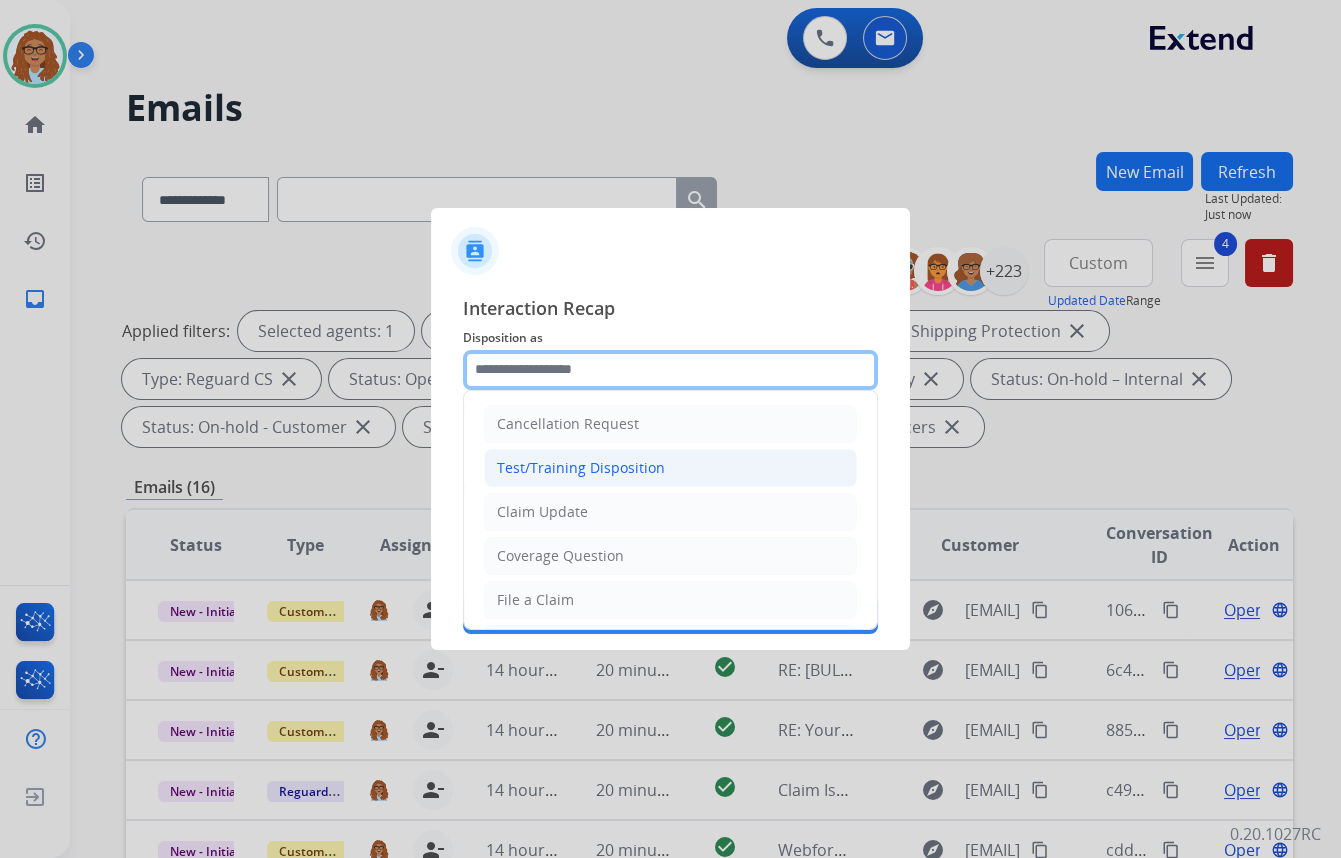scroll, scrollTop: 90, scrollLeft: 0, axis: vertical 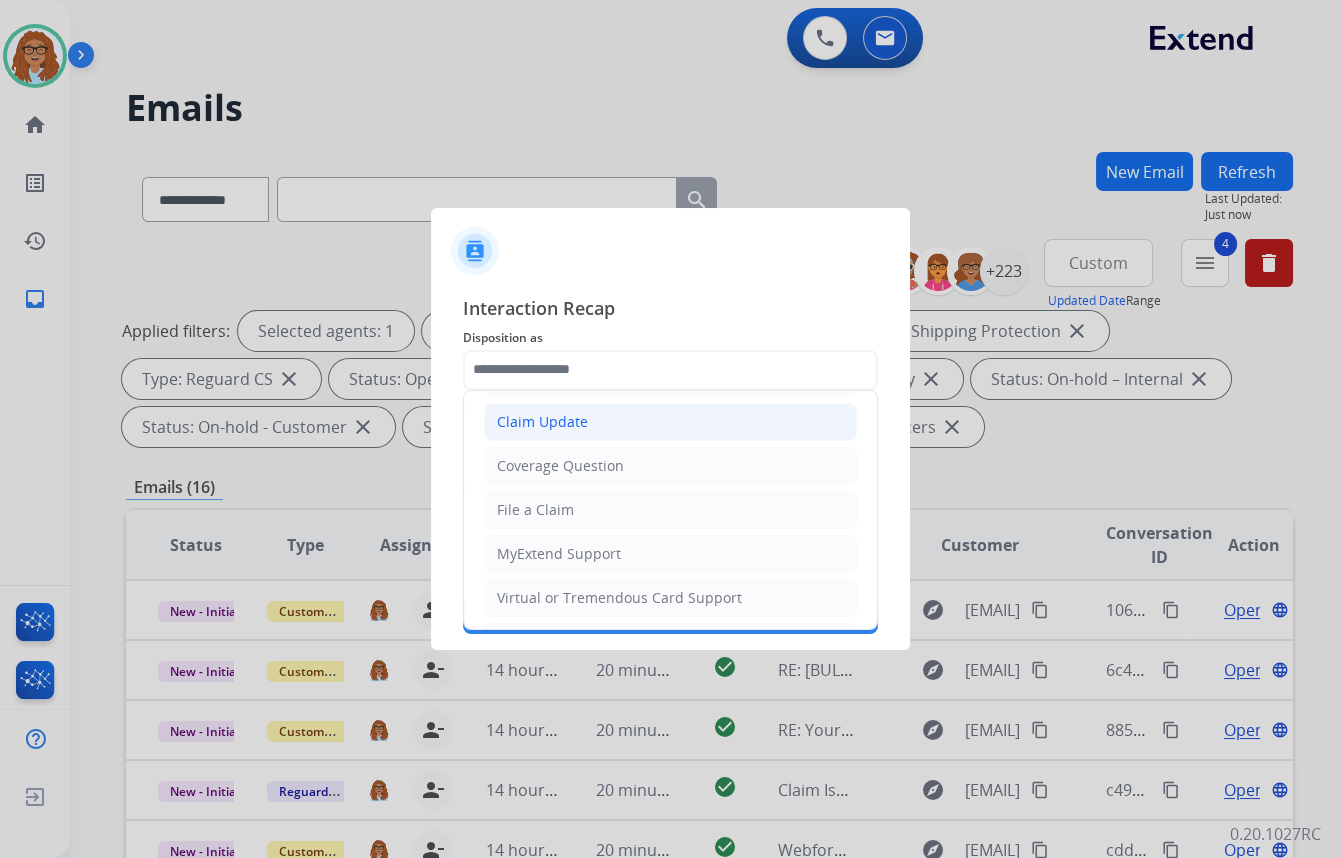click on "Claim Update" 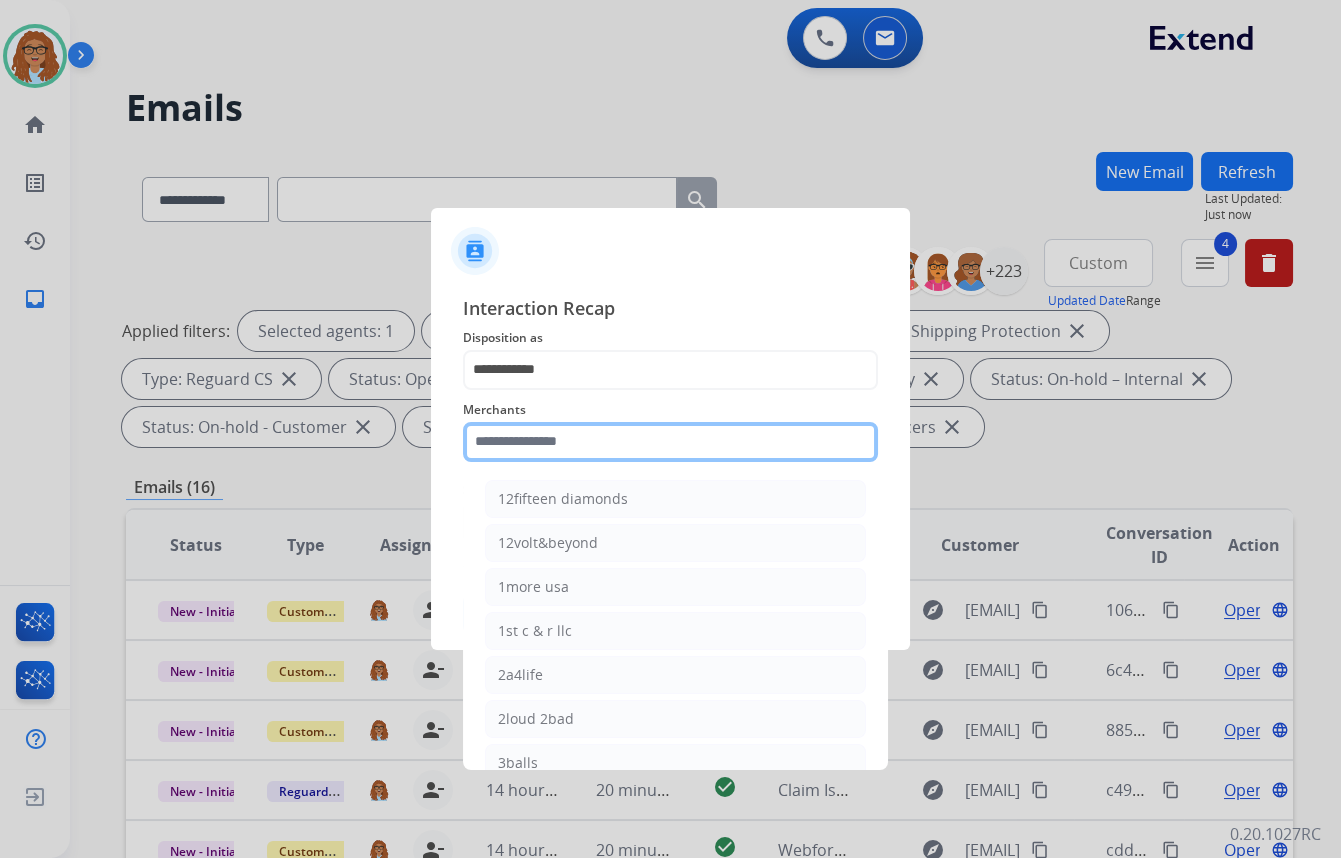 click 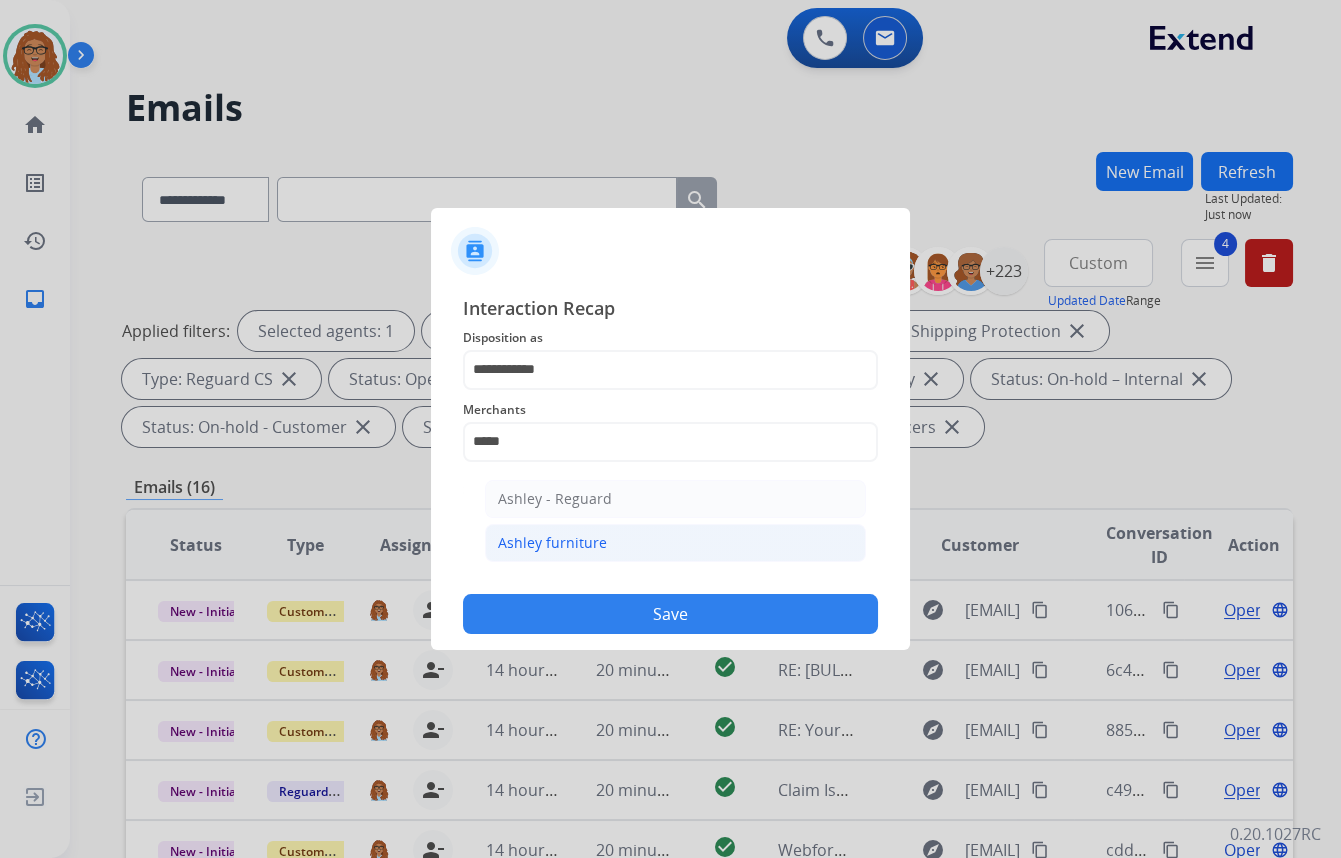 click on "Ashley furniture" 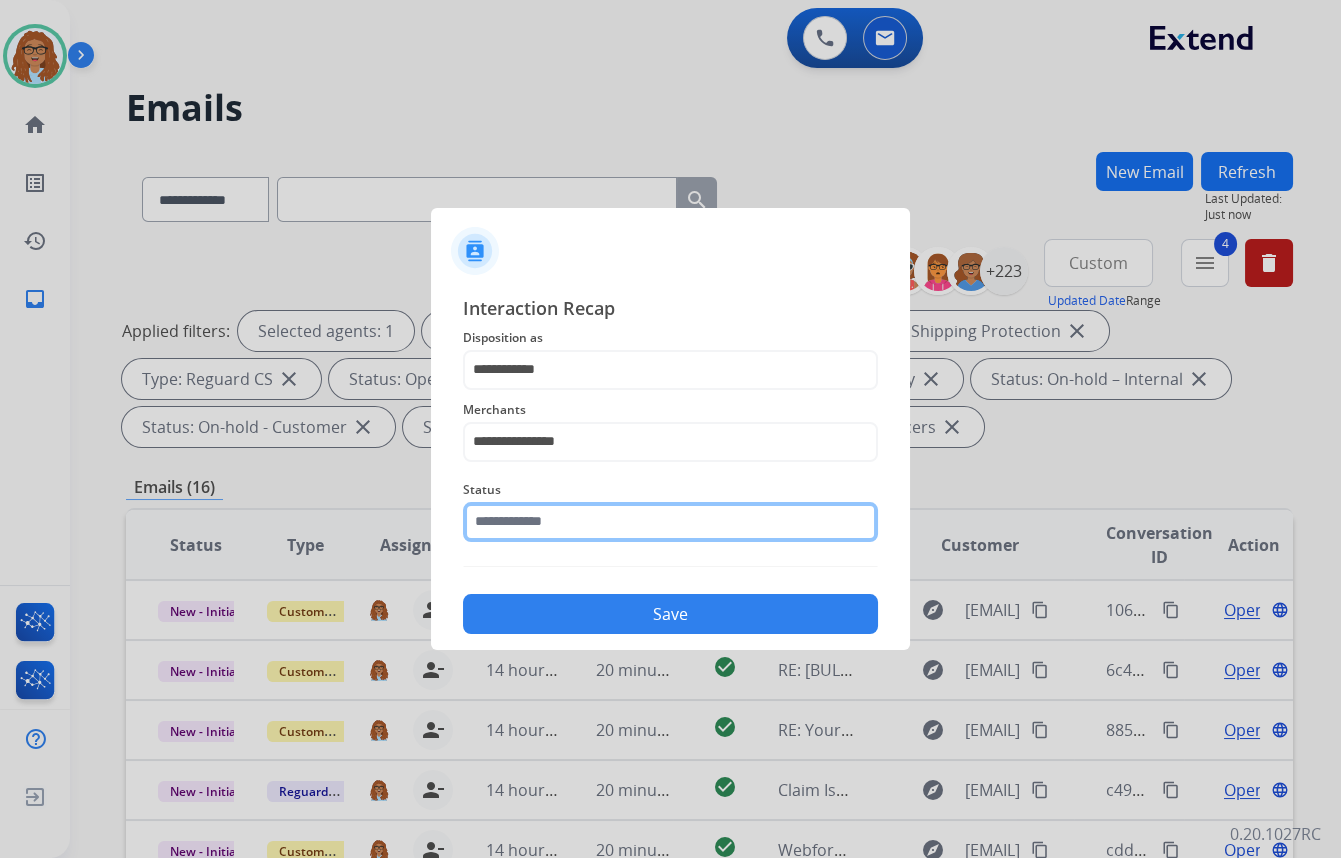 click 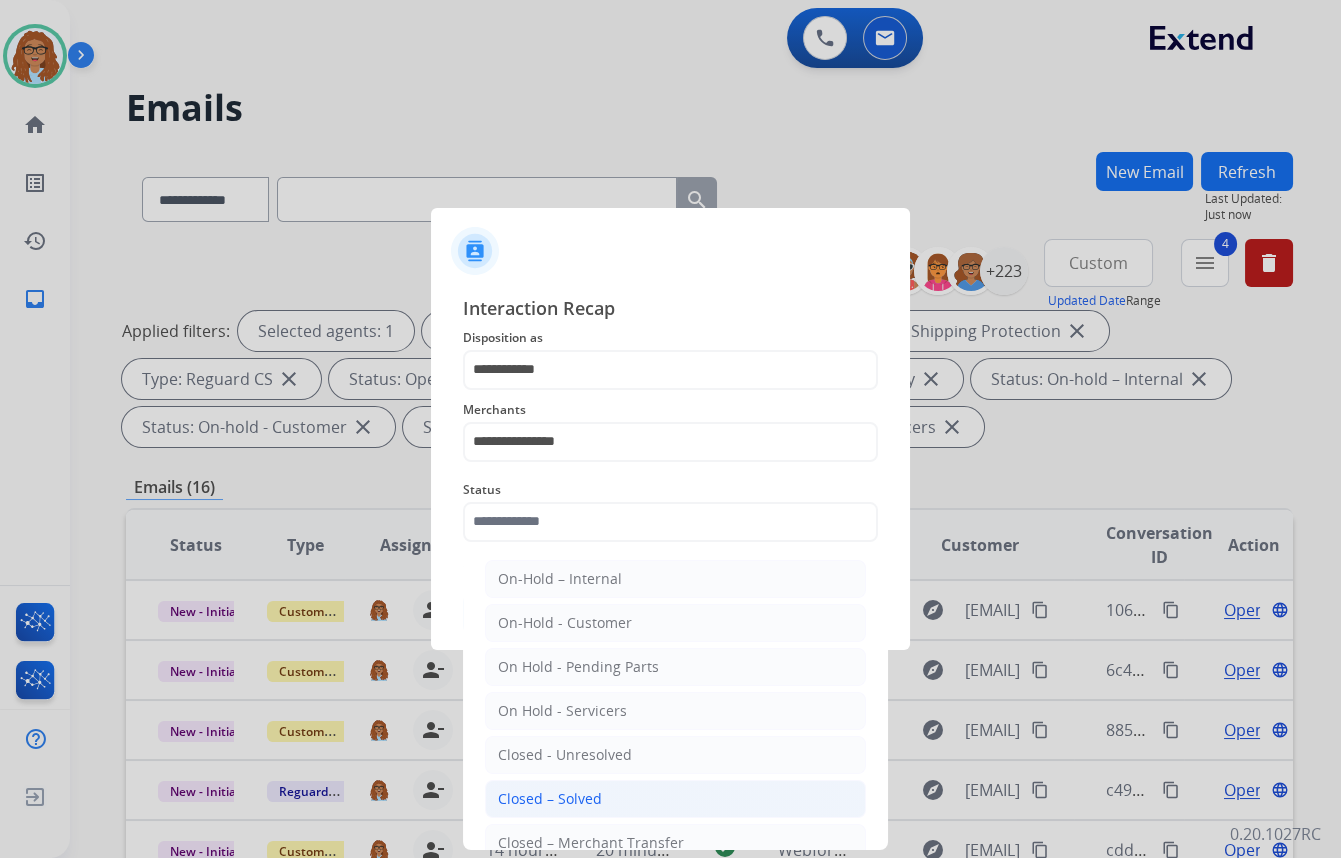 click on "Closed – Solved" 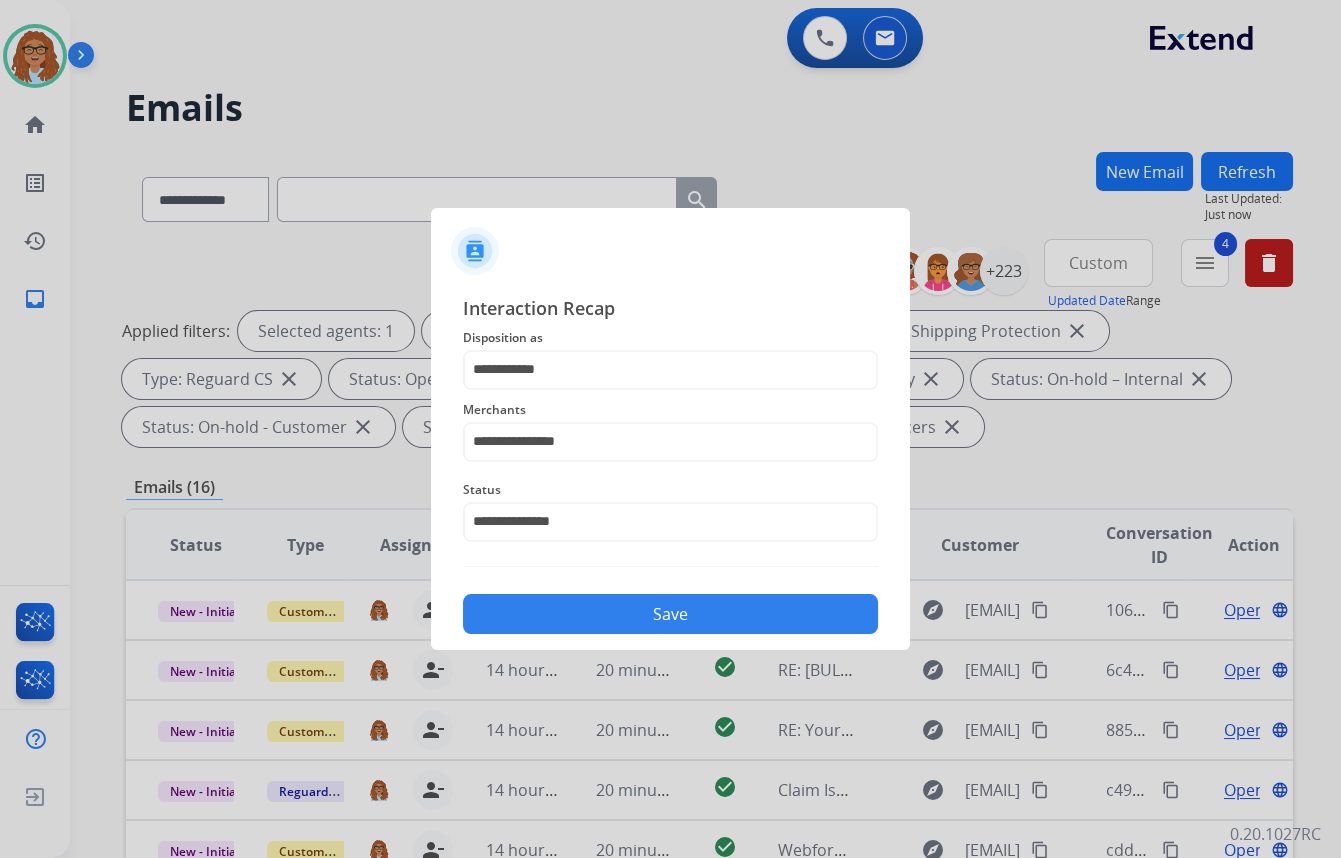 click on "Save" 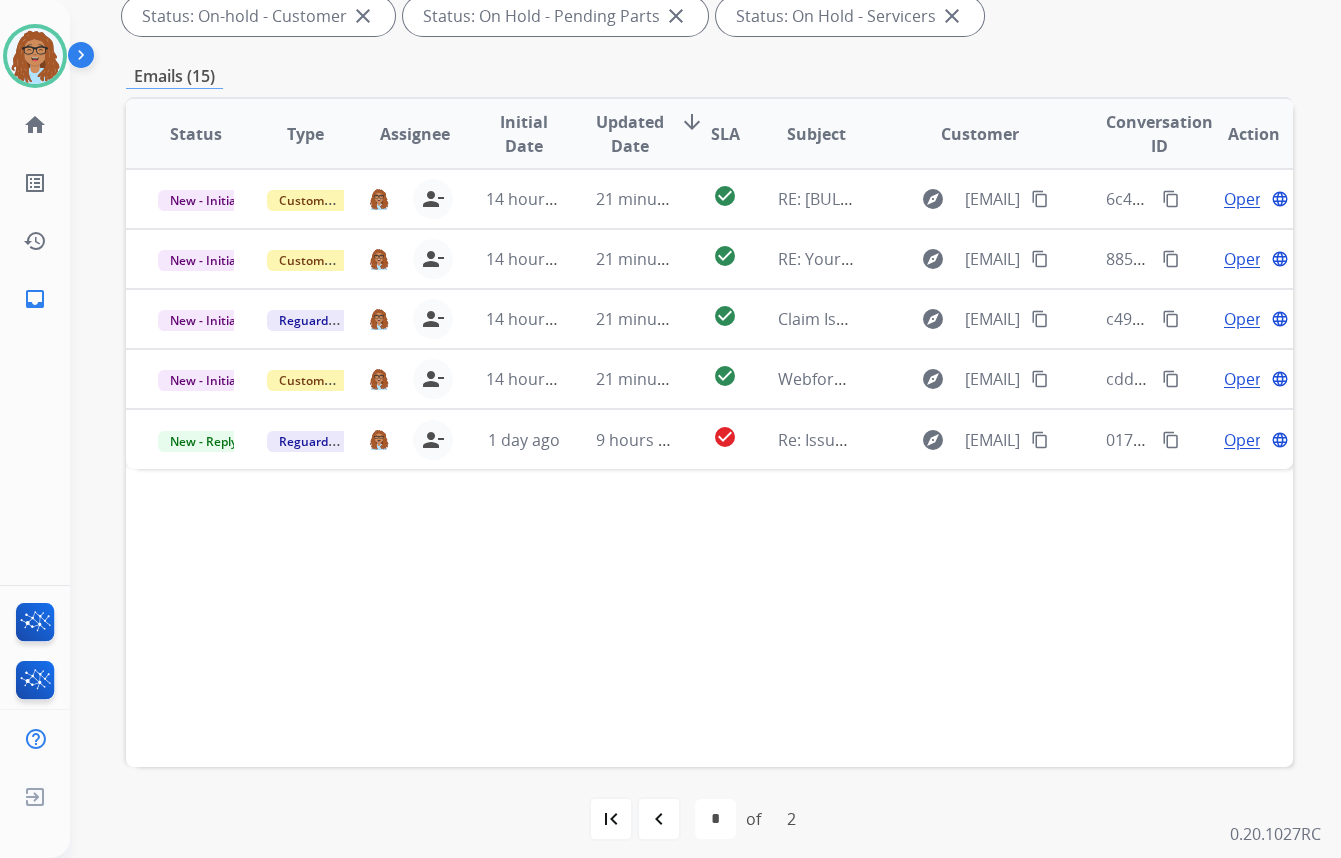 scroll, scrollTop: 423, scrollLeft: 0, axis: vertical 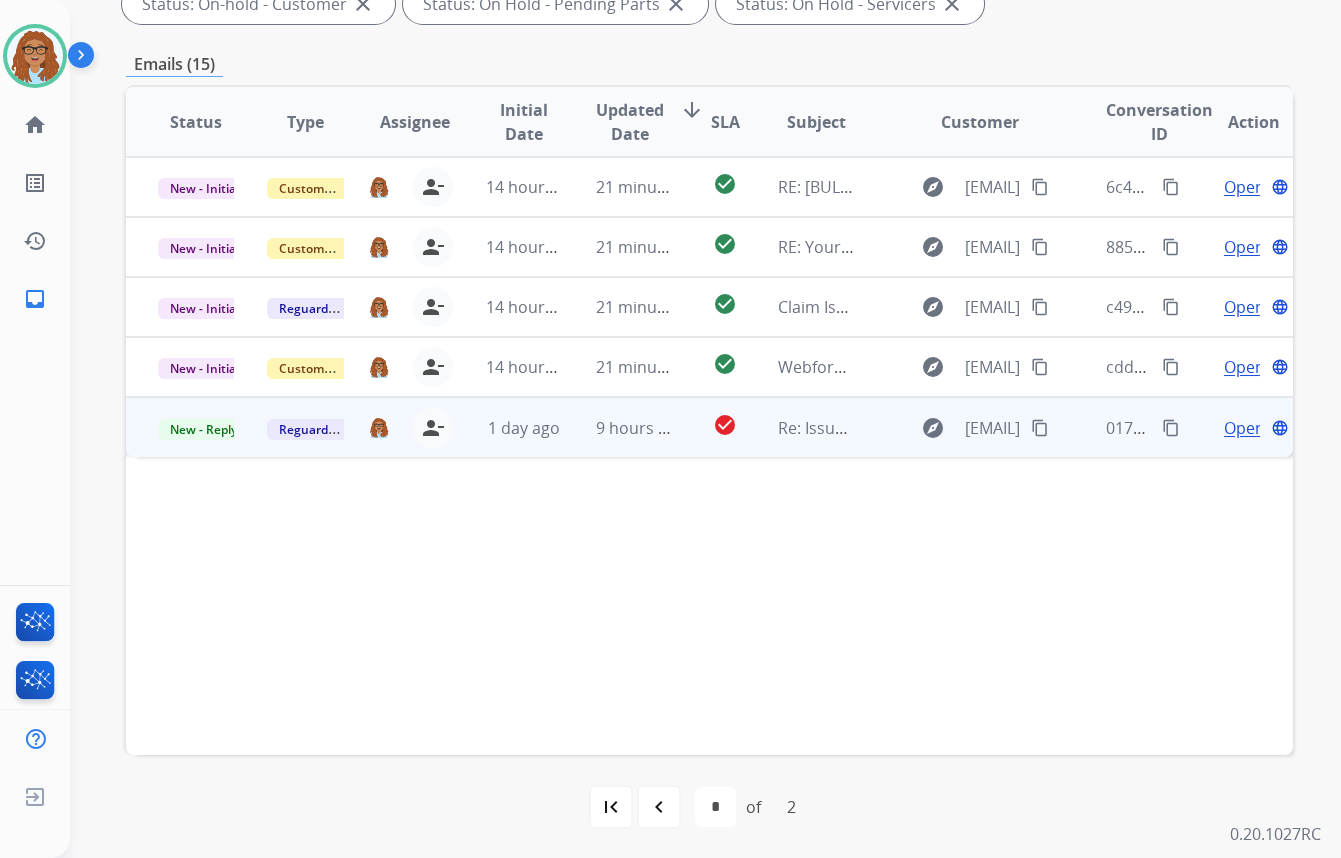 click on "content_copy" at bounding box center [1171, 428] 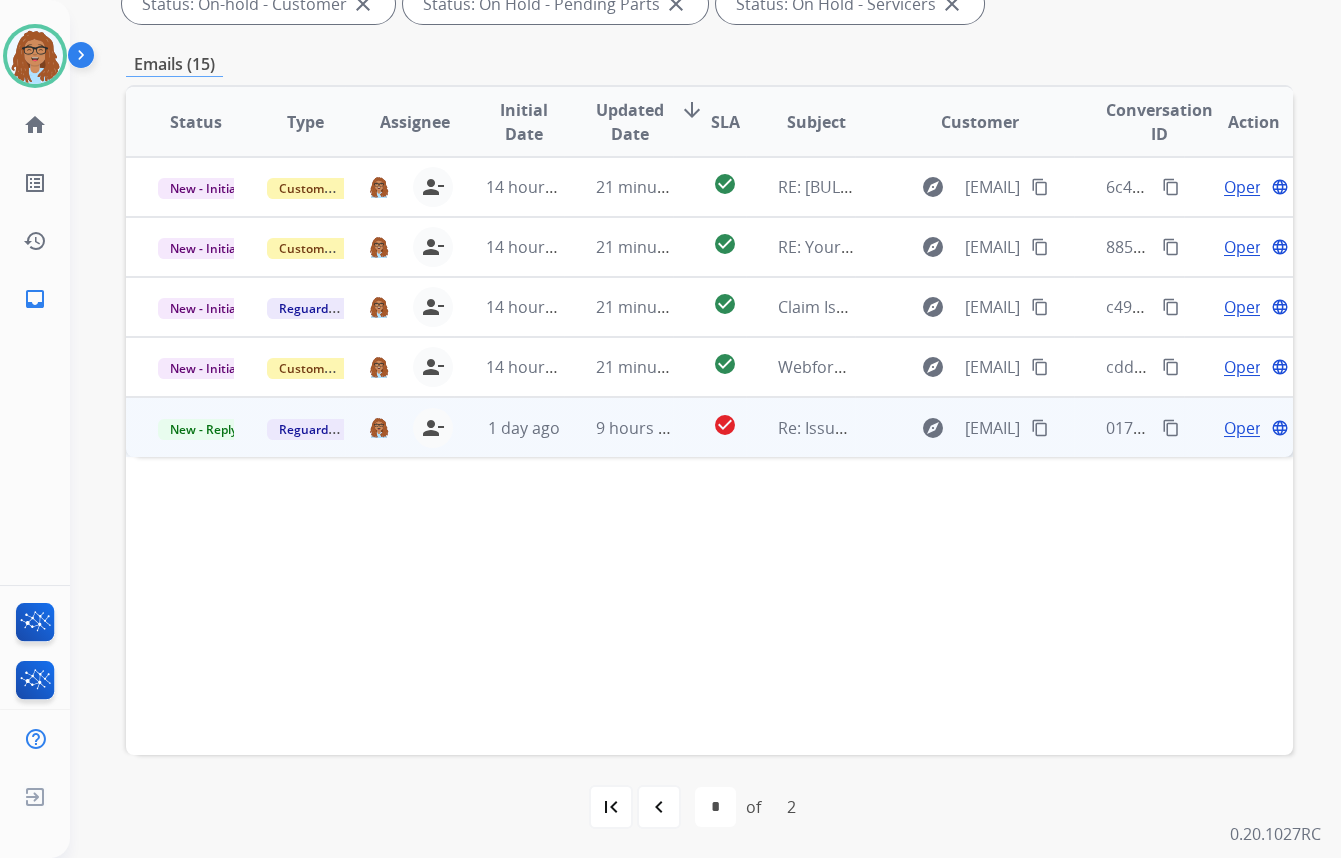 click on "content_copy" at bounding box center [1040, 428] 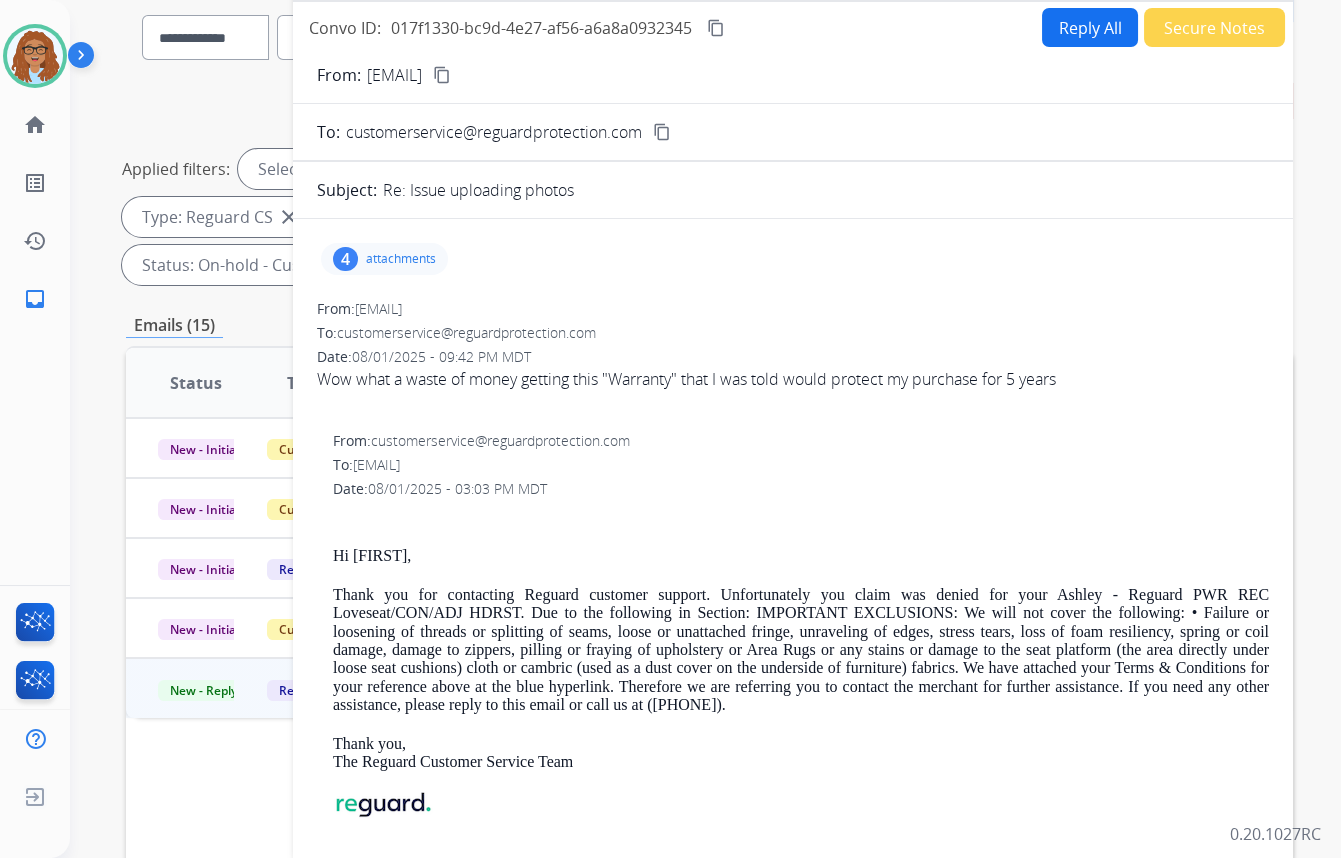 scroll, scrollTop: 150, scrollLeft: 0, axis: vertical 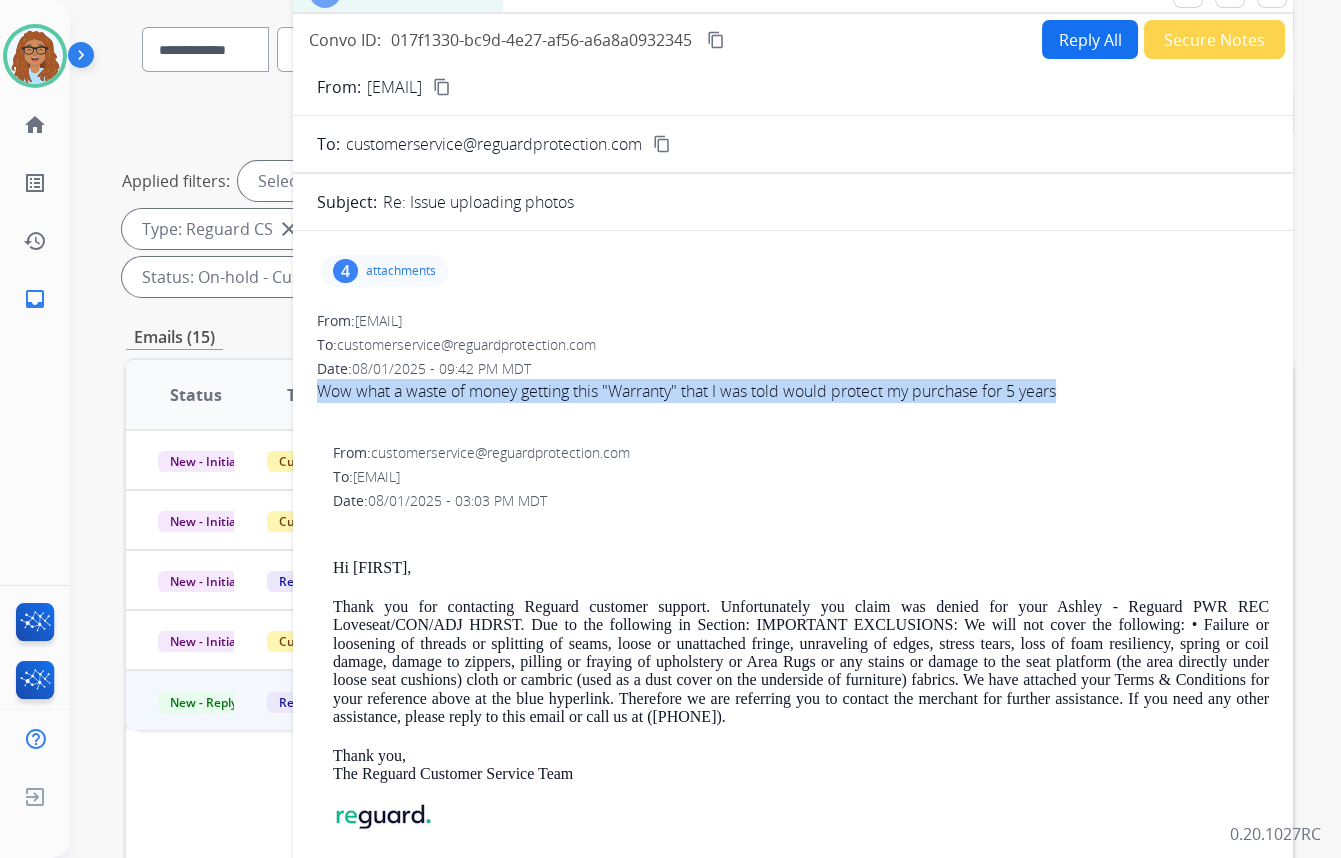 drag, startPoint x: 1073, startPoint y: 392, endPoint x: 314, endPoint y: 393, distance: 759.0007 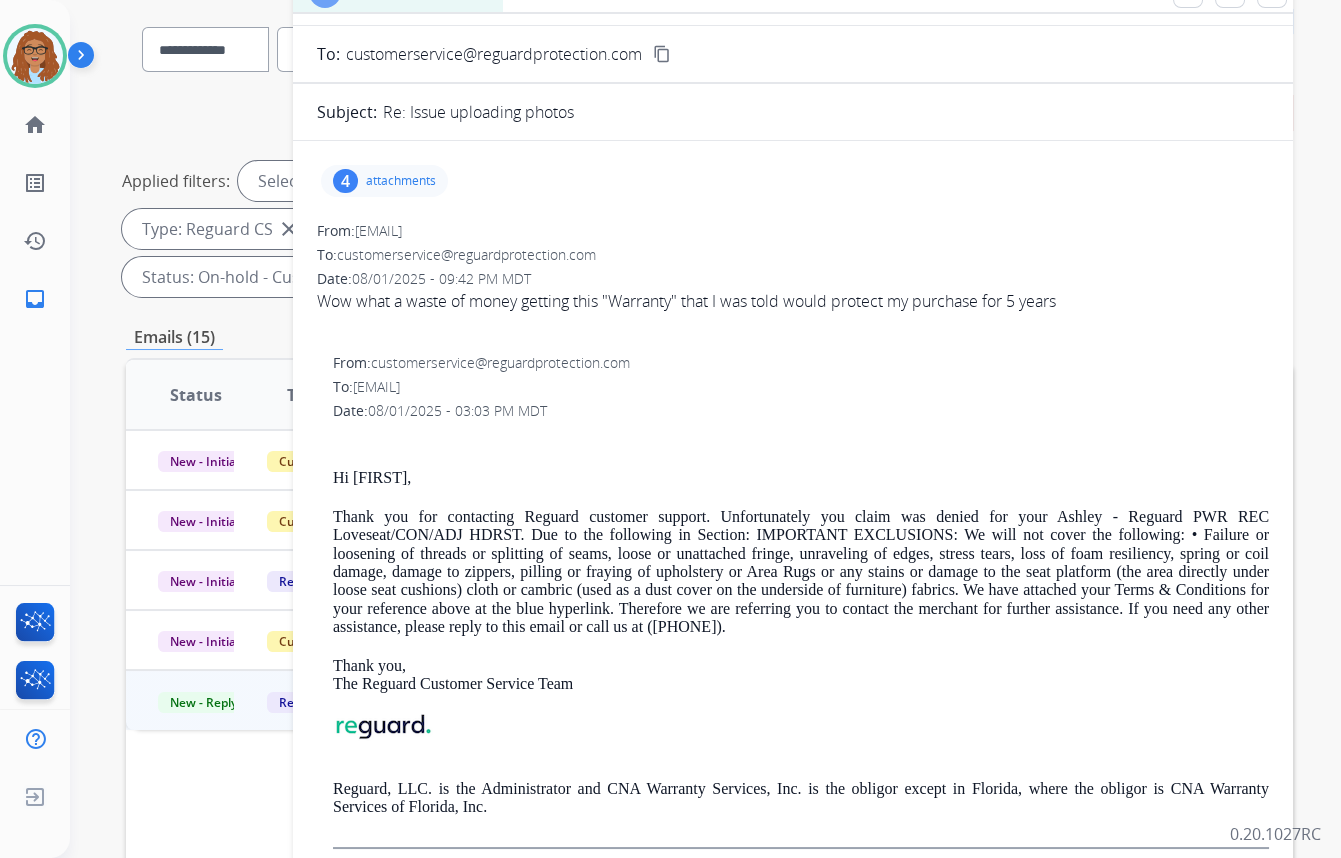 click on "4" at bounding box center [345, 181] 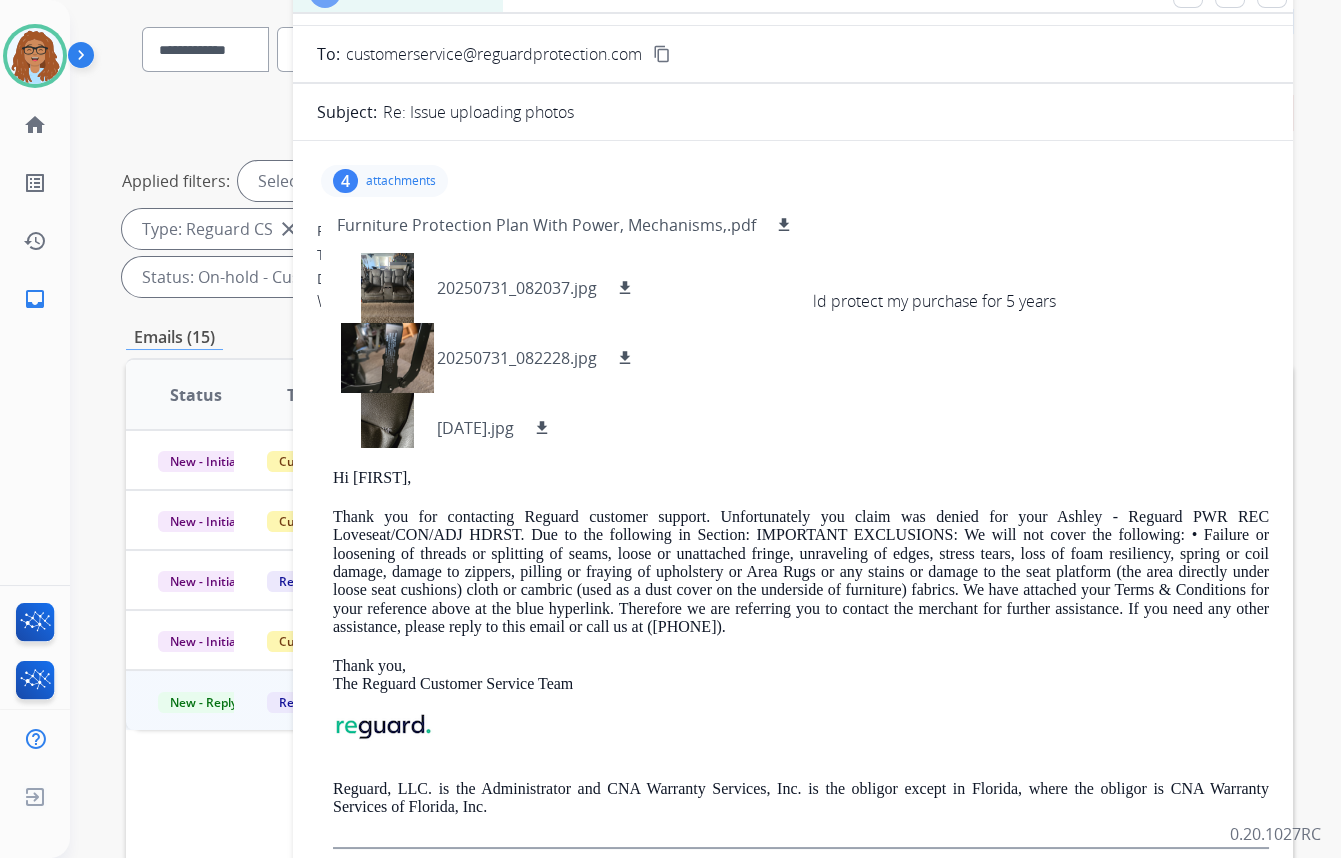 click on "4" at bounding box center (345, 181) 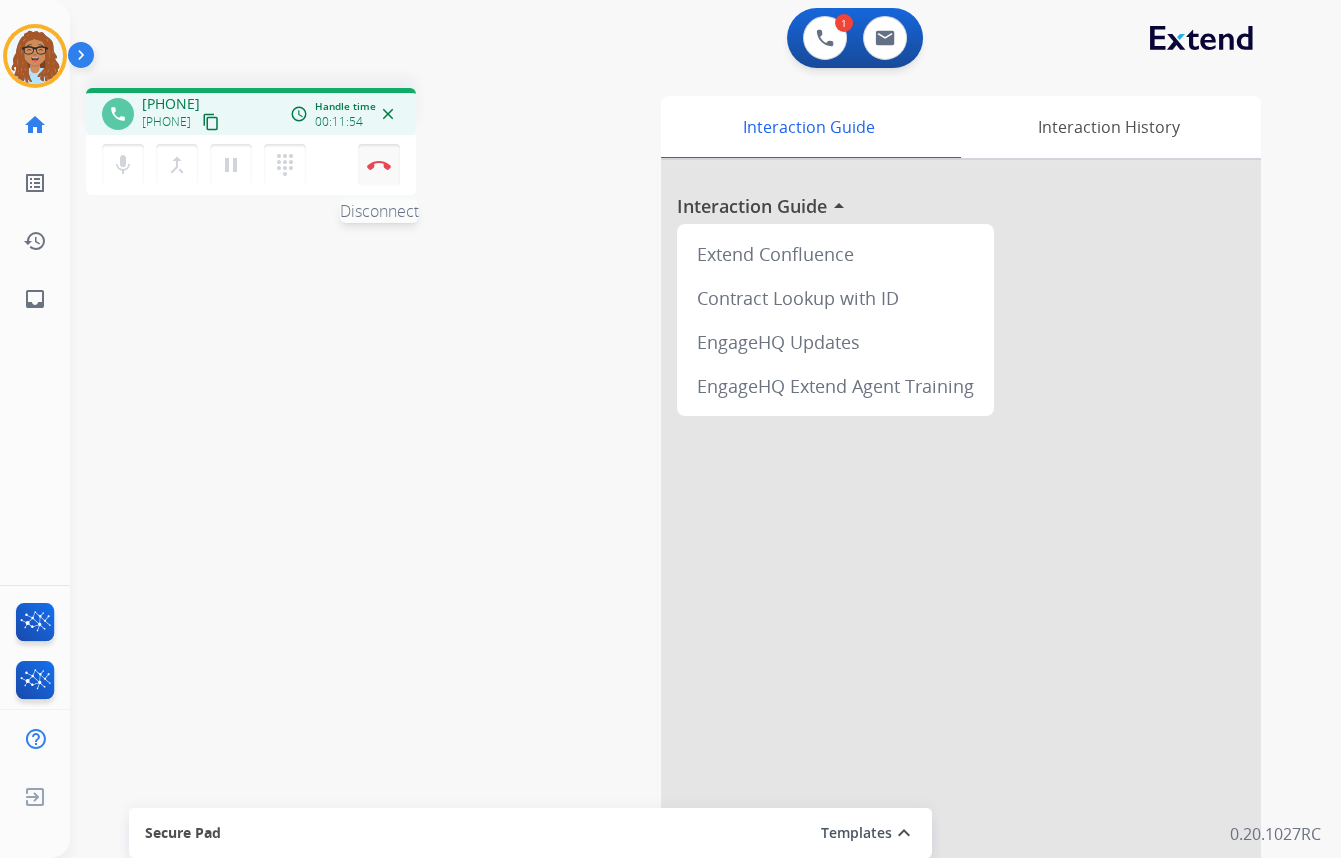 click on "Disconnect" at bounding box center [379, 165] 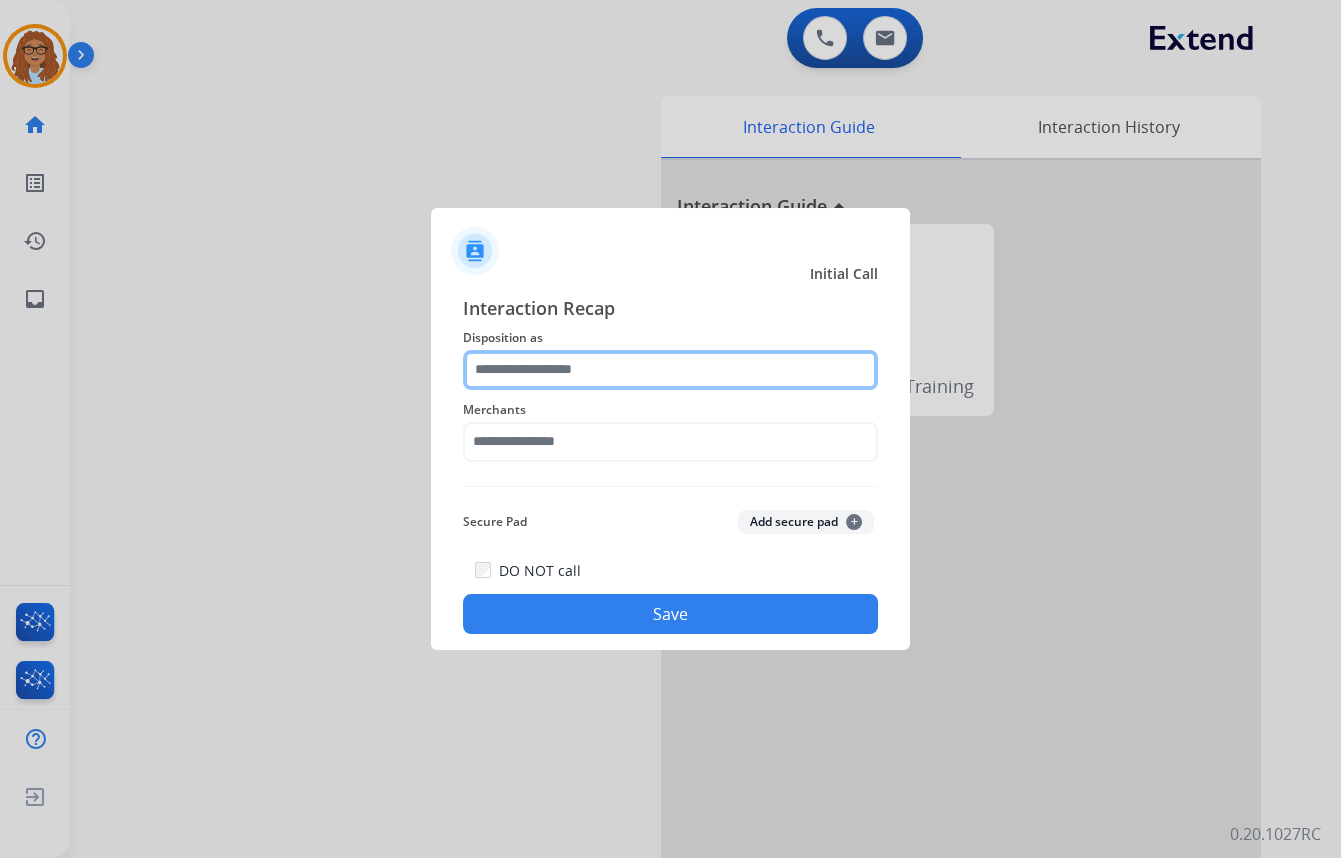 drag, startPoint x: 586, startPoint y: 355, endPoint x: 585, endPoint y: 371, distance: 16.03122 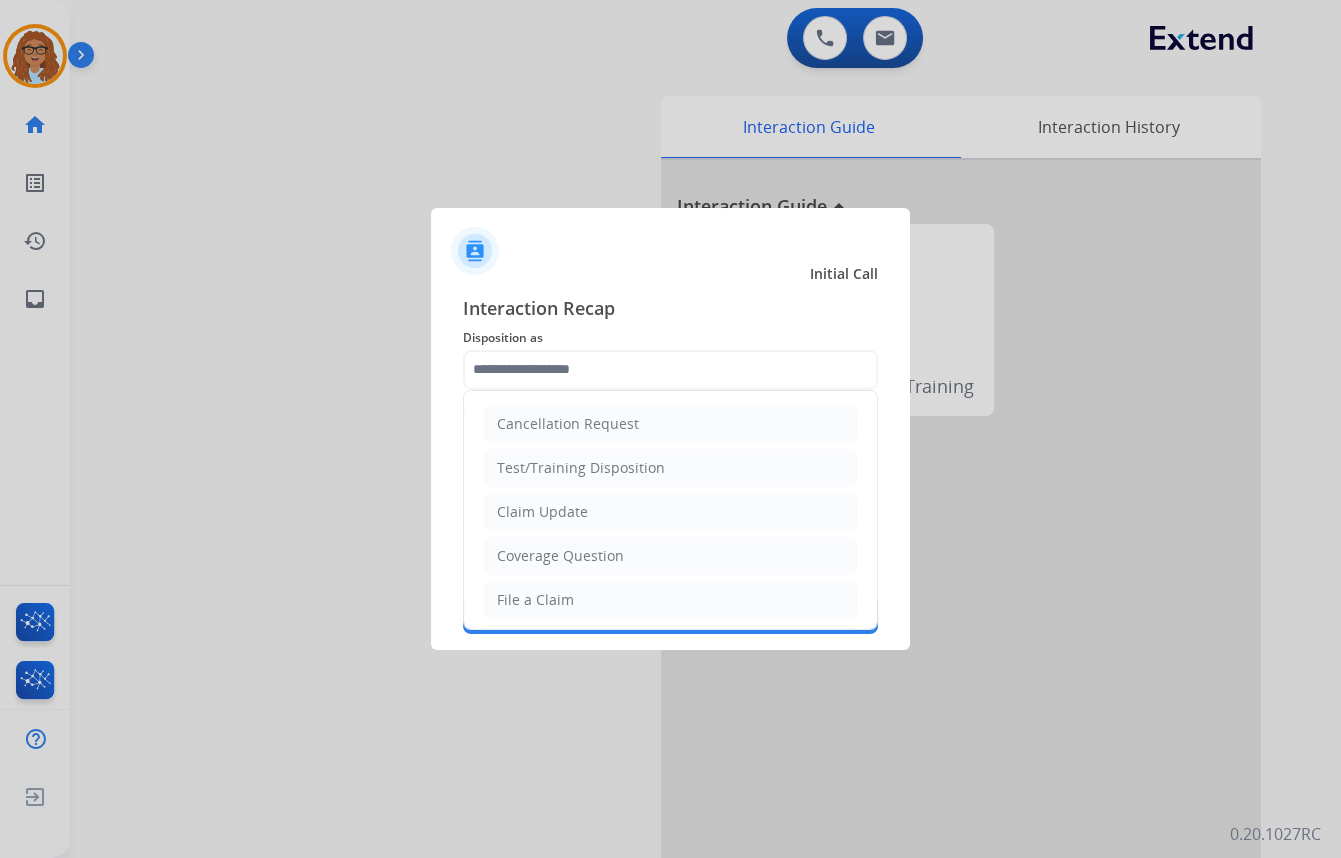 drag, startPoint x: 554, startPoint y: 557, endPoint x: 570, endPoint y: 469, distance: 89.44272 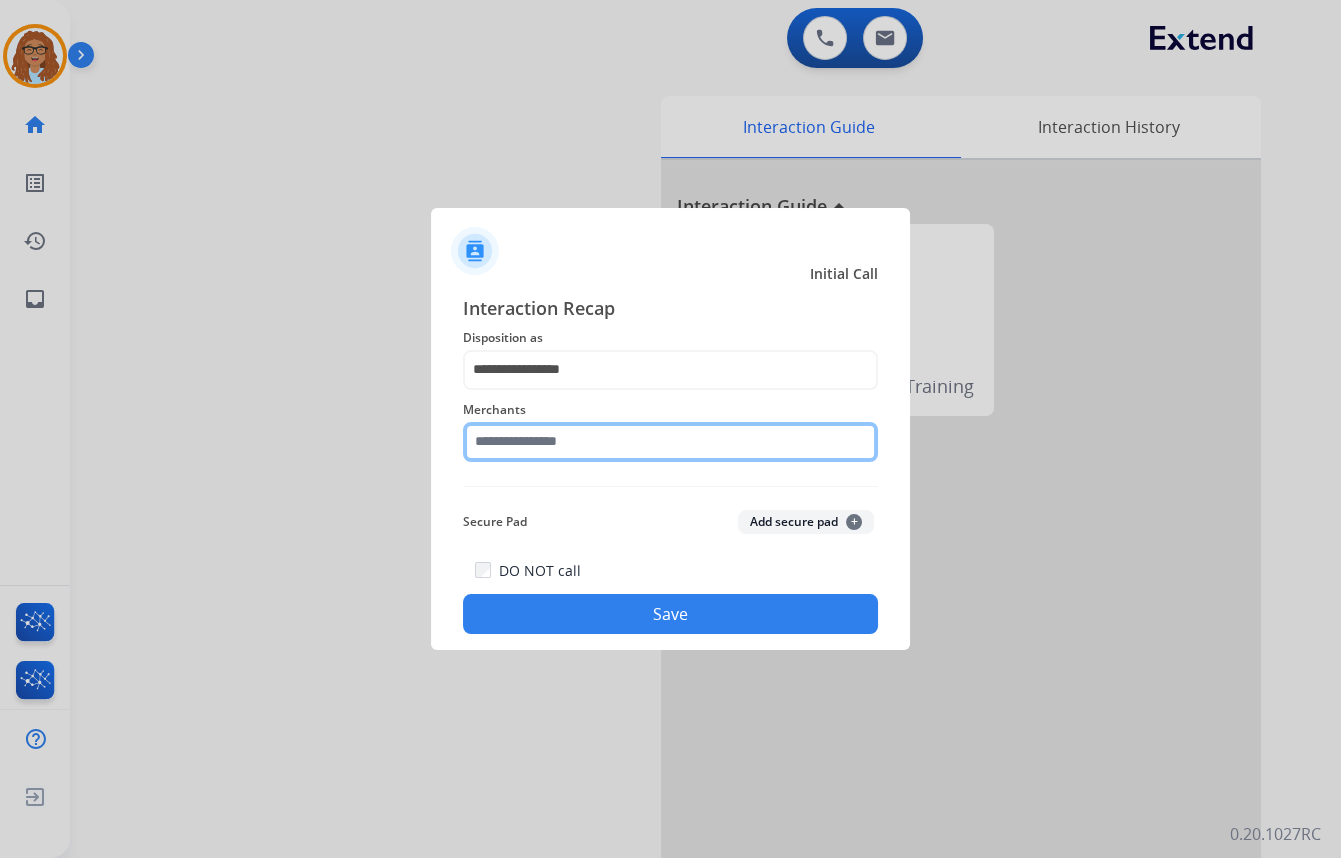 click 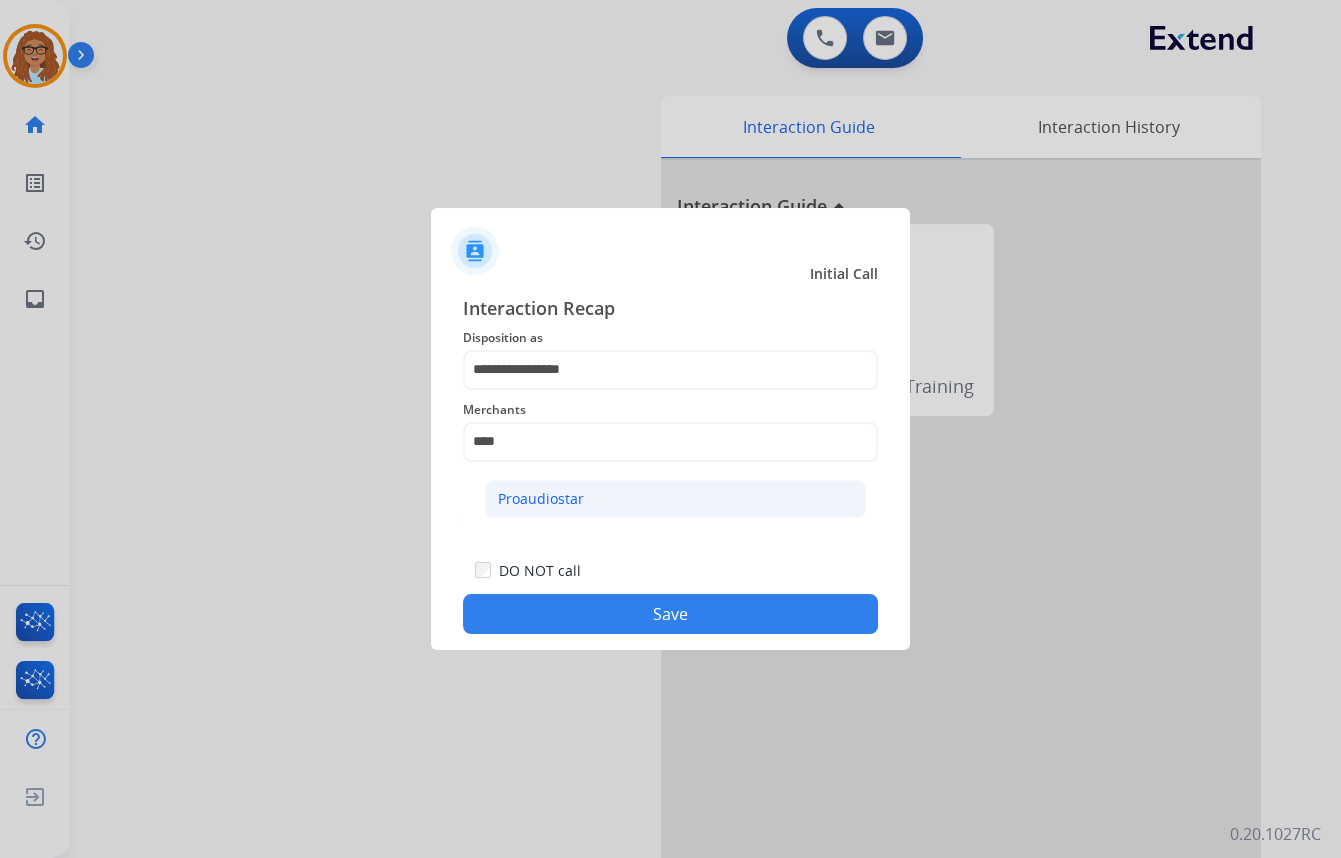 click on "Proaudiostar" 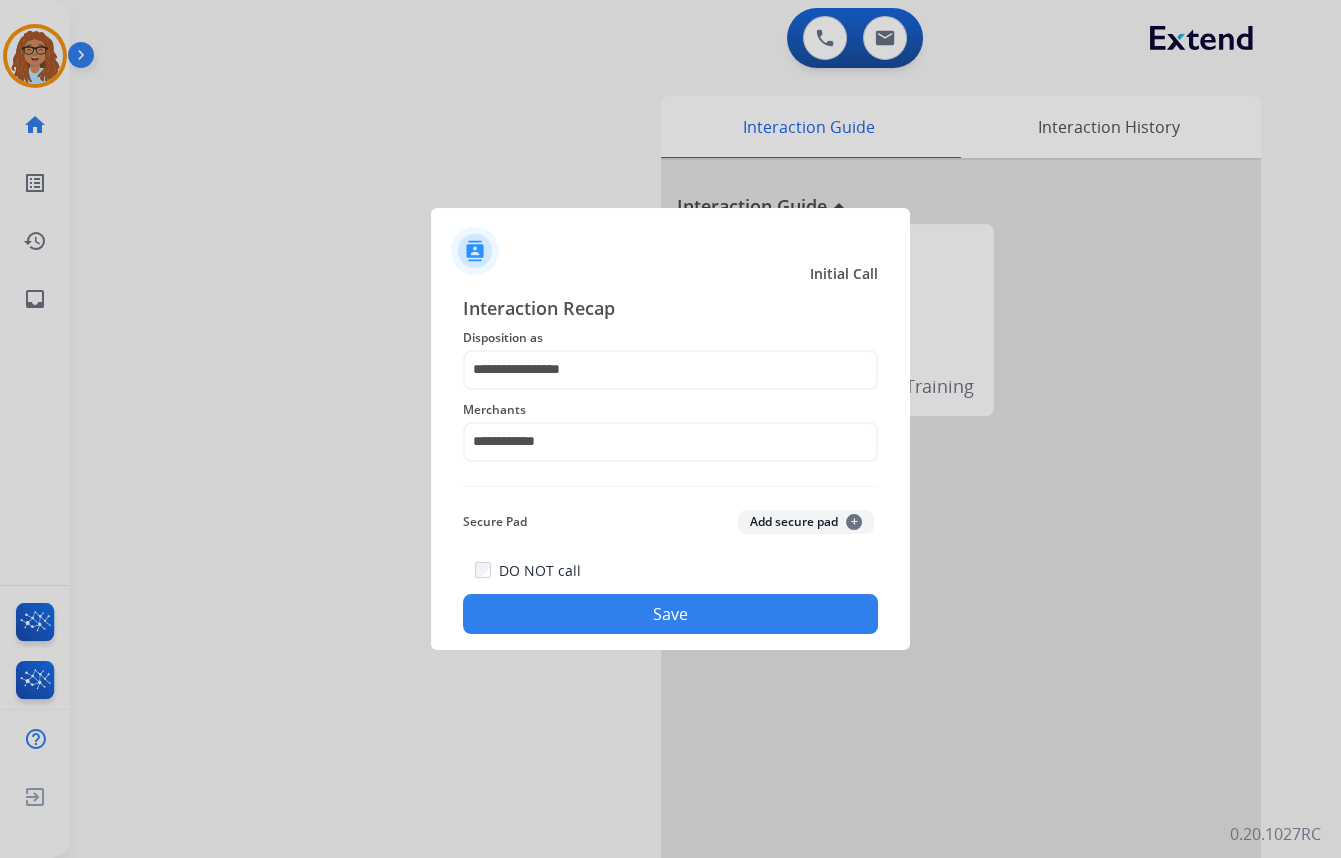 click on "Save" 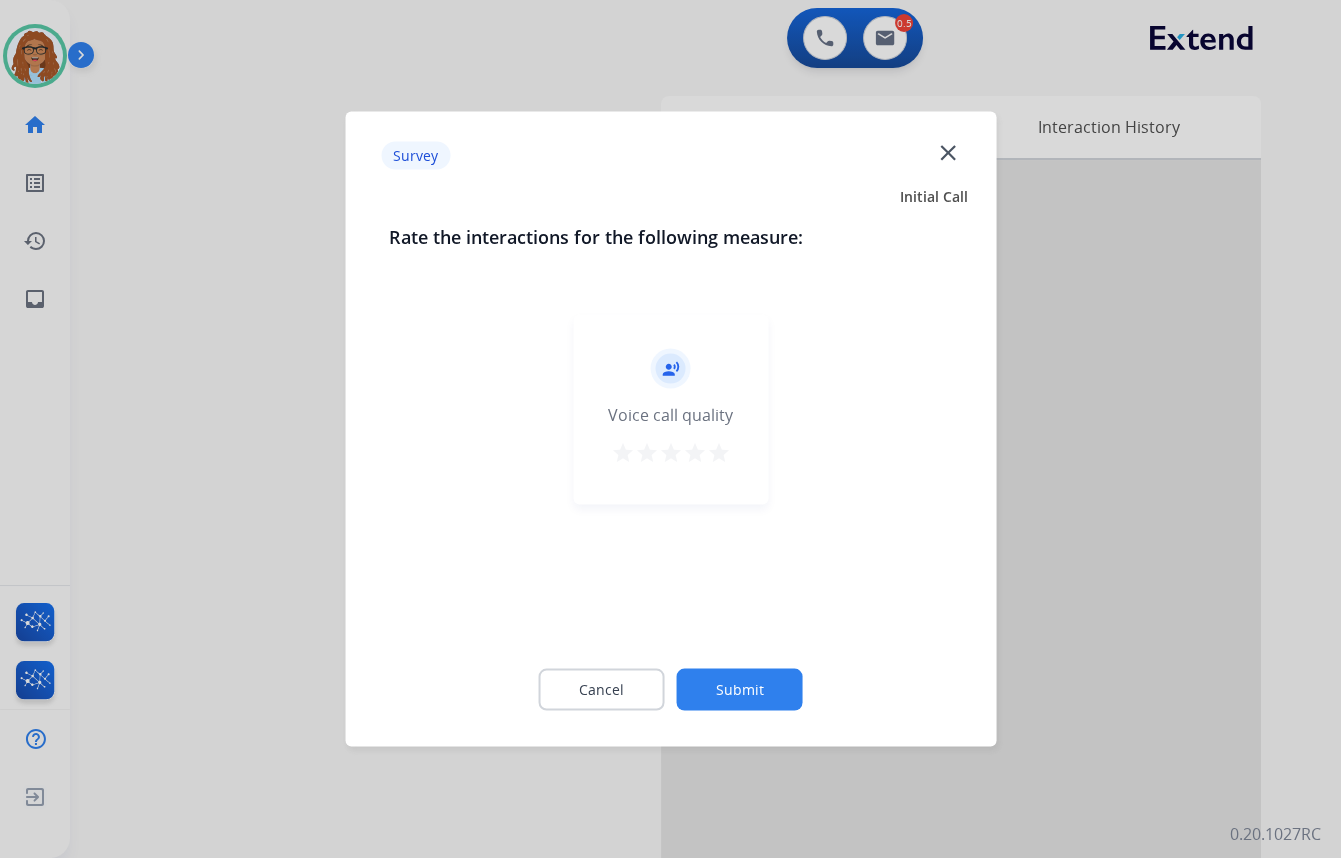 click on "close" 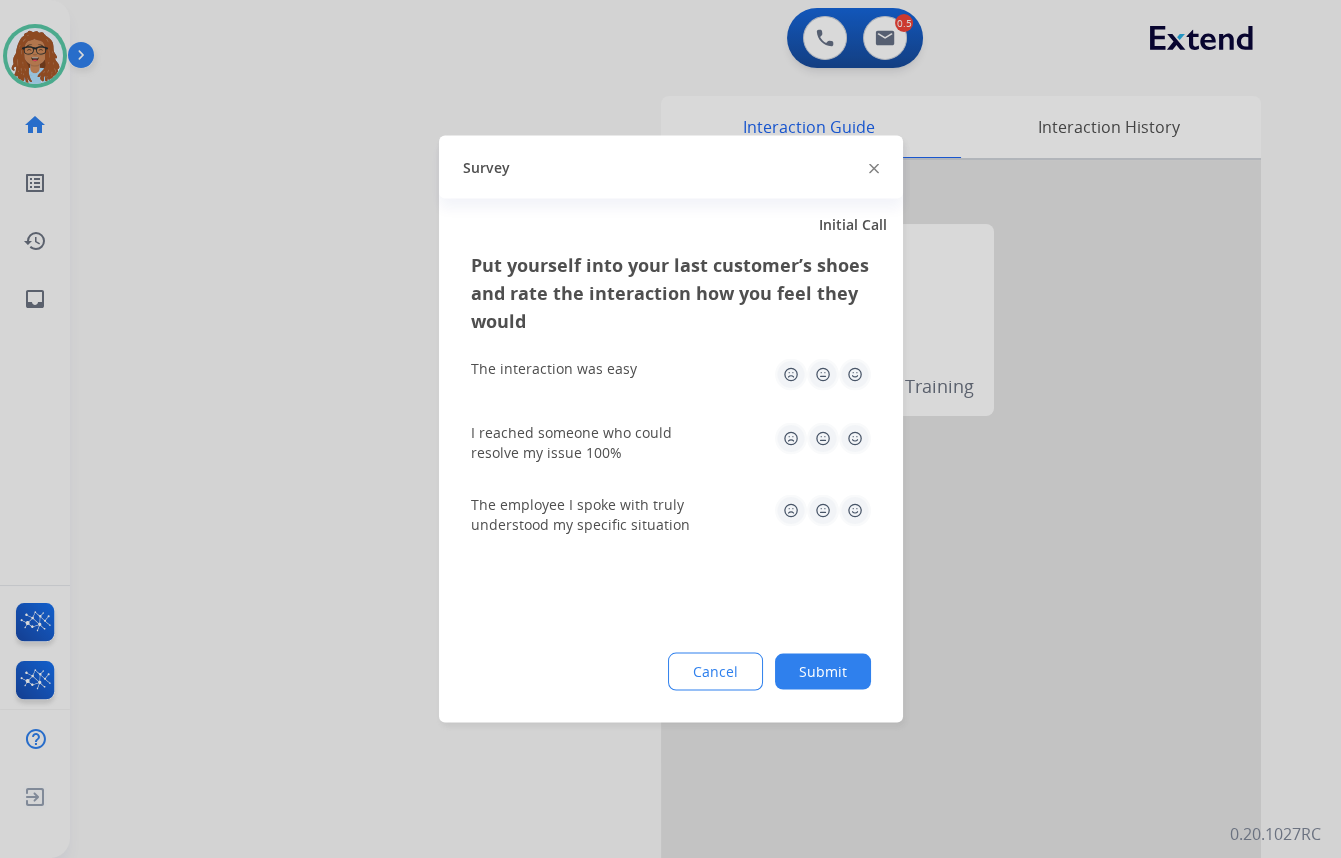 click 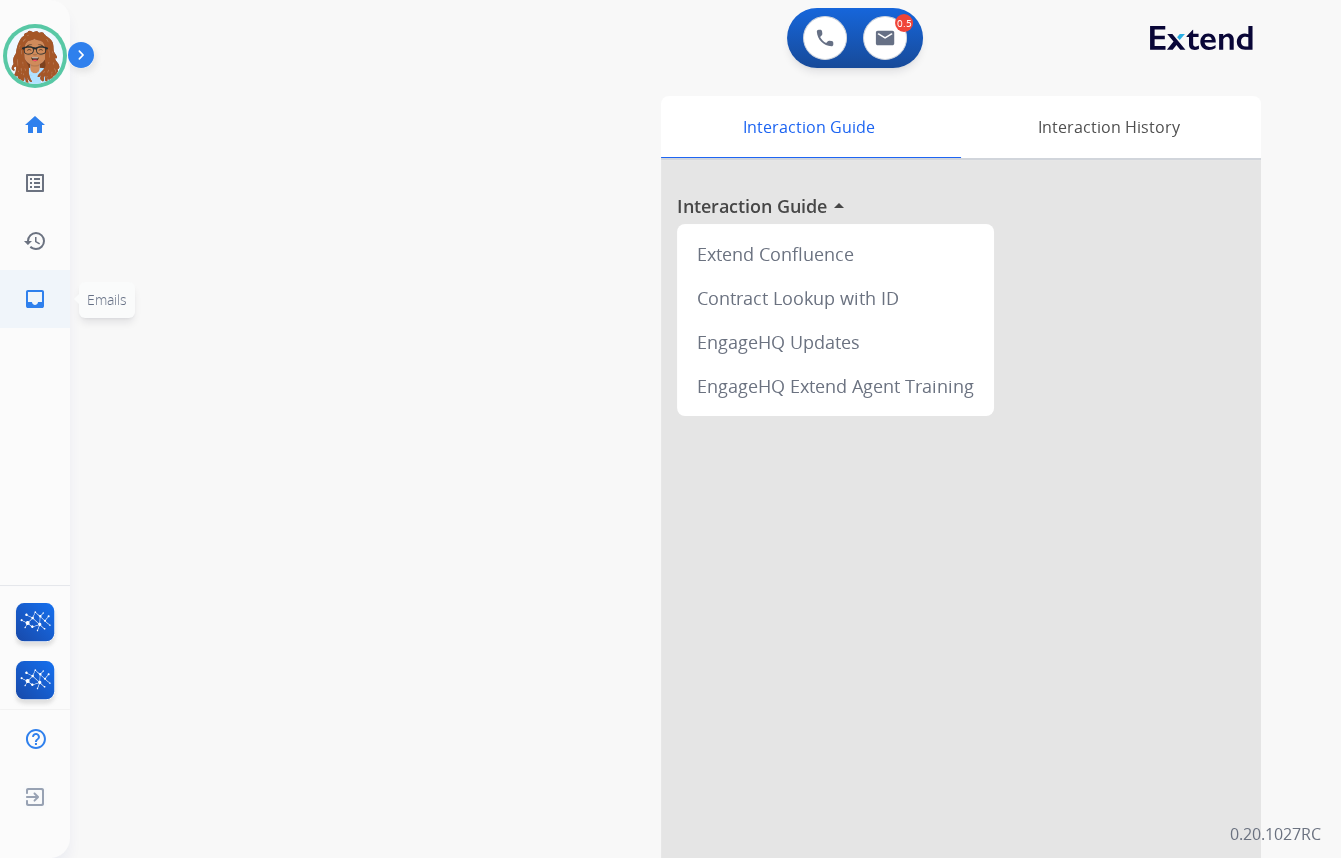 click on "inbox" 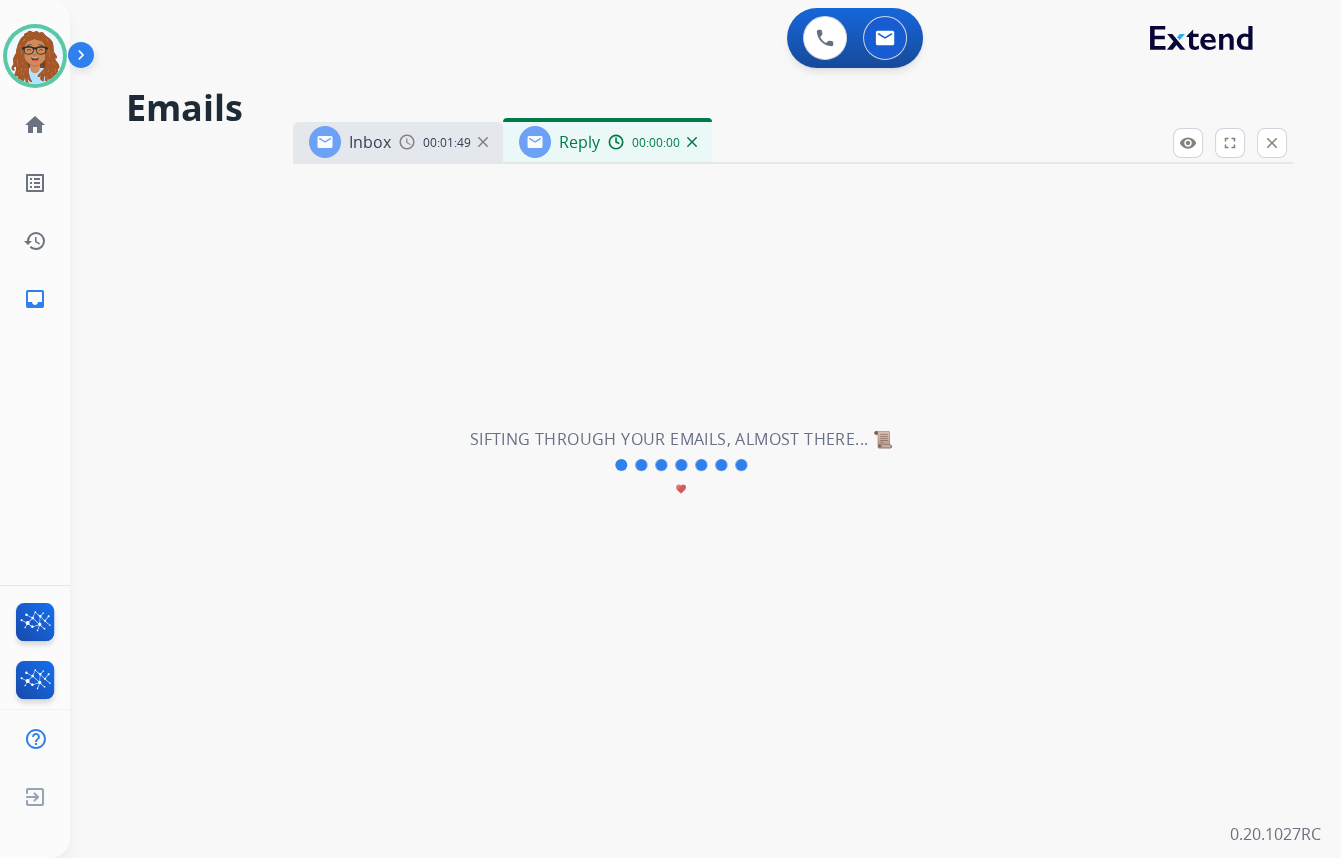 select on "**********" 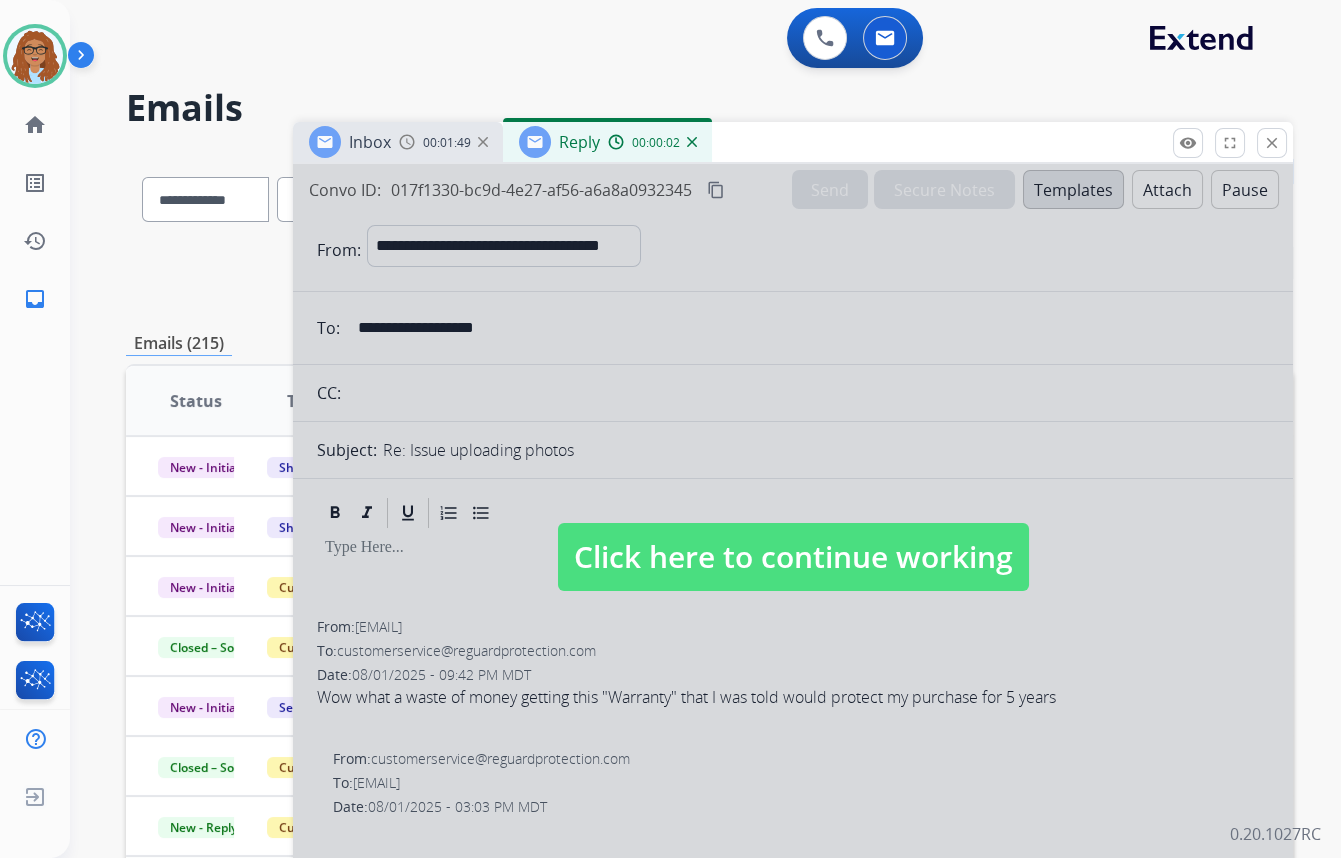 click on "Click here to continue working" at bounding box center [793, 557] 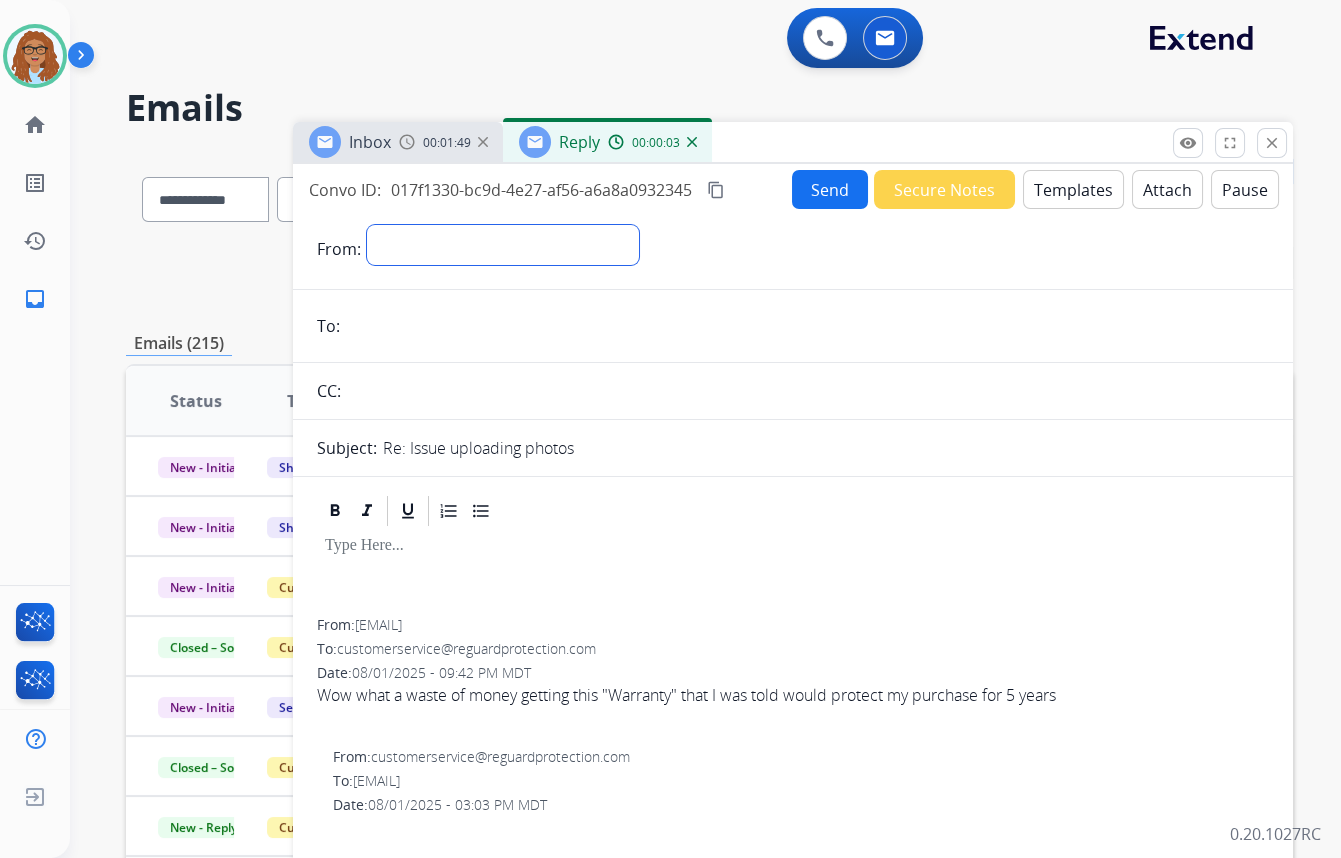 drag, startPoint x: 429, startPoint y: 254, endPoint x: 442, endPoint y: 261, distance: 14.764823 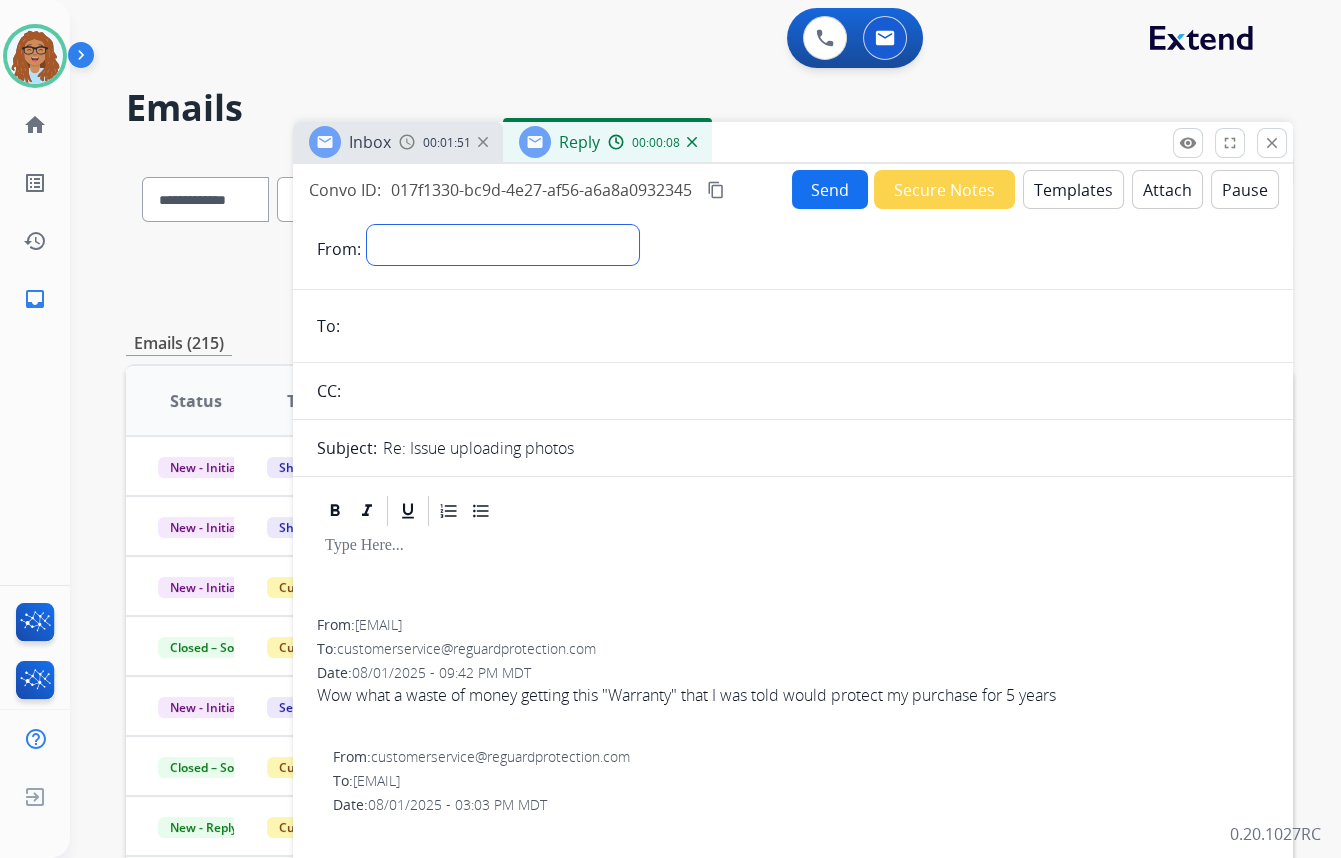 select on "**********" 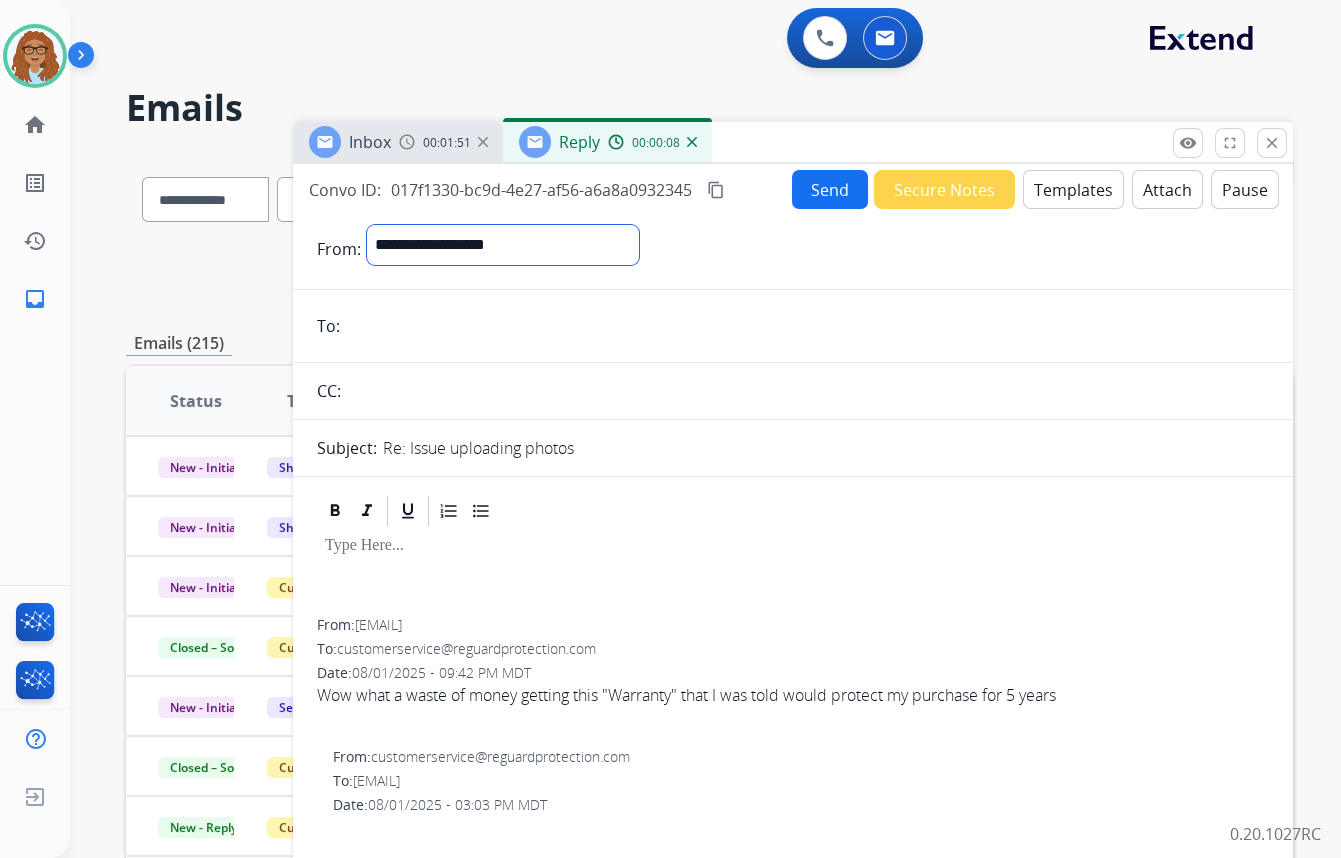 click on "**********" at bounding box center (503, 245) 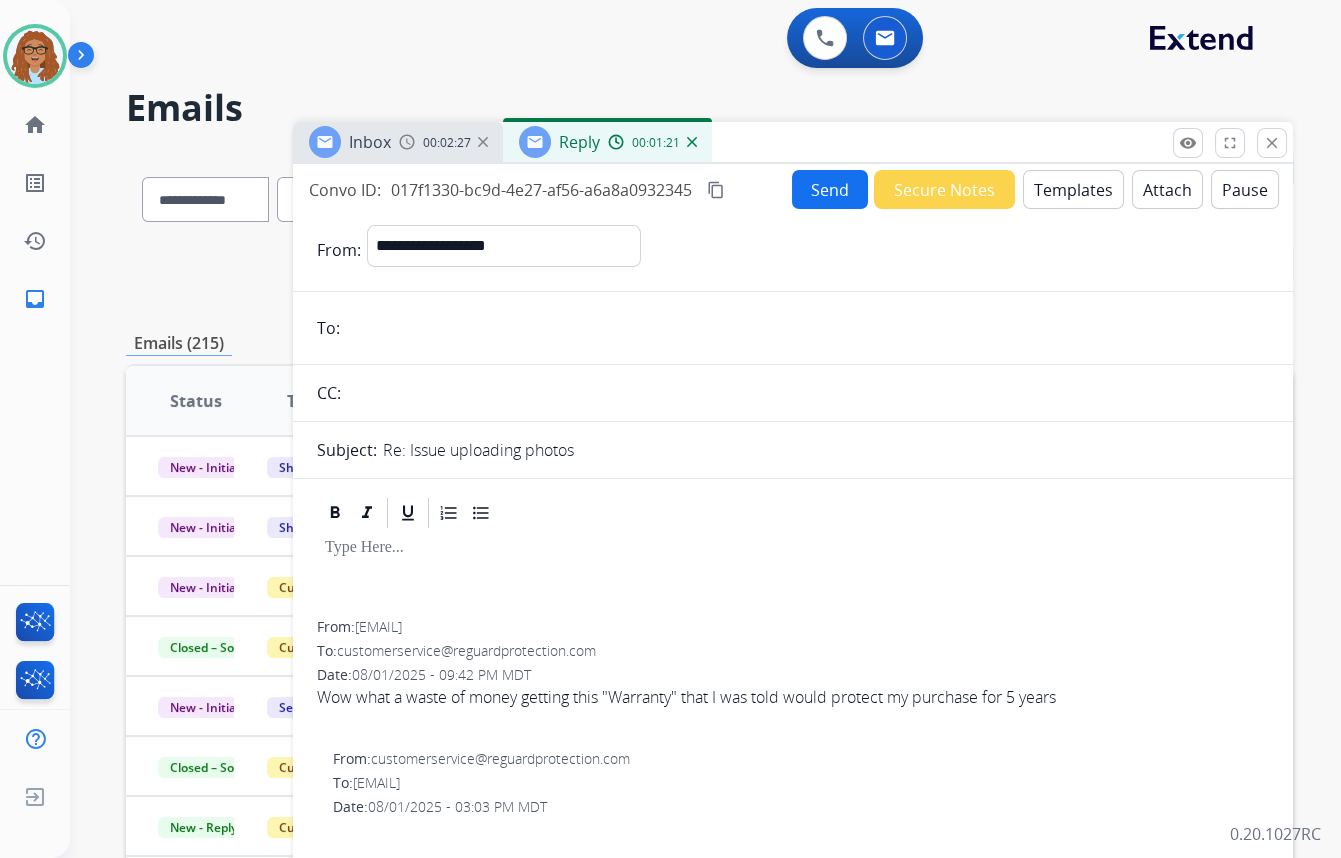 click on "00:02:27" at bounding box center [447, 143] 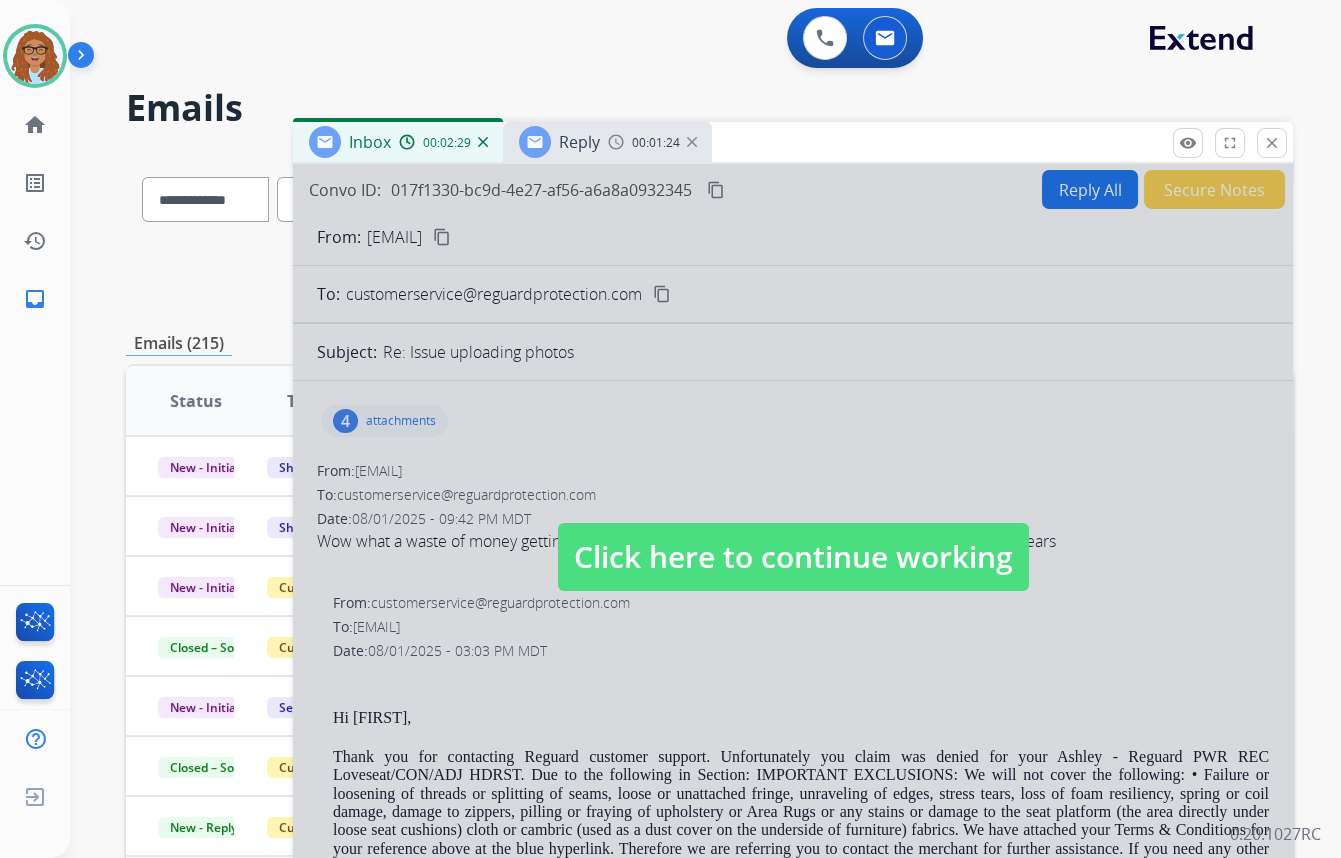 click on "Reply" at bounding box center [579, 142] 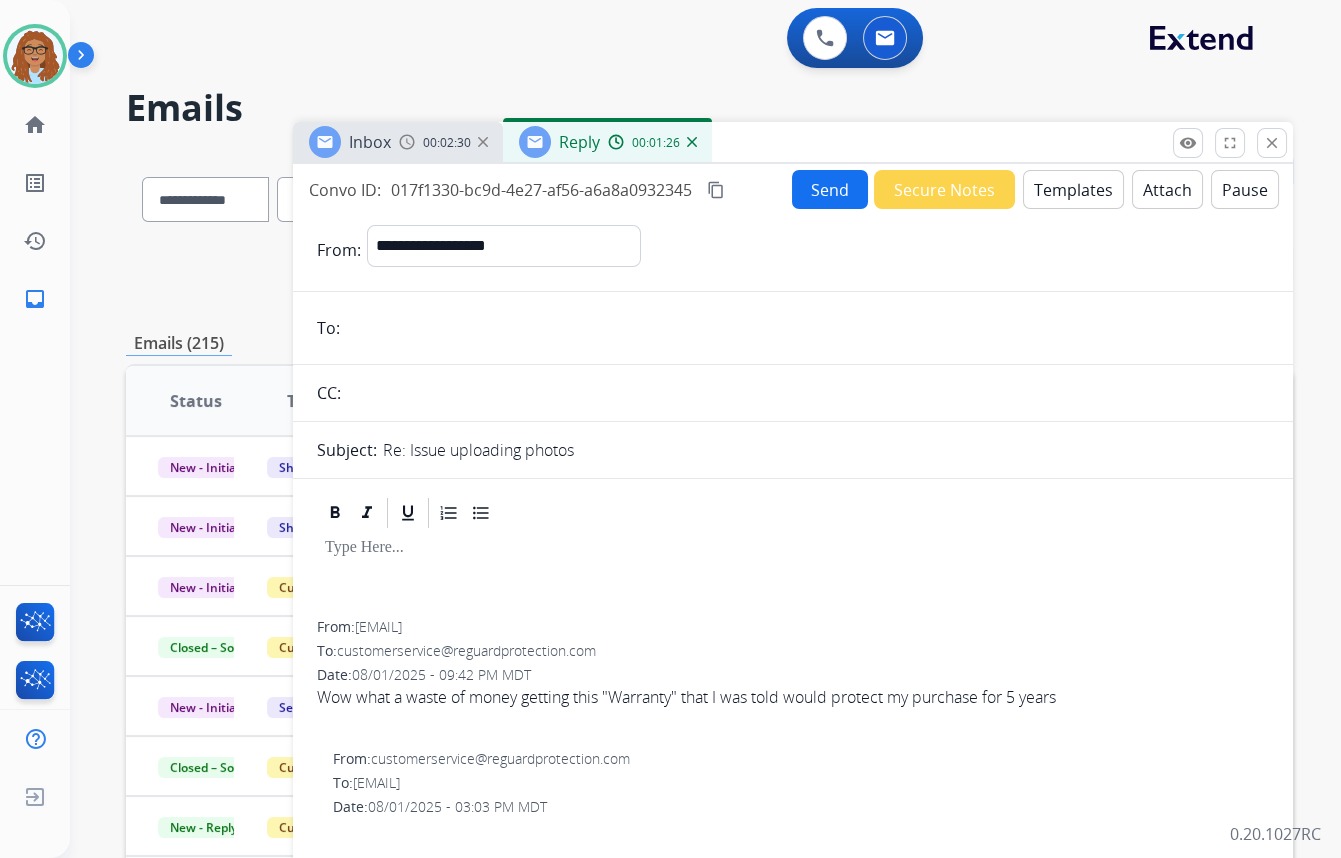 click at bounding box center [807, 328] 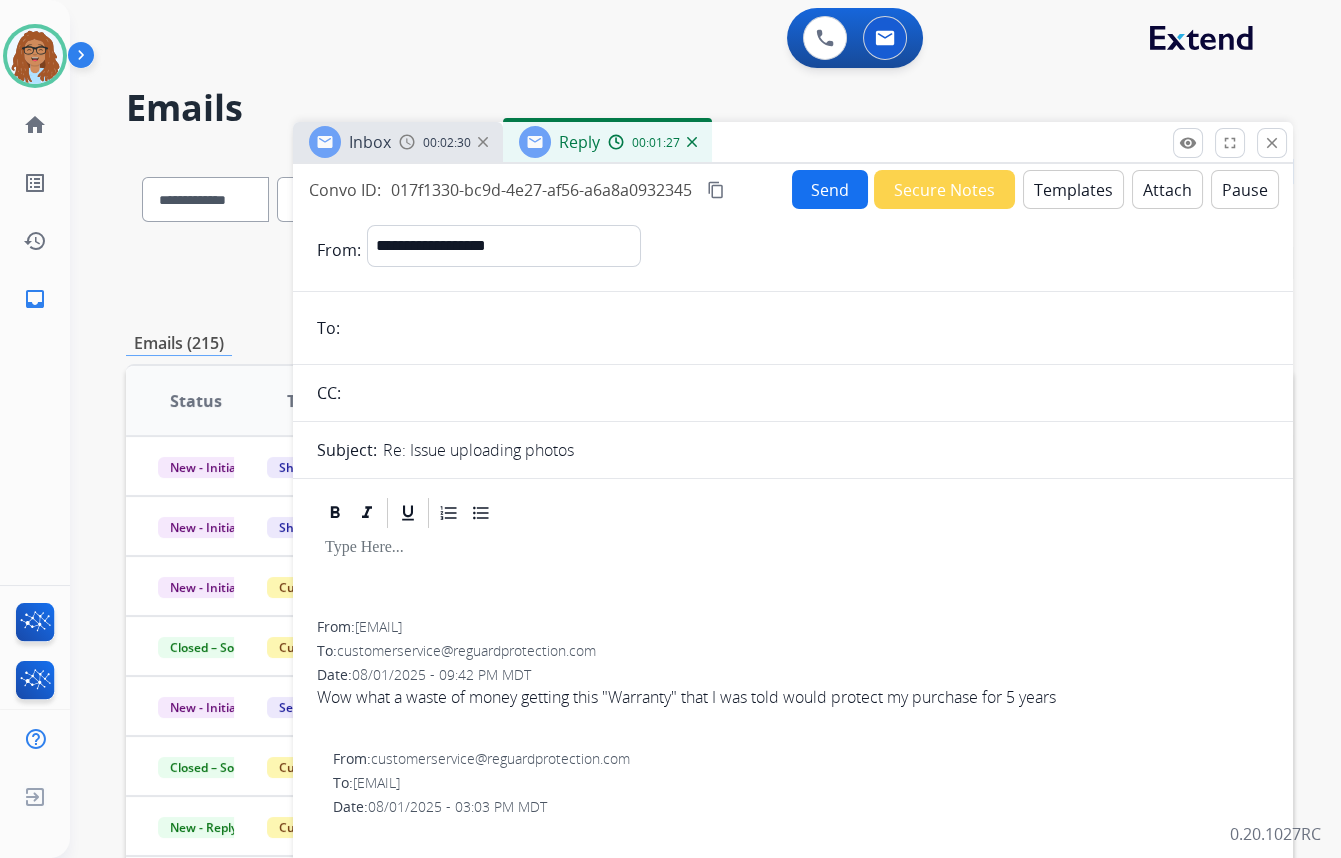 paste on "**********" 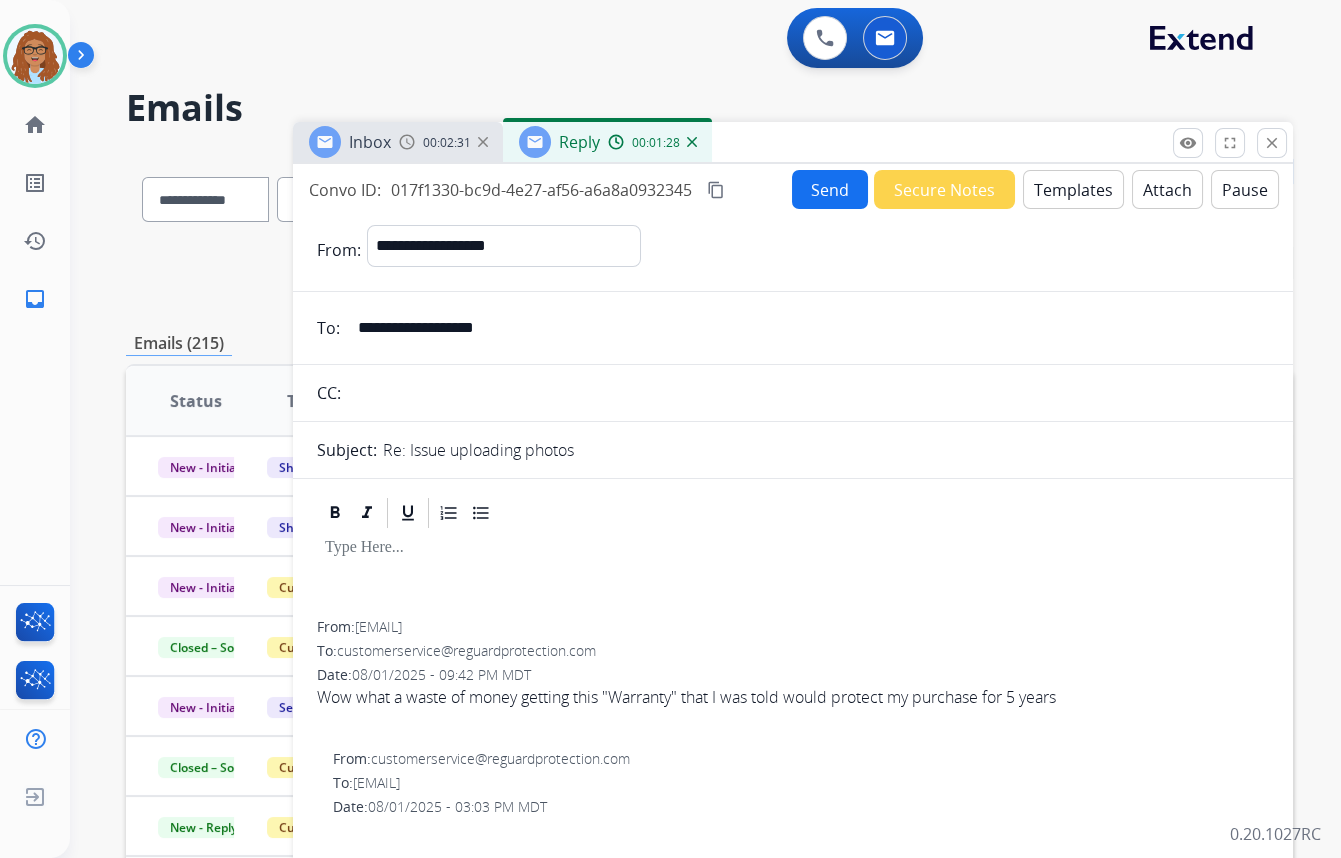 type on "**********" 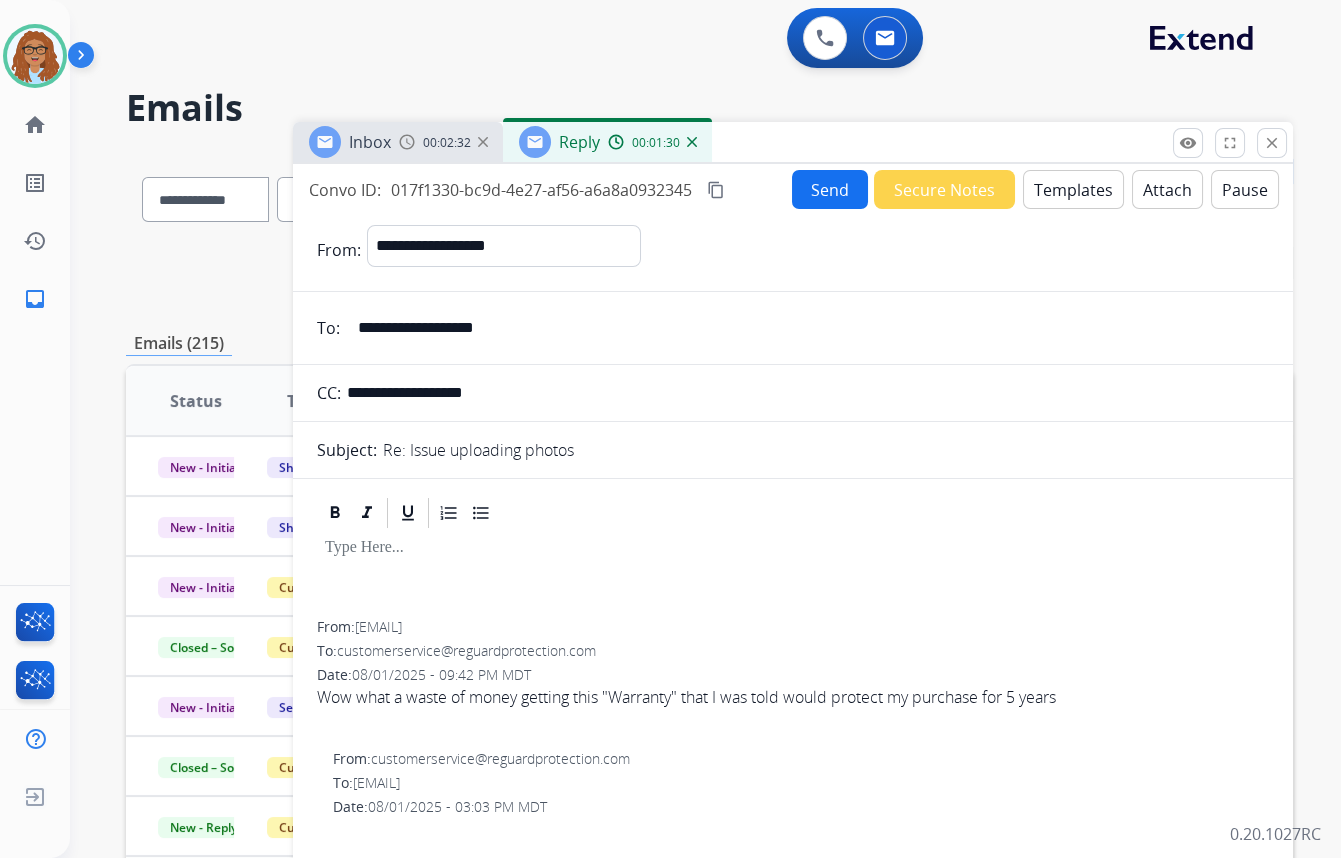 type on "**********" 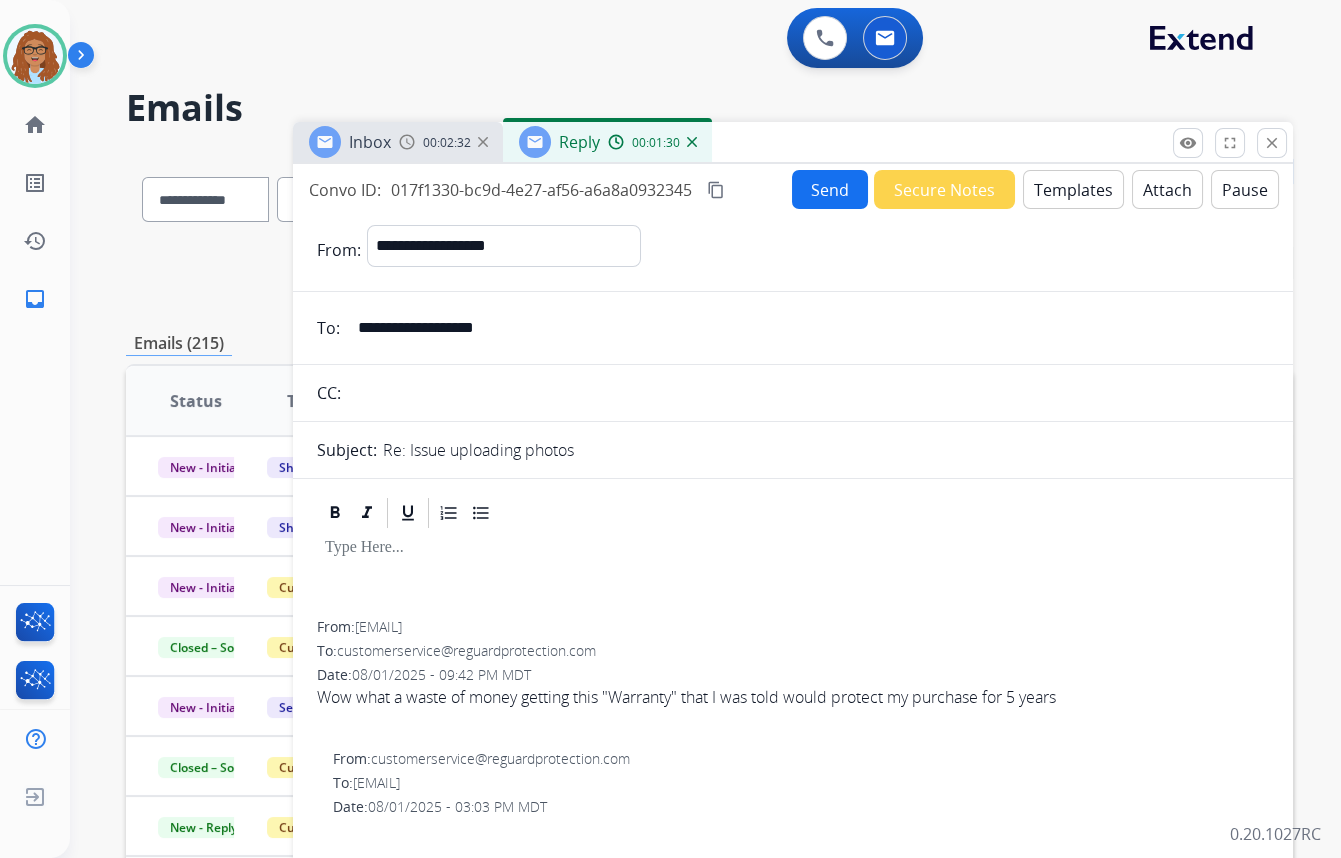 click on "Templates" at bounding box center [1073, 189] 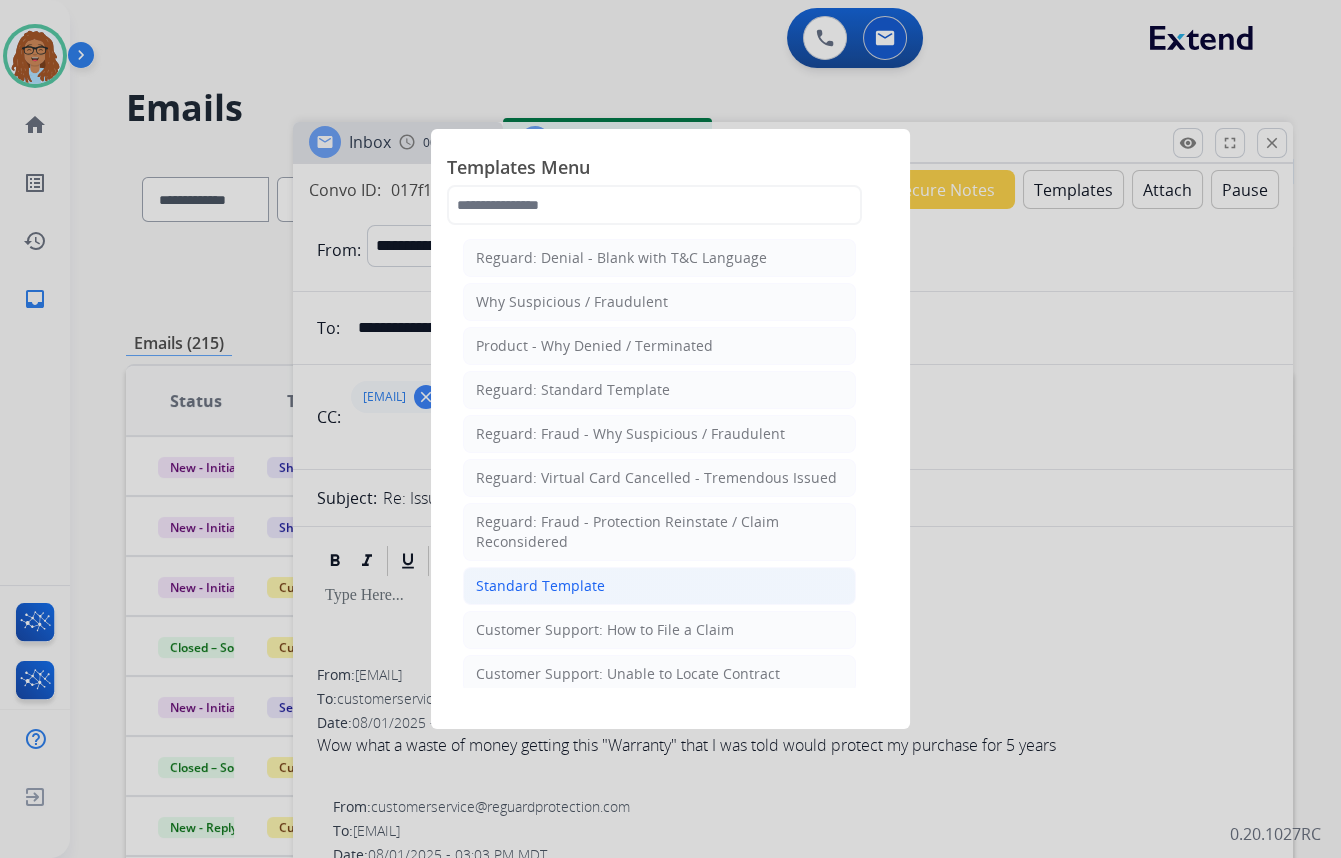 click on "Standard Template" 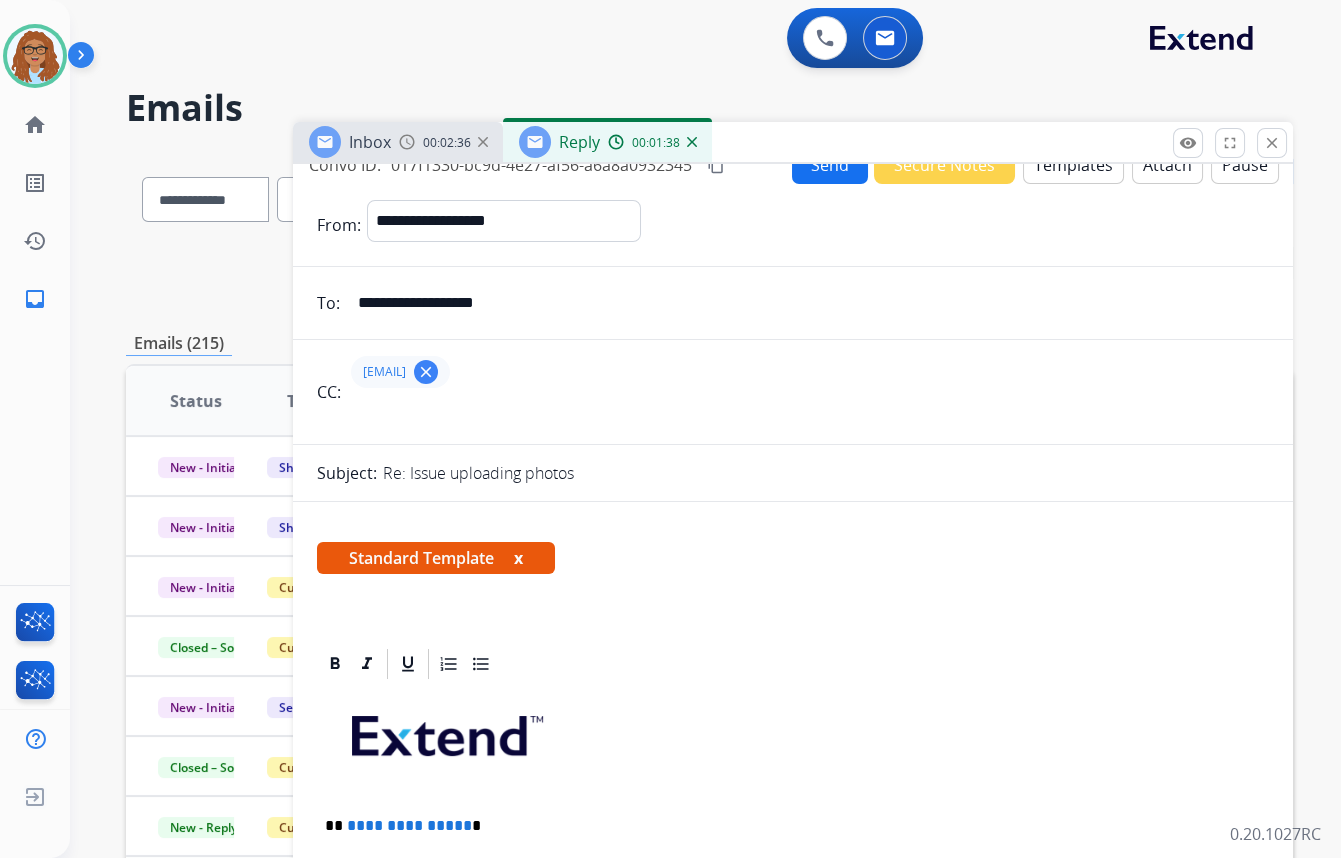 scroll, scrollTop: 0, scrollLeft: 0, axis: both 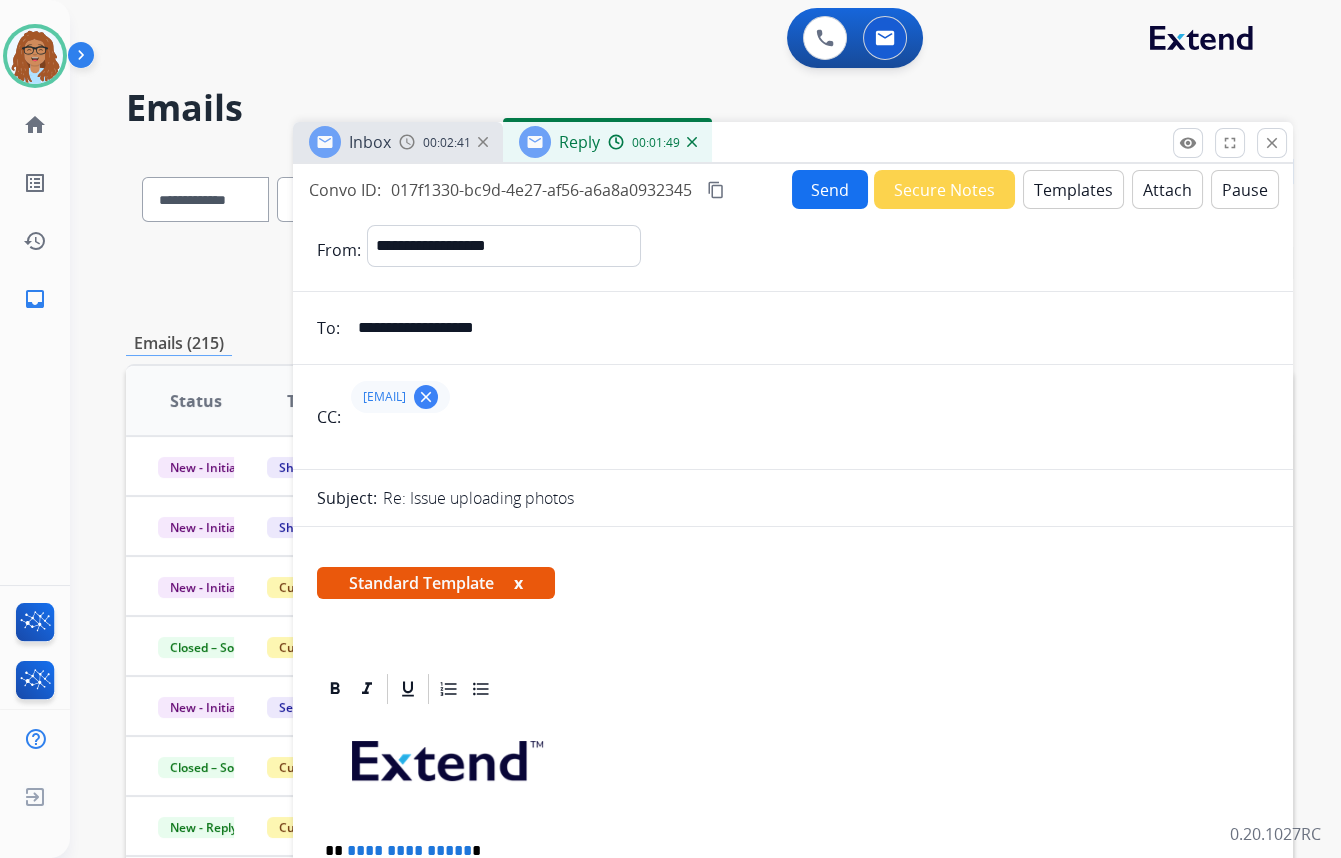 click on "Templates" at bounding box center (1073, 189) 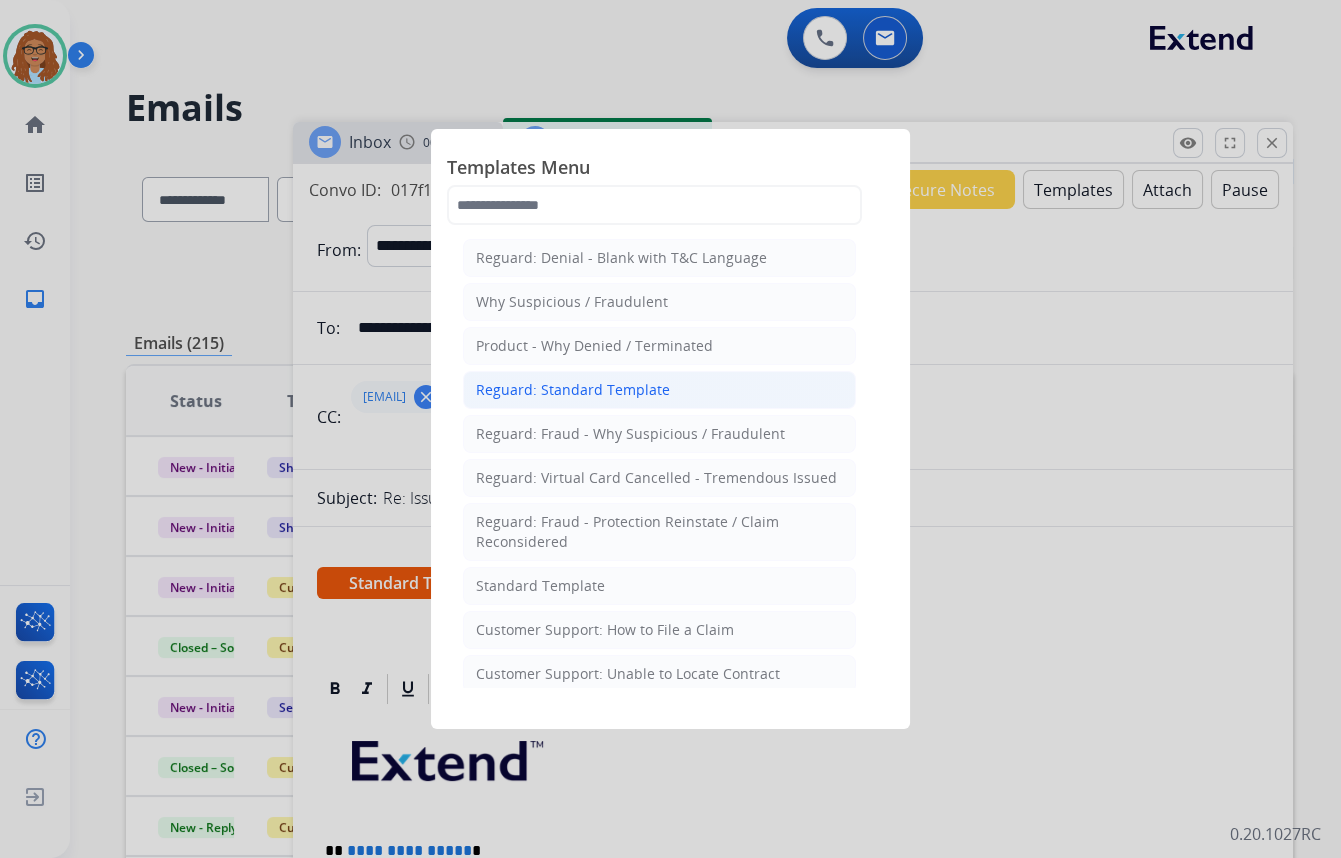 click on "Reguard: Standard Template" 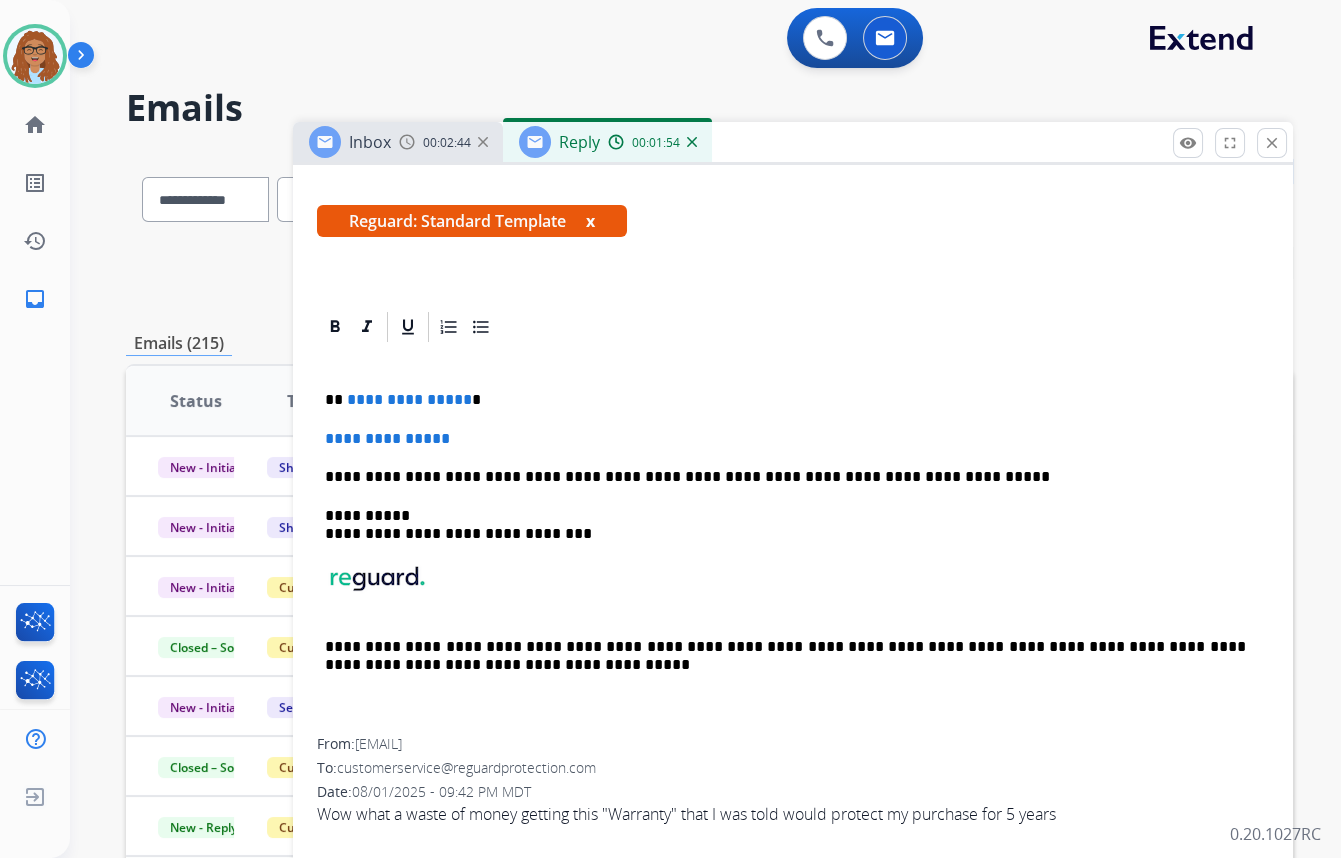 scroll, scrollTop: 363, scrollLeft: 0, axis: vertical 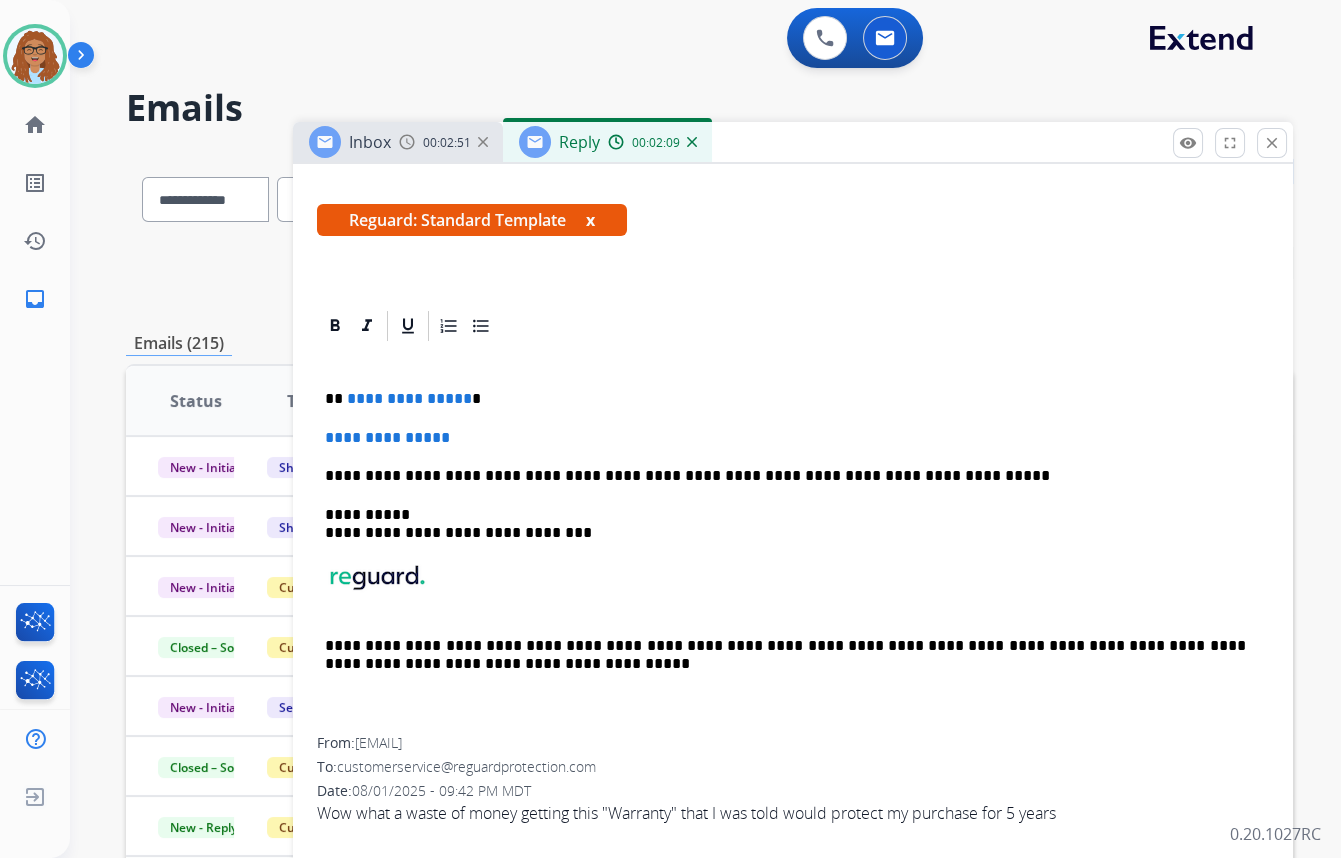 click on "**********" at bounding box center [785, 399] 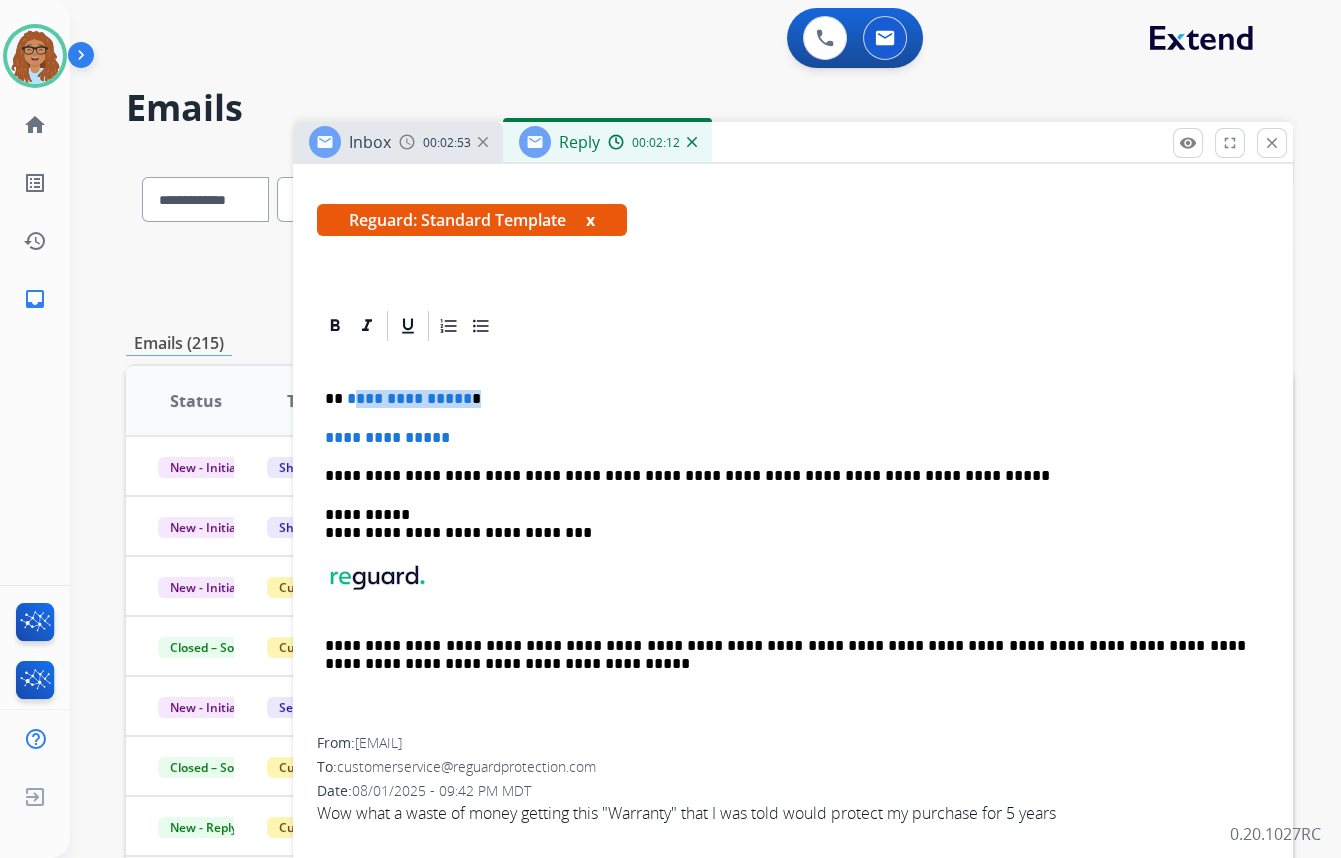 drag, startPoint x: 462, startPoint y: 391, endPoint x: 380, endPoint y: 396, distance: 82.1523 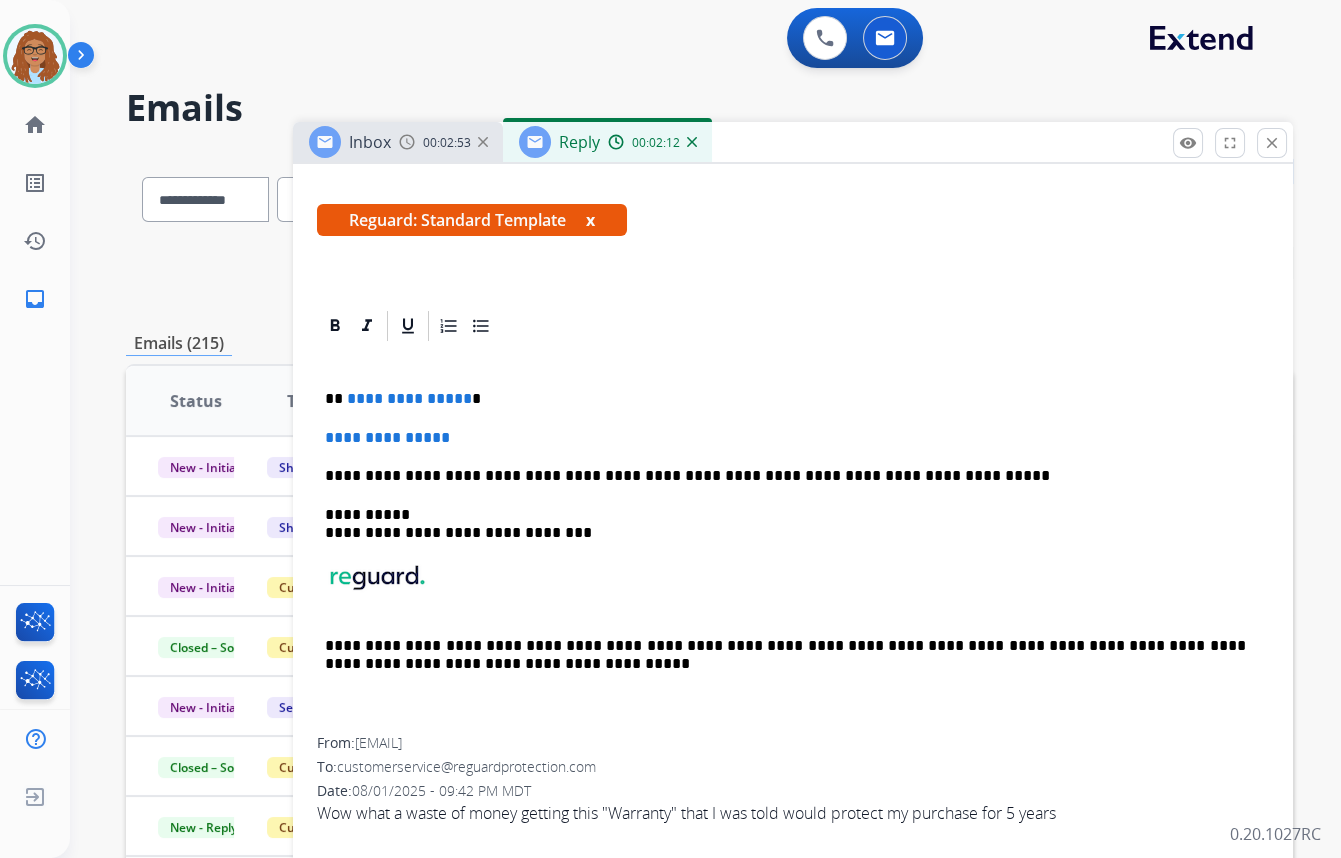click on "**********" at bounding box center [793, 540] 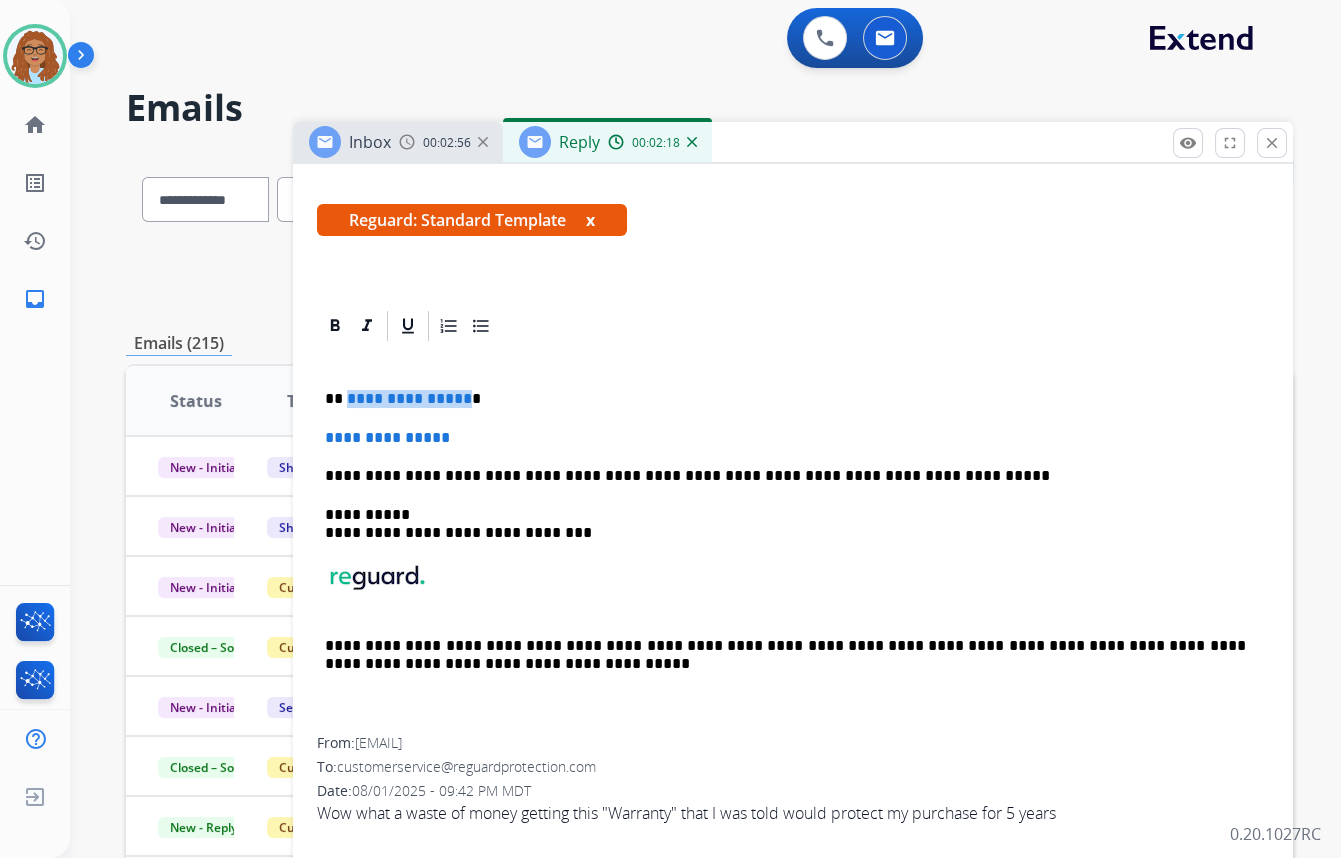 drag, startPoint x: 459, startPoint y: 390, endPoint x: 346, endPoint y: 397, distance: 113.216606 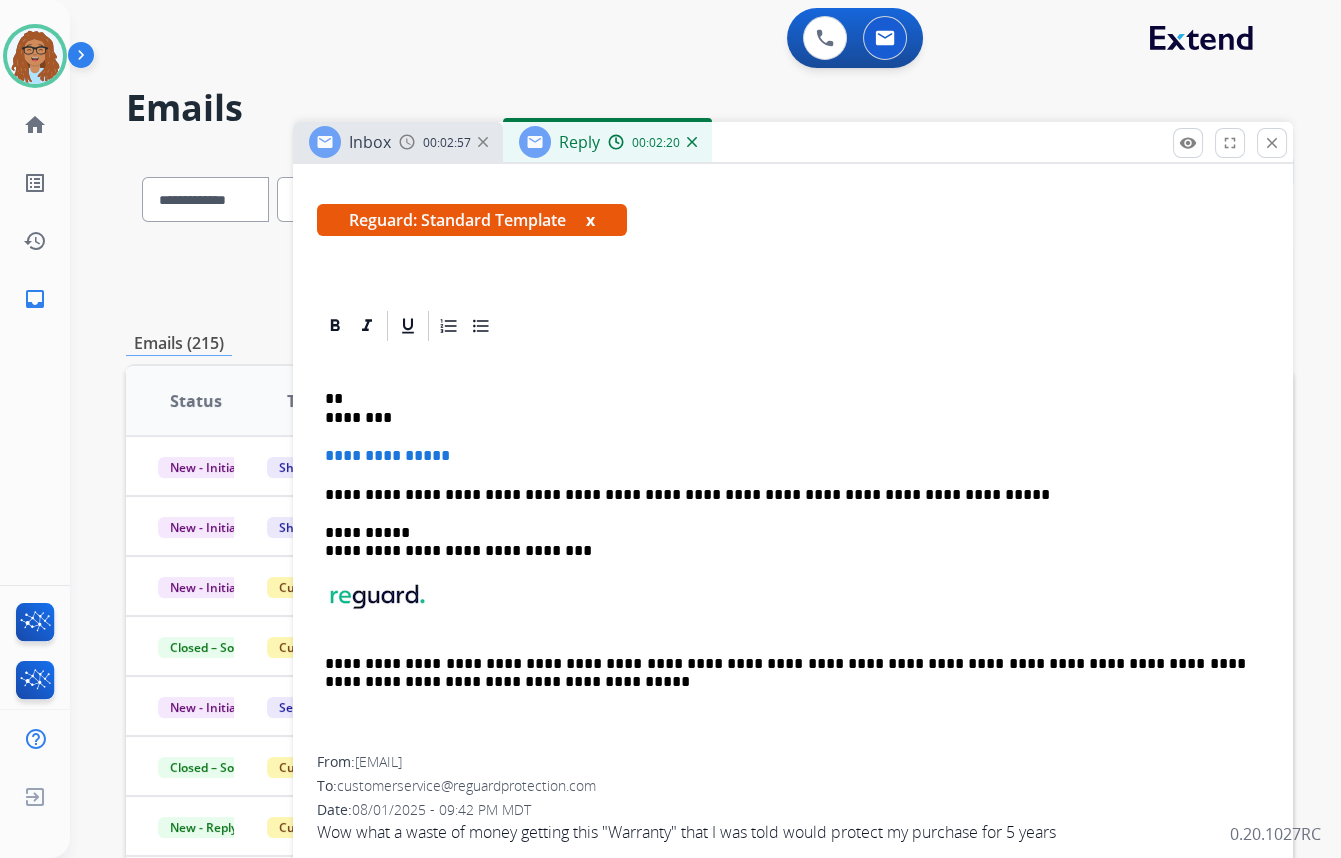 click on "** ********" at bounding box center [785, 408] 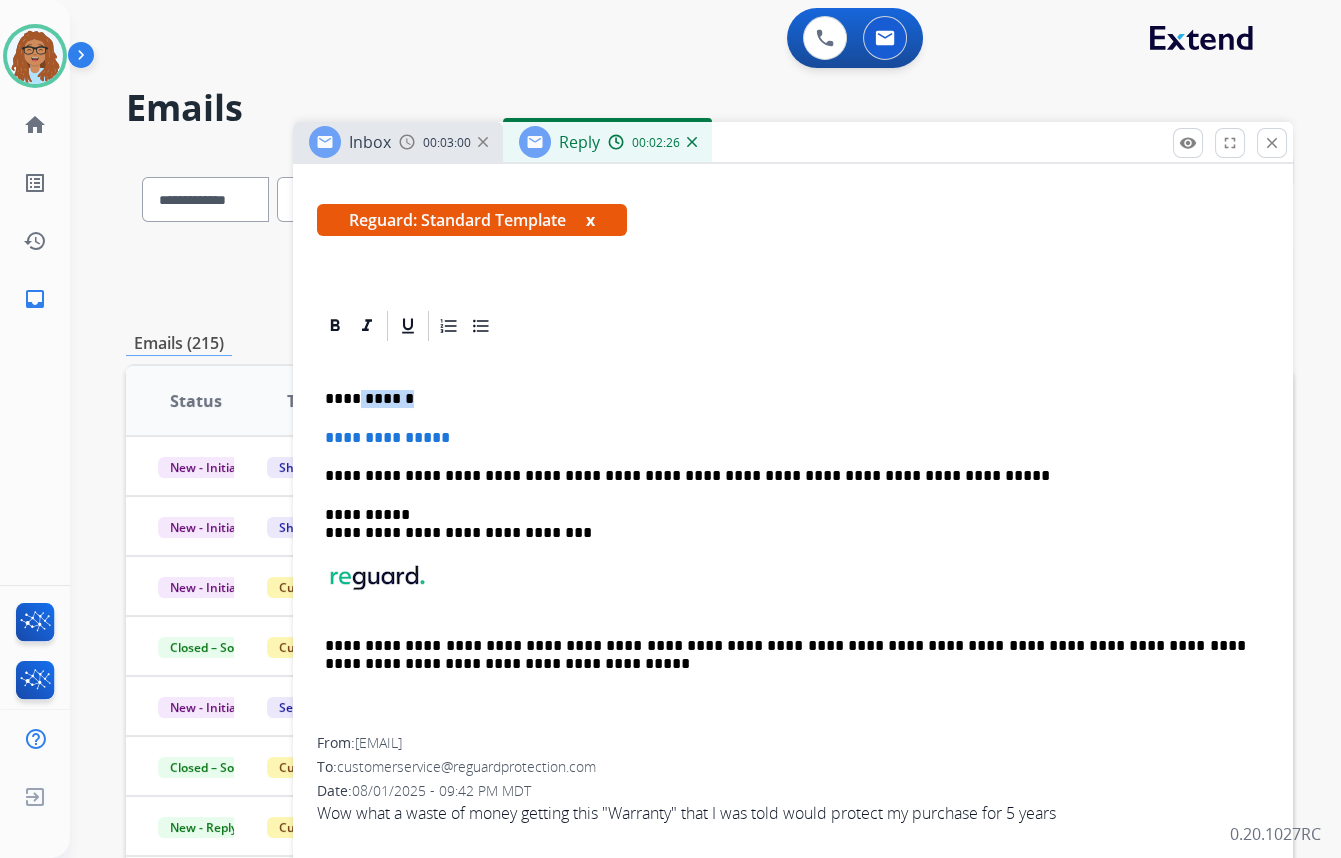 drag, startPoint x: 424, startPoint y: 396, endPoint x: 360, endPoint y: 401, distance: 64.195015 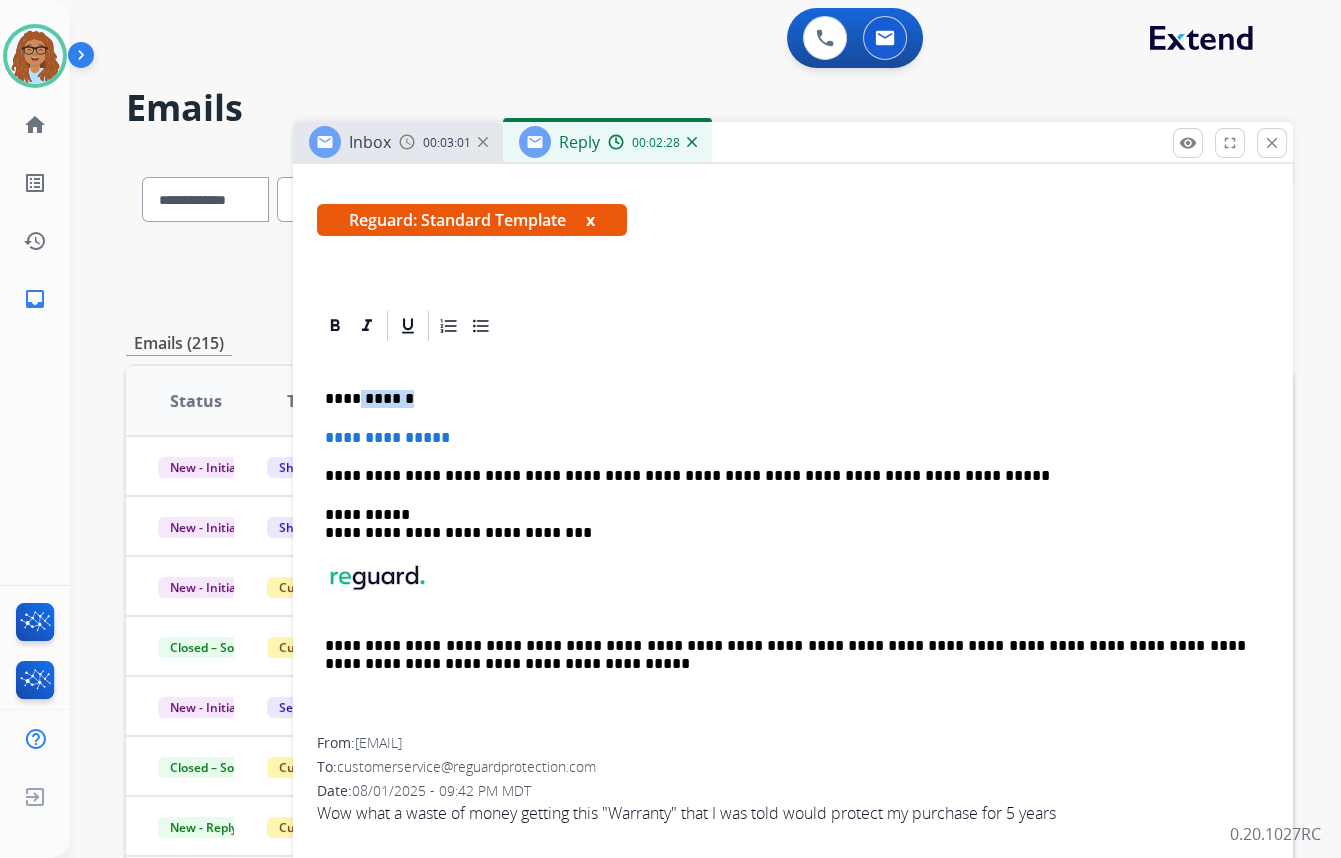 type 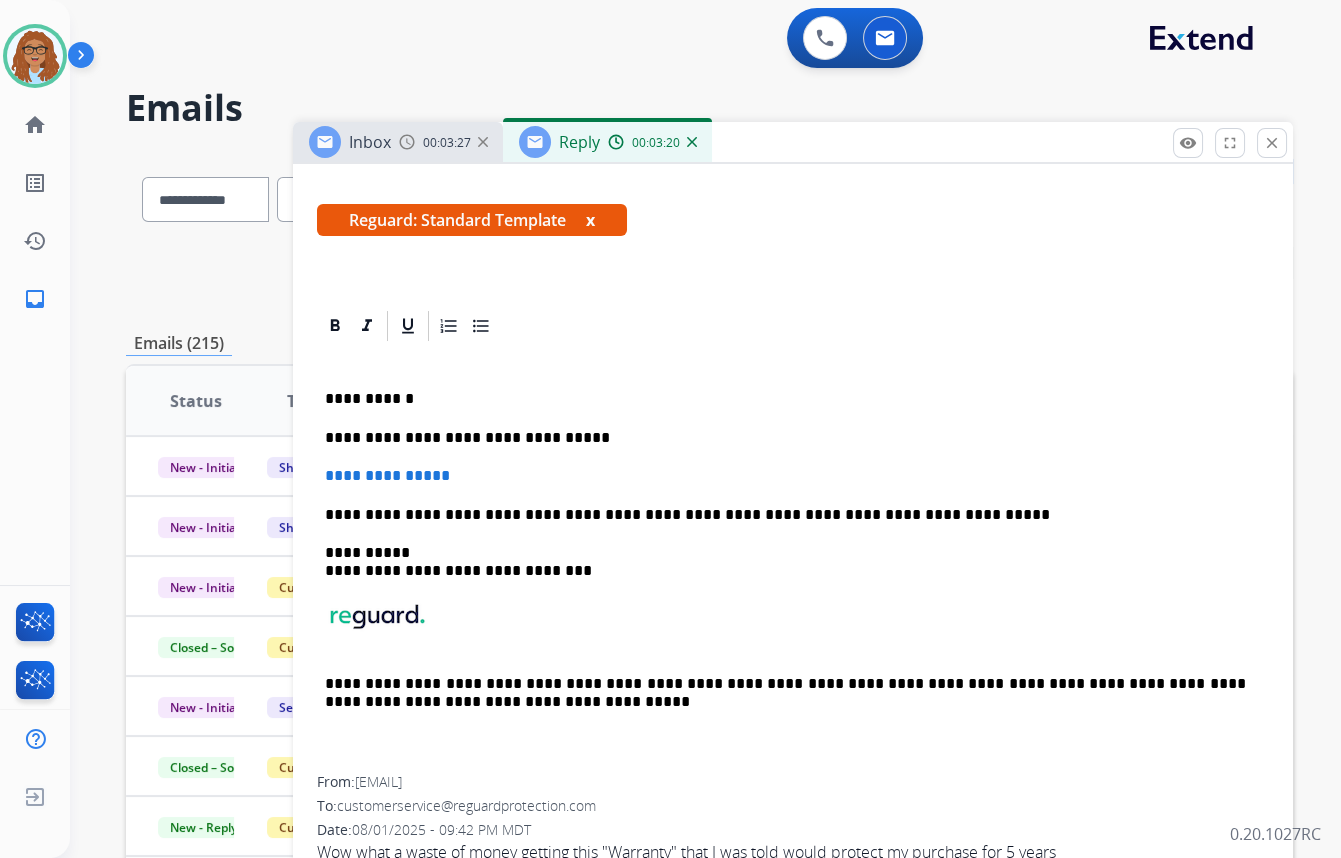 click on "**********" at bounding box center (785, 438) 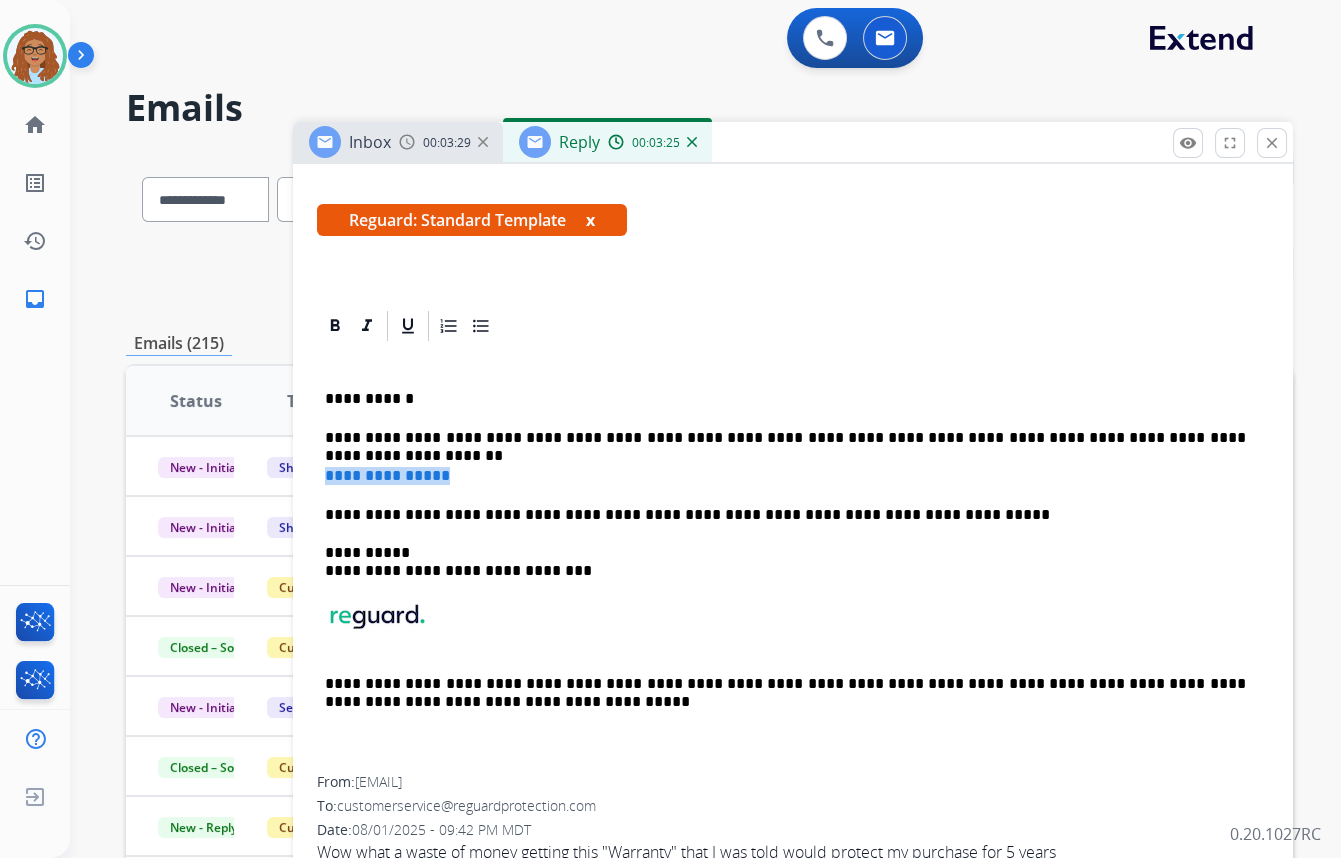 drag, startPoint x: 481, startPoint y: 476, endPoint x: 321, endPoint y: 478, distance: 160.0125 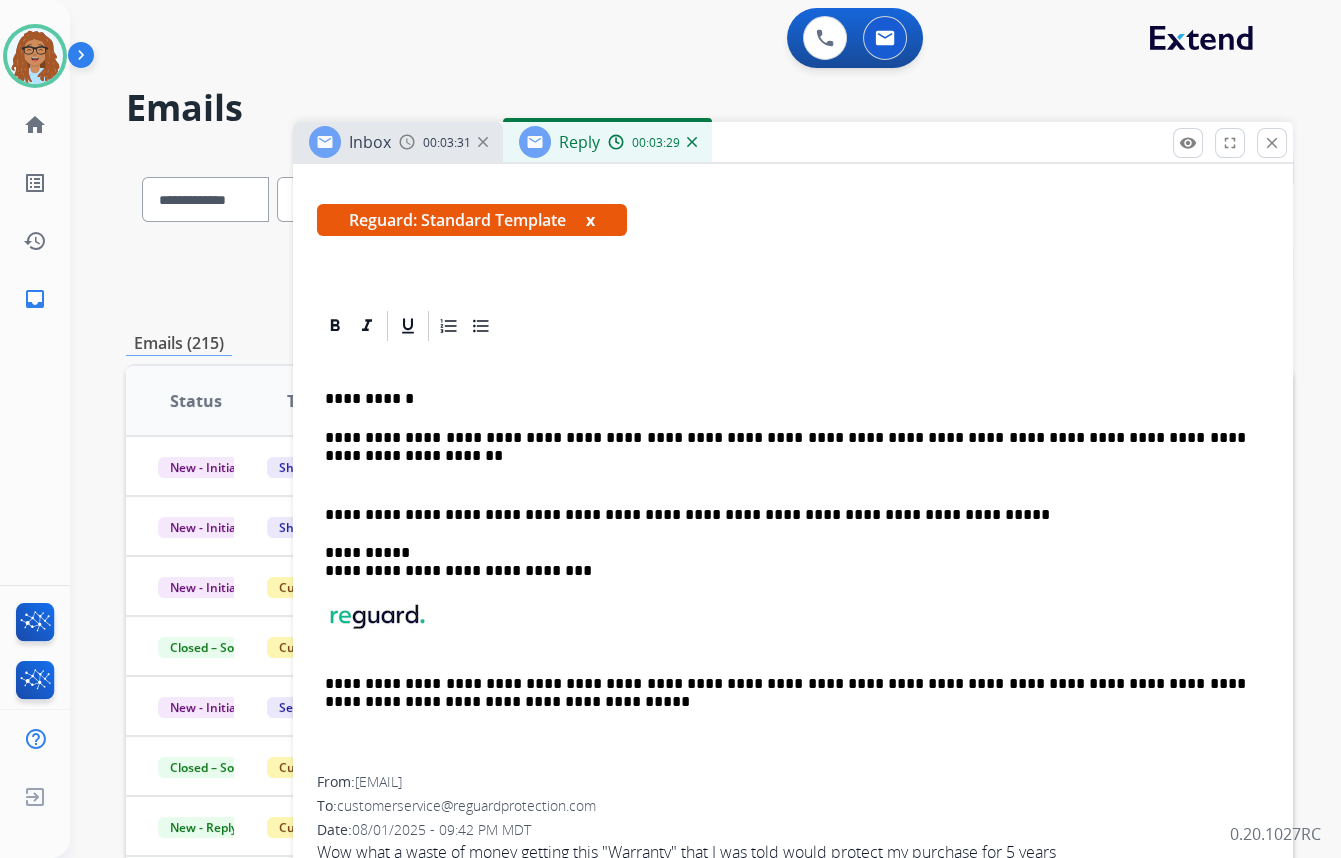 click on "**********" at bounding box center [785, 515] 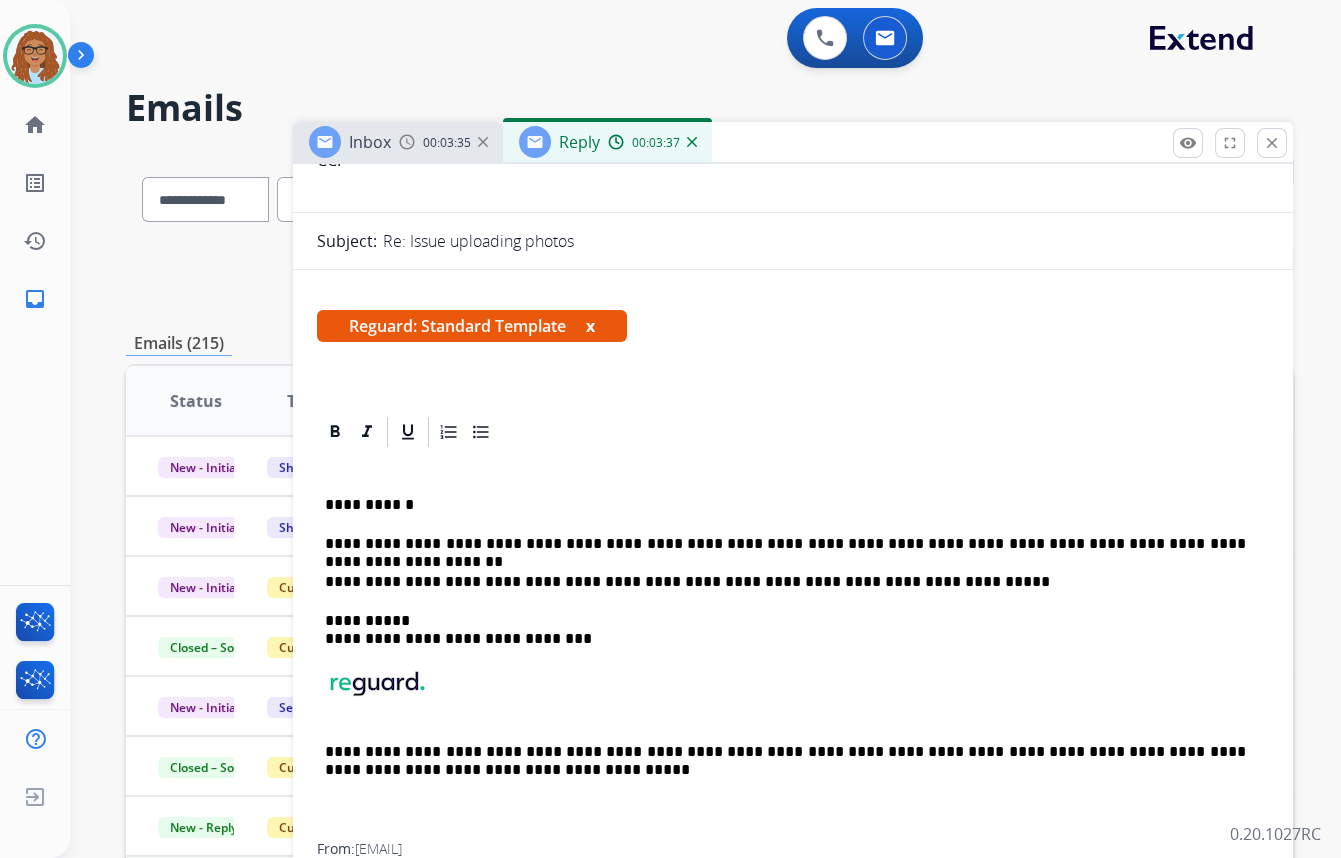scroll, scrollTop: 272, scrollLeft: 0, axis: vertical 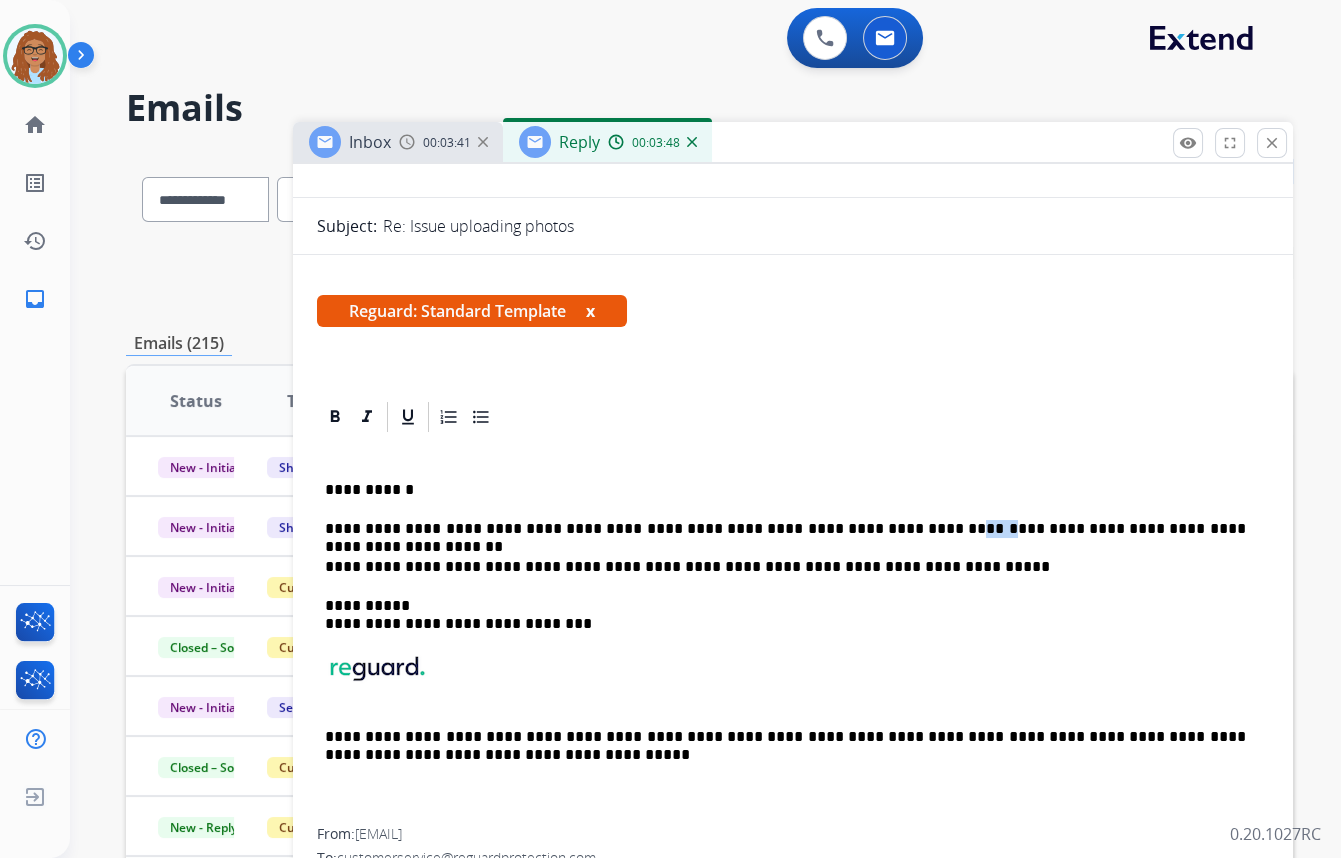 drag, startPoint x: 865, startPoint y: 523, endPoint x: 832, endPoint y: 530, distance: 33.734257 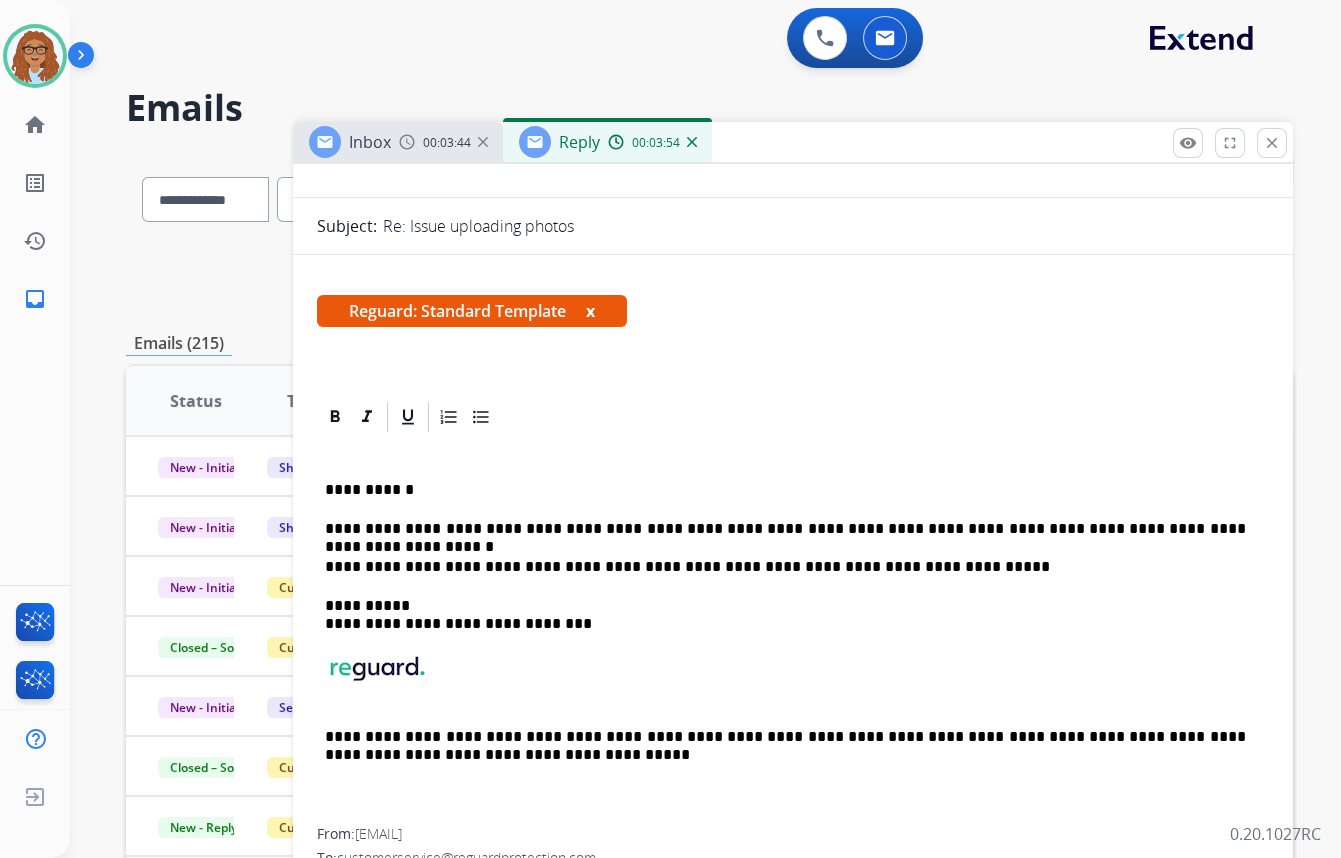 click on "**********" at bounding box center [785, 529] 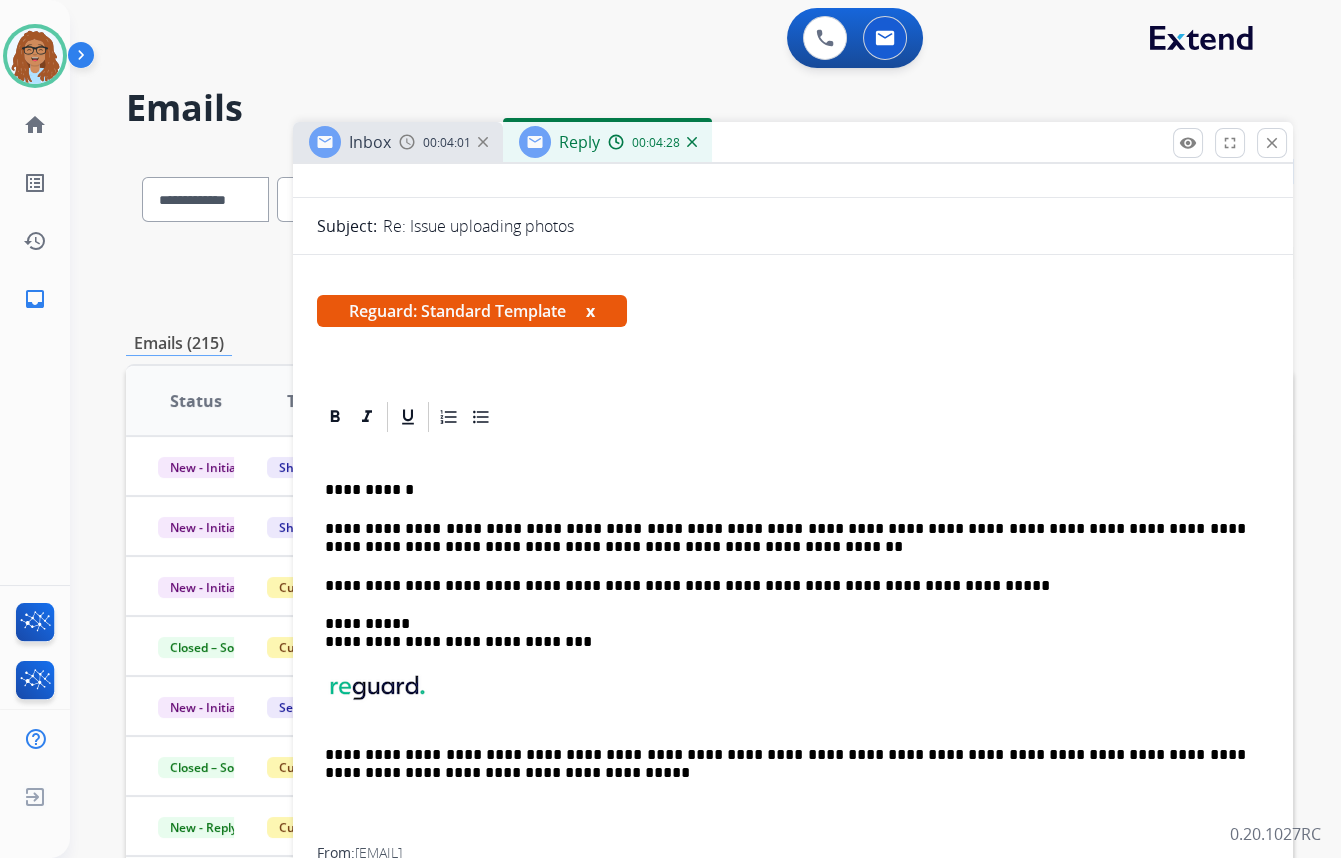 click on "**********" at bounding box center [785, 586] 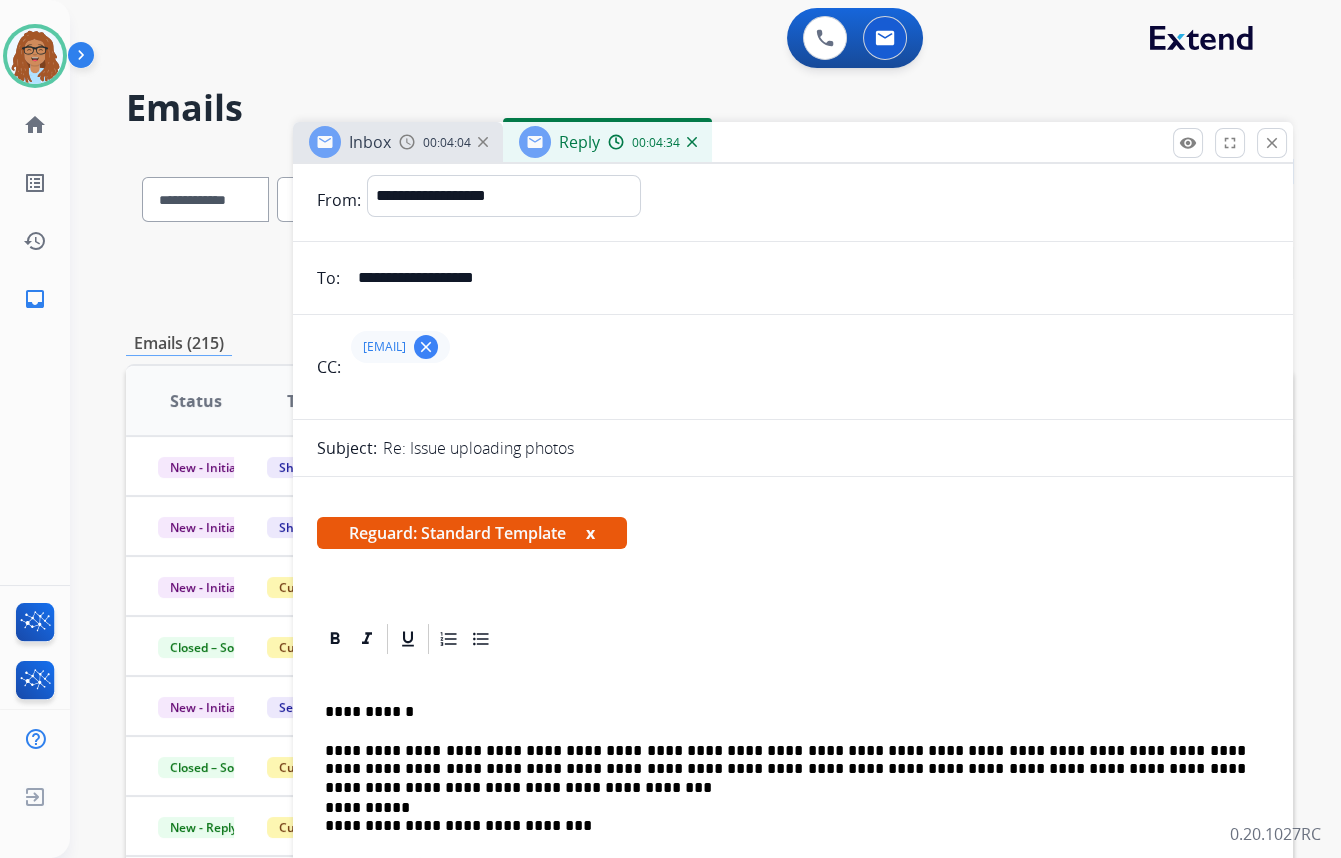 scroll, scrollTop: 0, scrollLeft: 0, axis: both 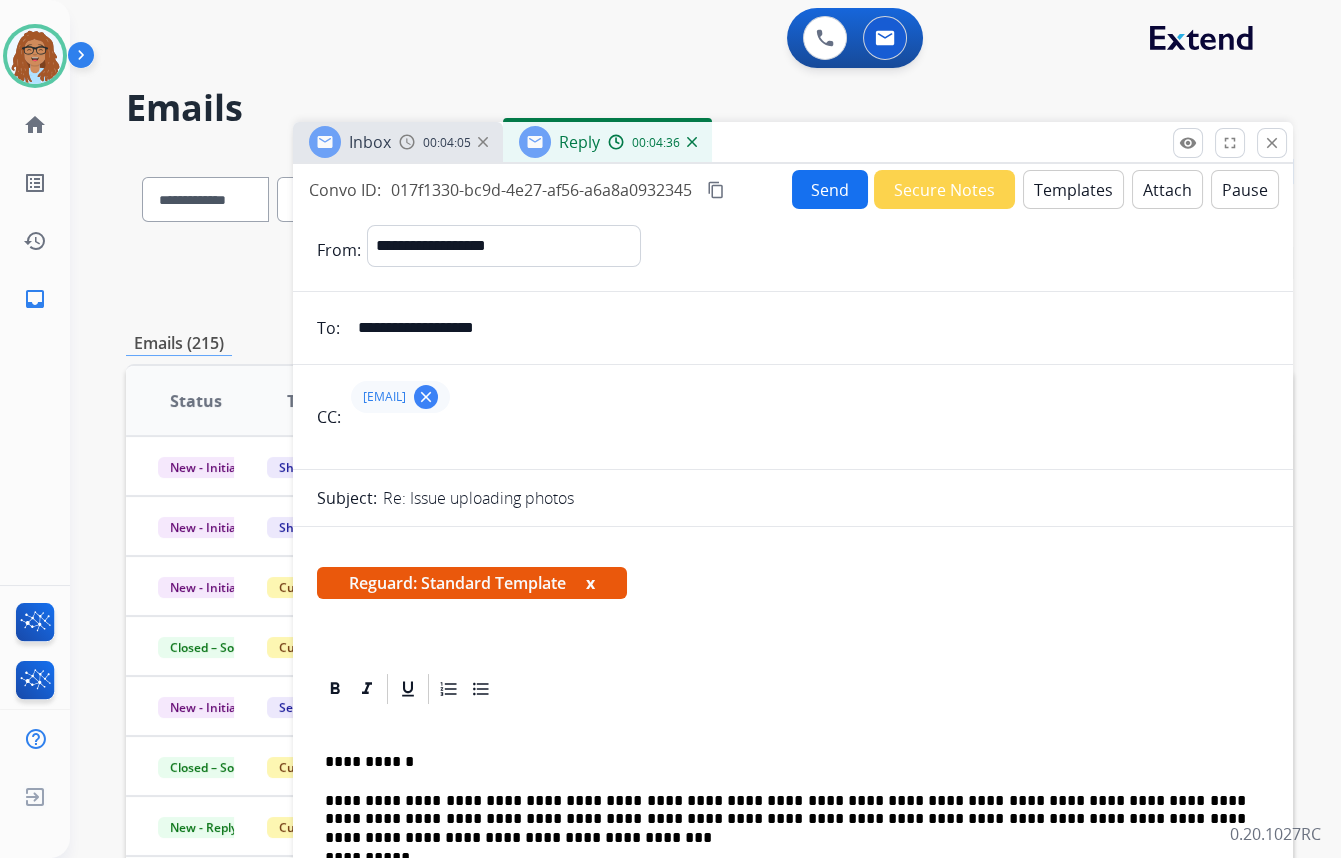 click on "Send" at bounding box center (830, 189) 